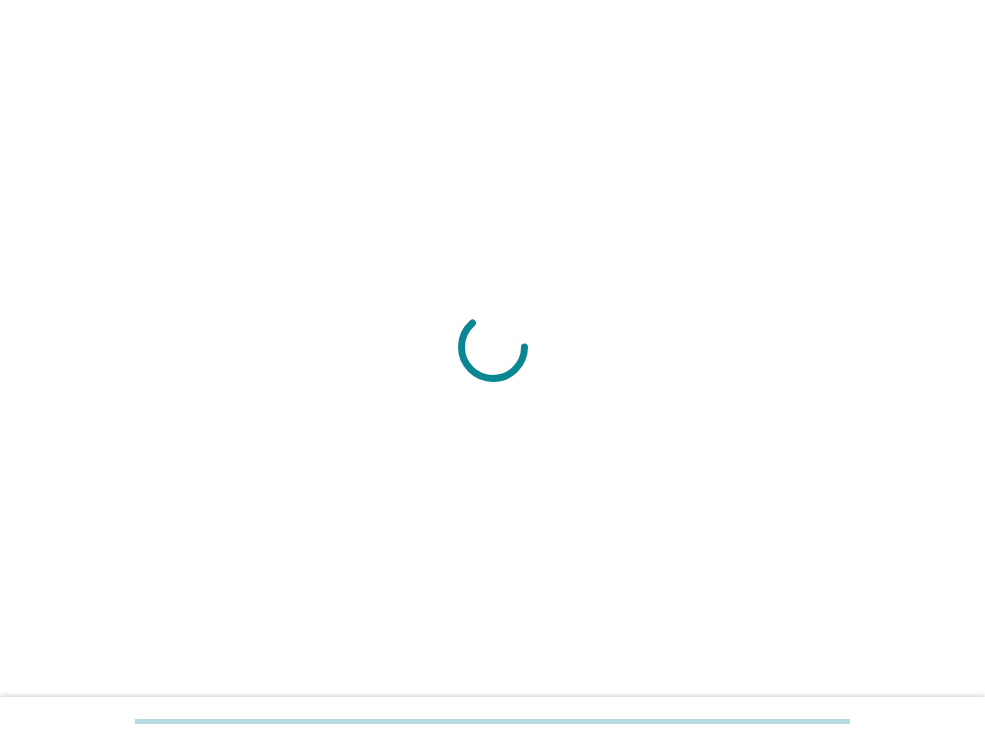 scroll, scrollTop: 0, scrollLeft: 0, axis: both 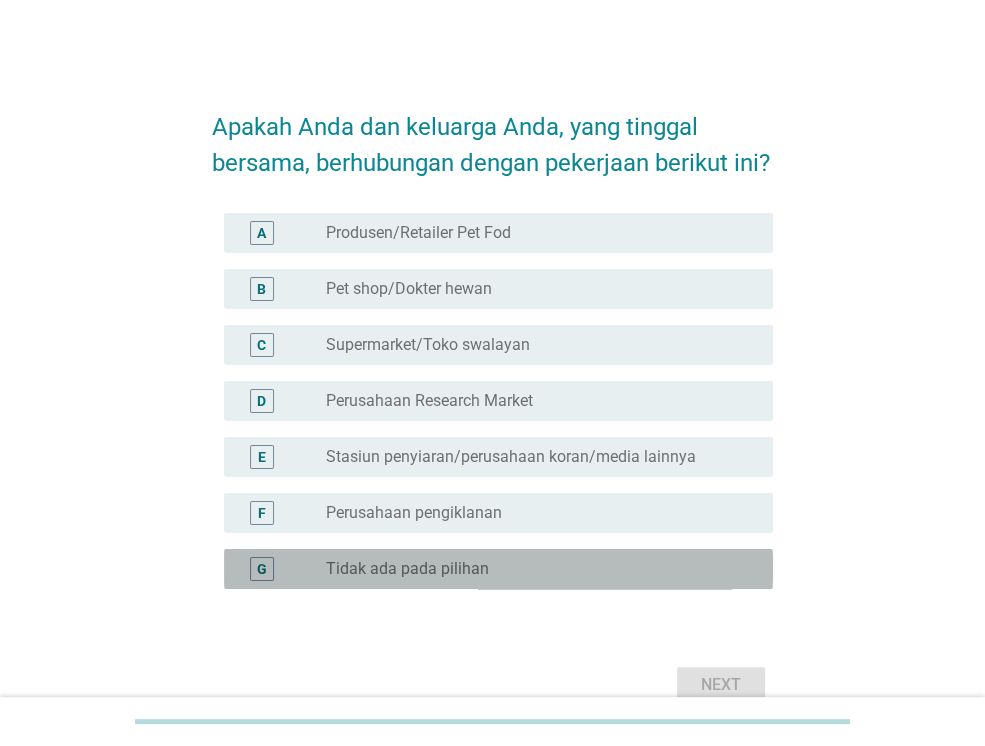 click on "Tidak ada pada pilihan" at bounding box center [407, 569] 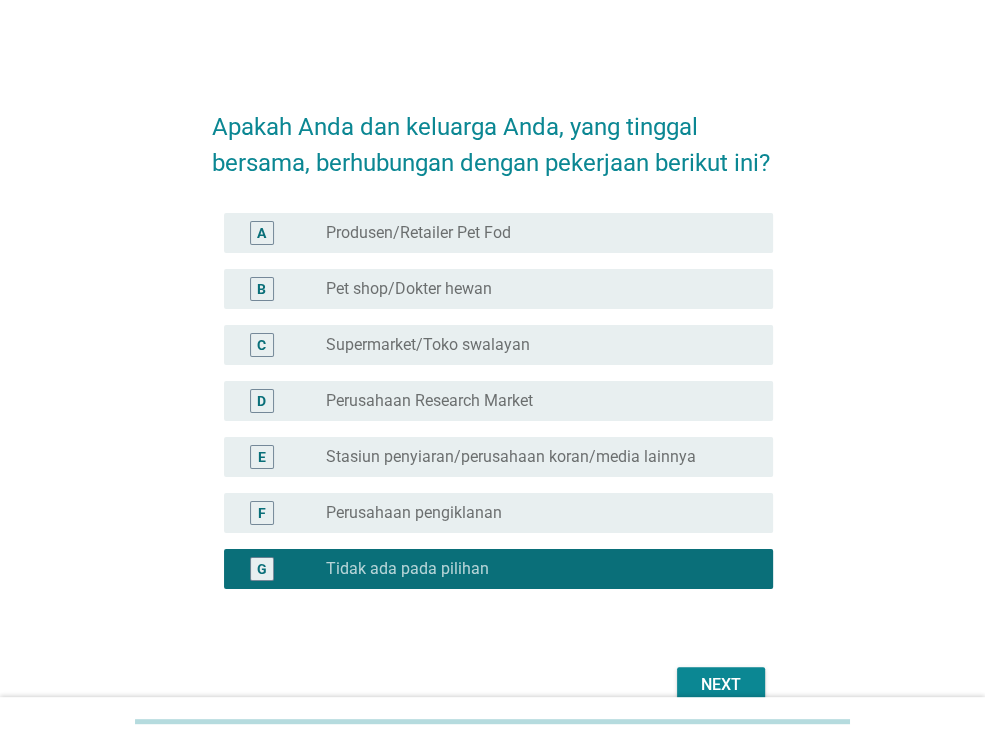 drag, startPoint x: 966, startPoint y: 673, endPoint x: 978, endPoint y: 645, distance: 30.463093 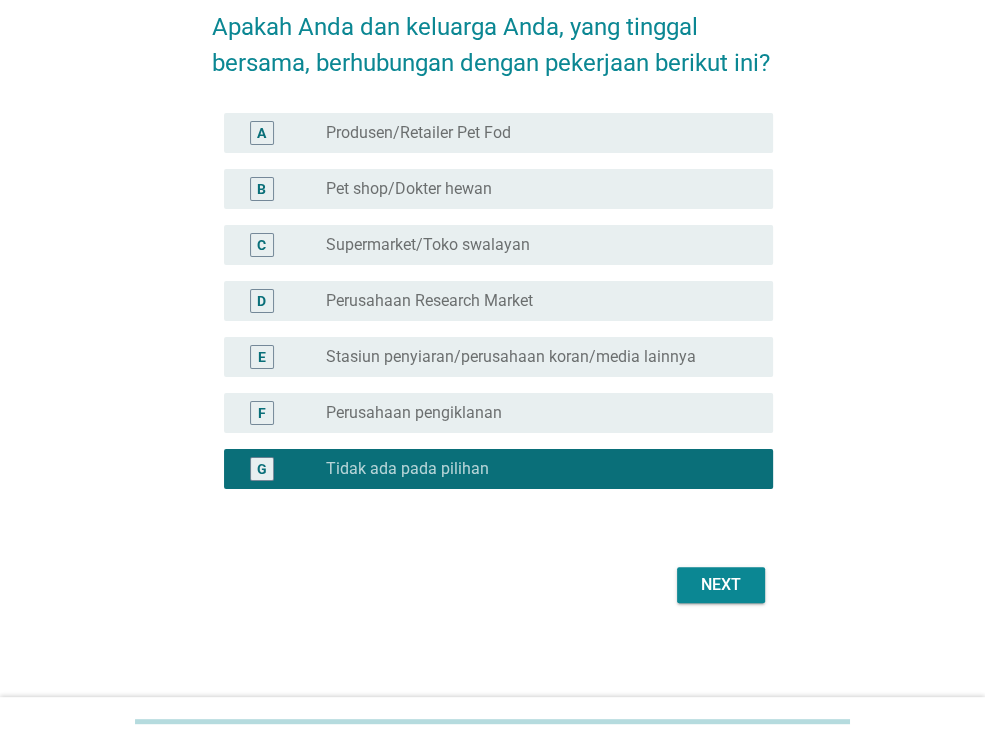scroll, scrollTop: 119, scrollLeft: 0, axis: vertical 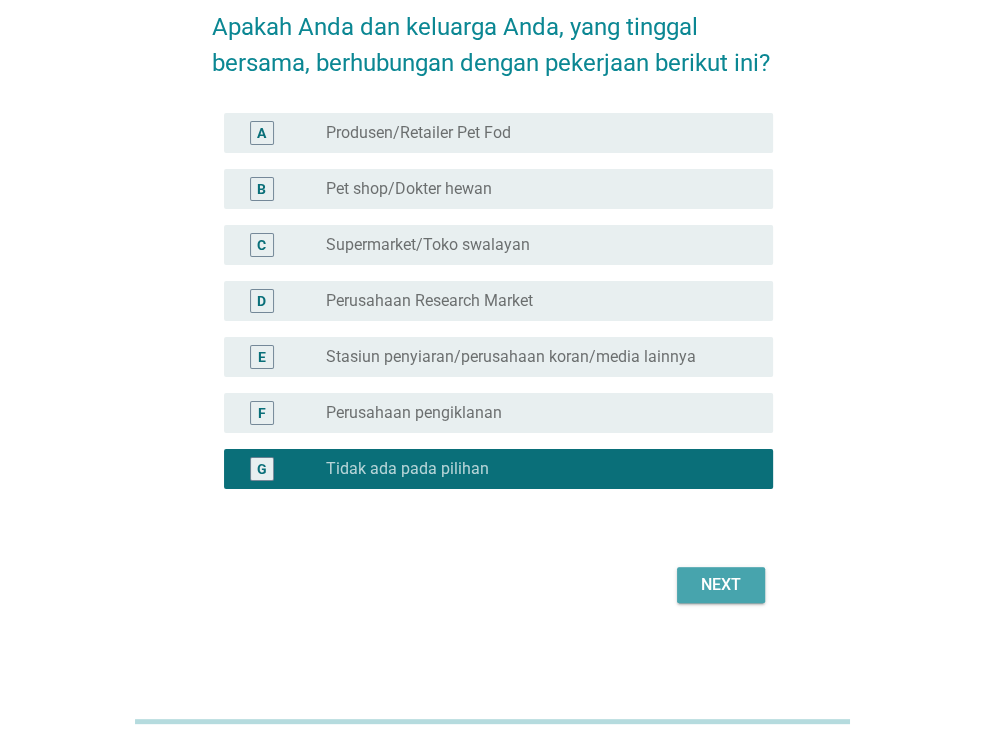click on "Next" at bounding box center [721, 585] 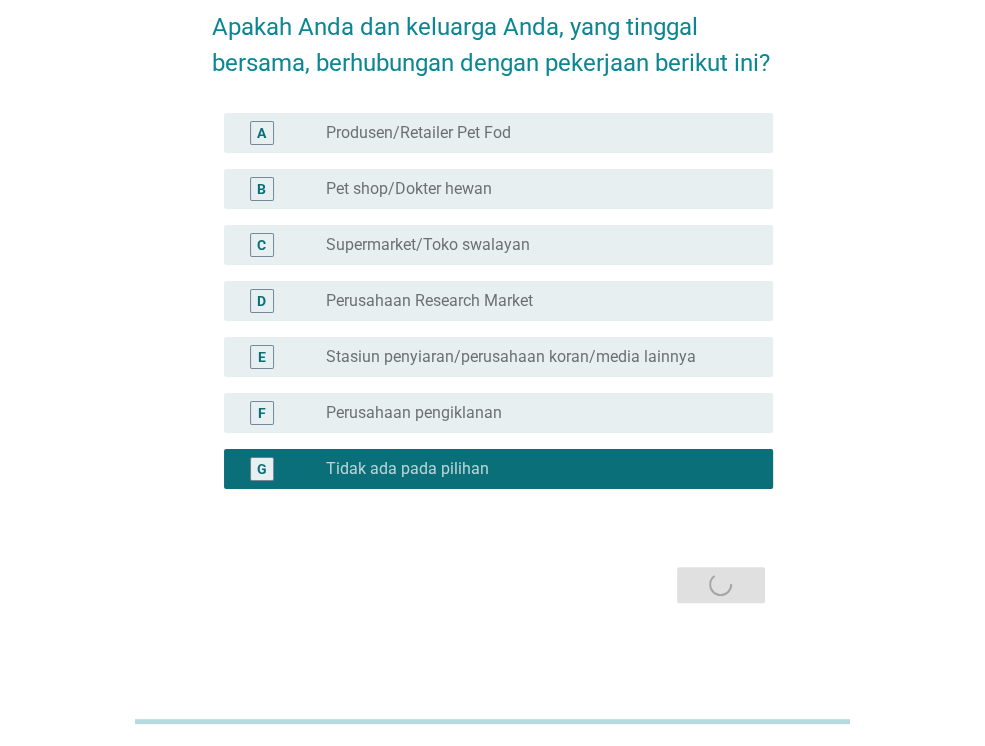 scroll, scrollTop: 0, scrollLeft: 0, axis: both 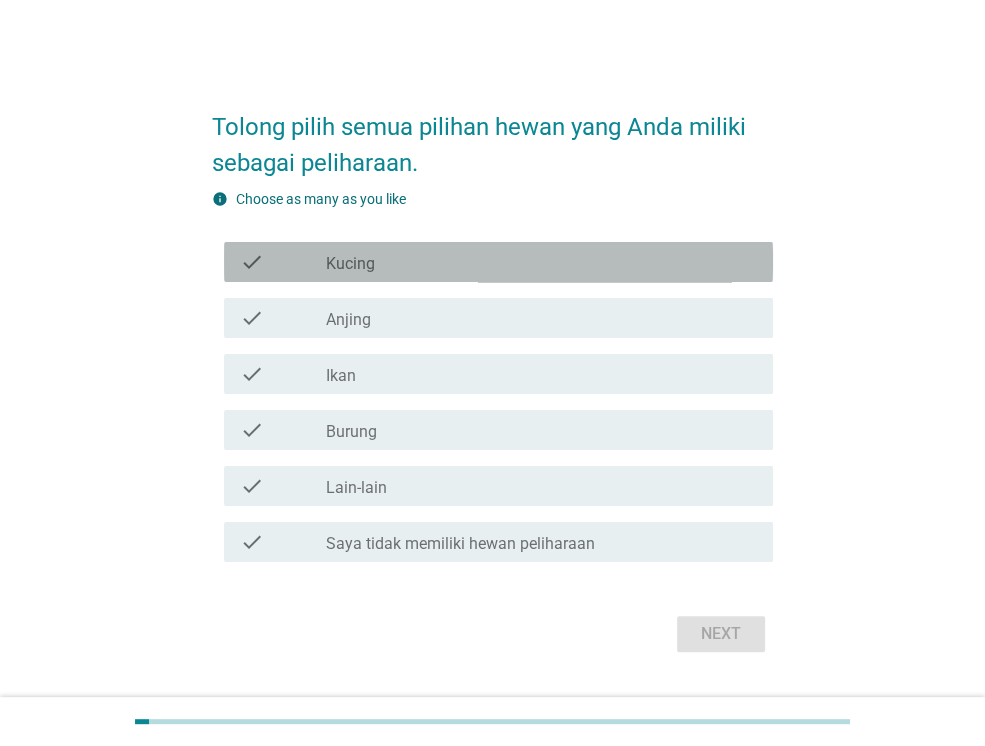 click on "check_box_outline_blank Kucing" at bounding box center (541, 262) 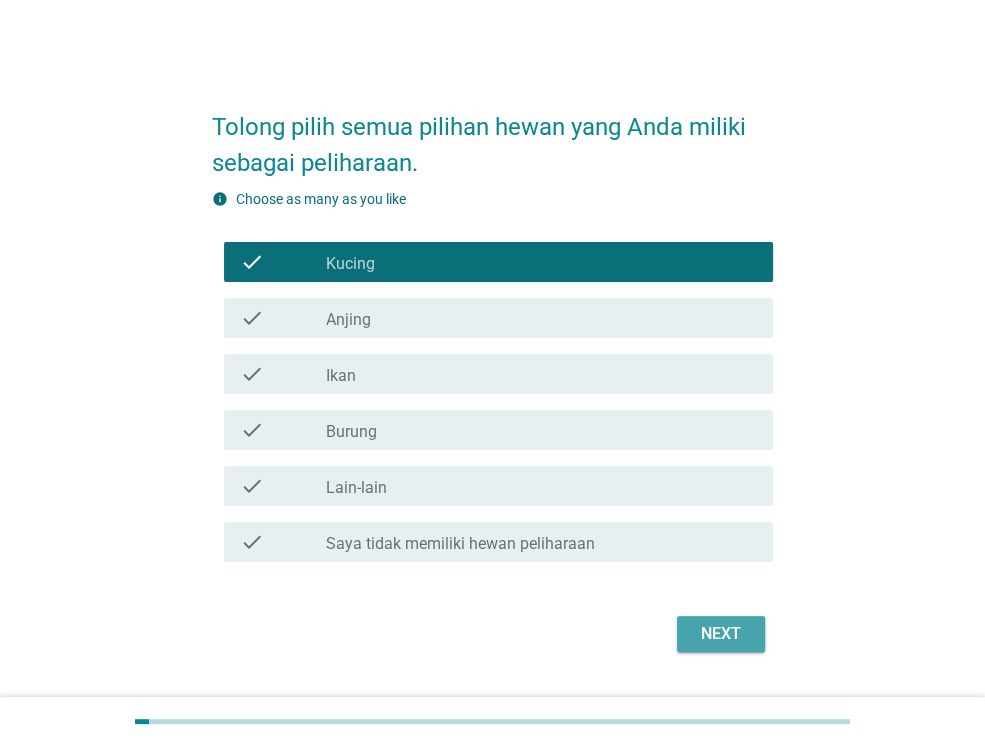 click on "Next" at bounding box center [721, 634] 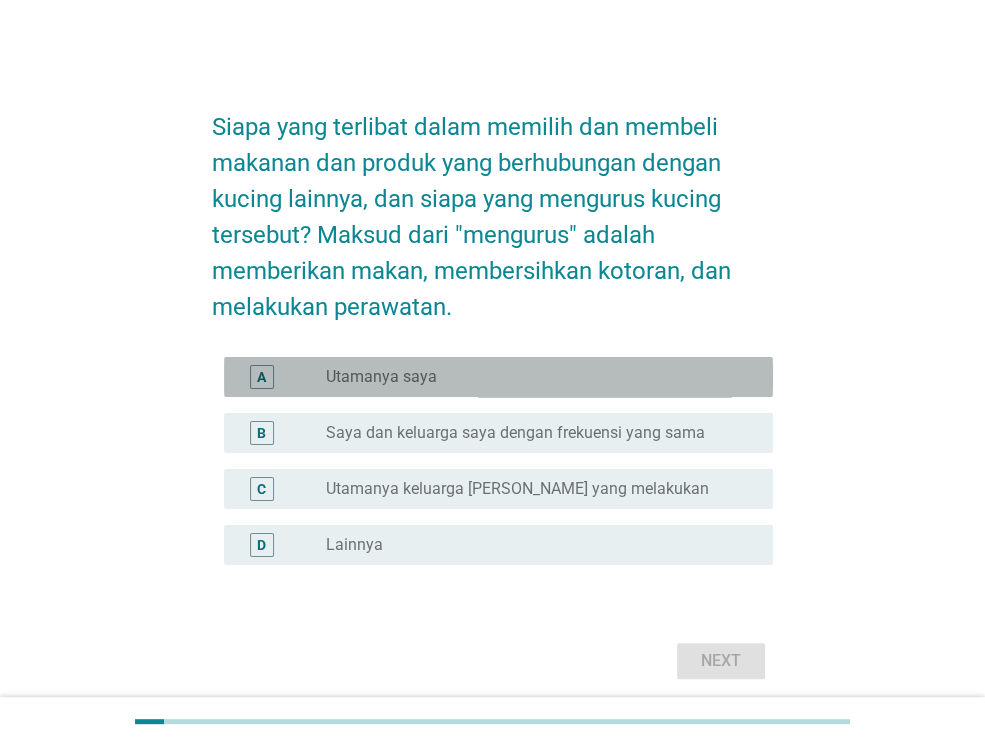 click on "radio_button_unchecked Utamanya saya" at bounding box center [533, 377] 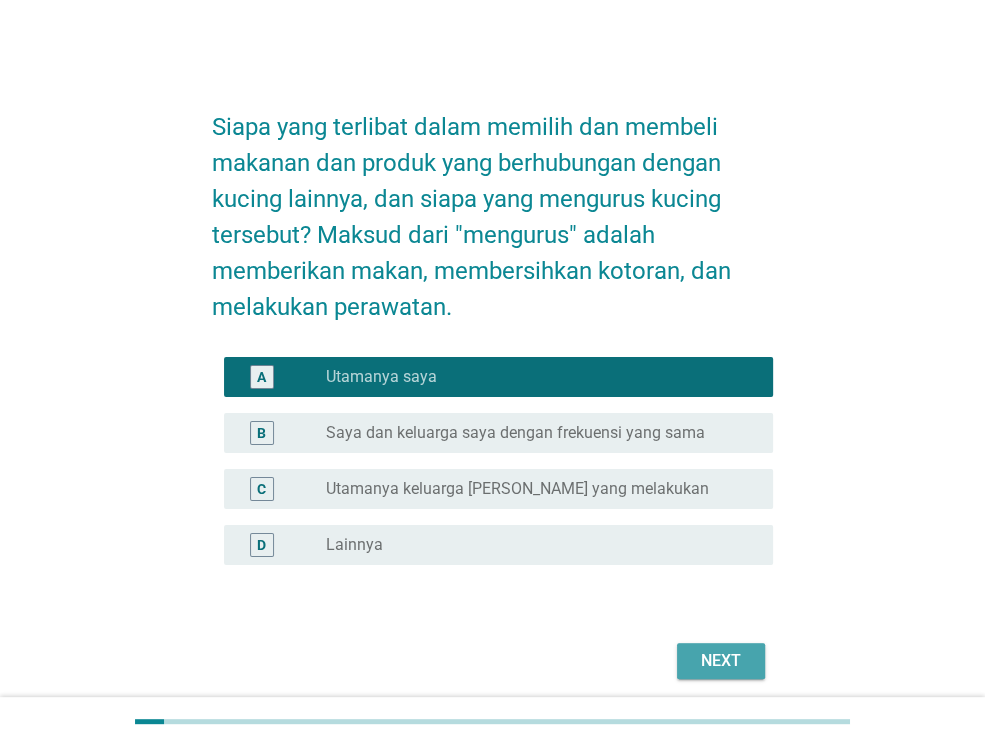 click on "Next" at bounding box center [721, 661] 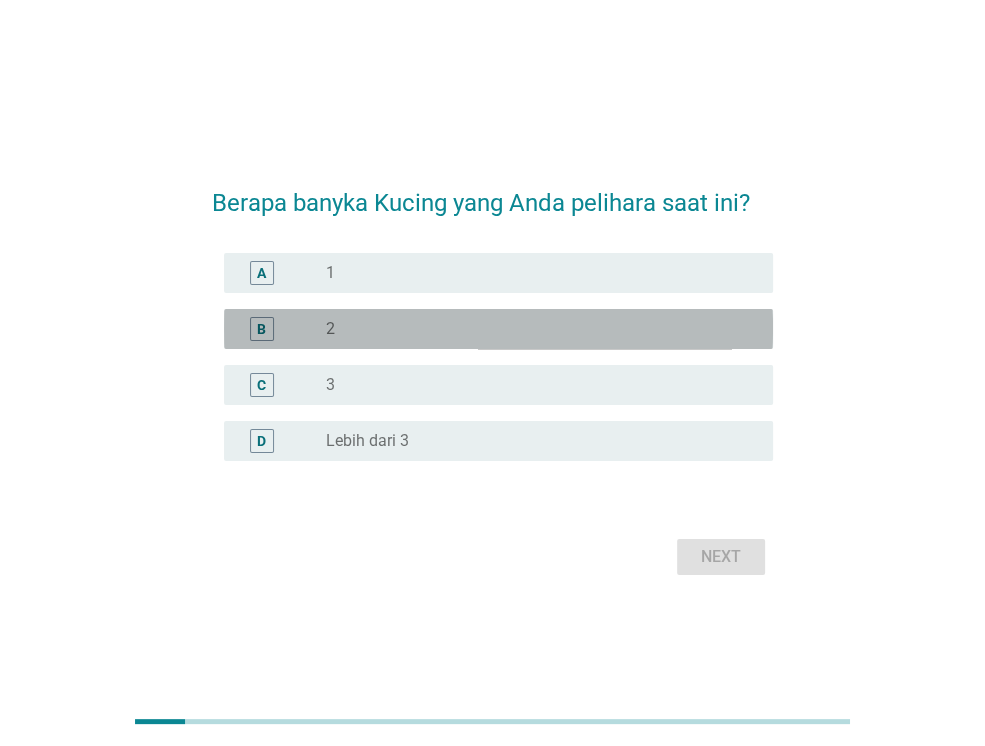 click on "radio_button_unchecked 2" at bounding box center [533, 329] 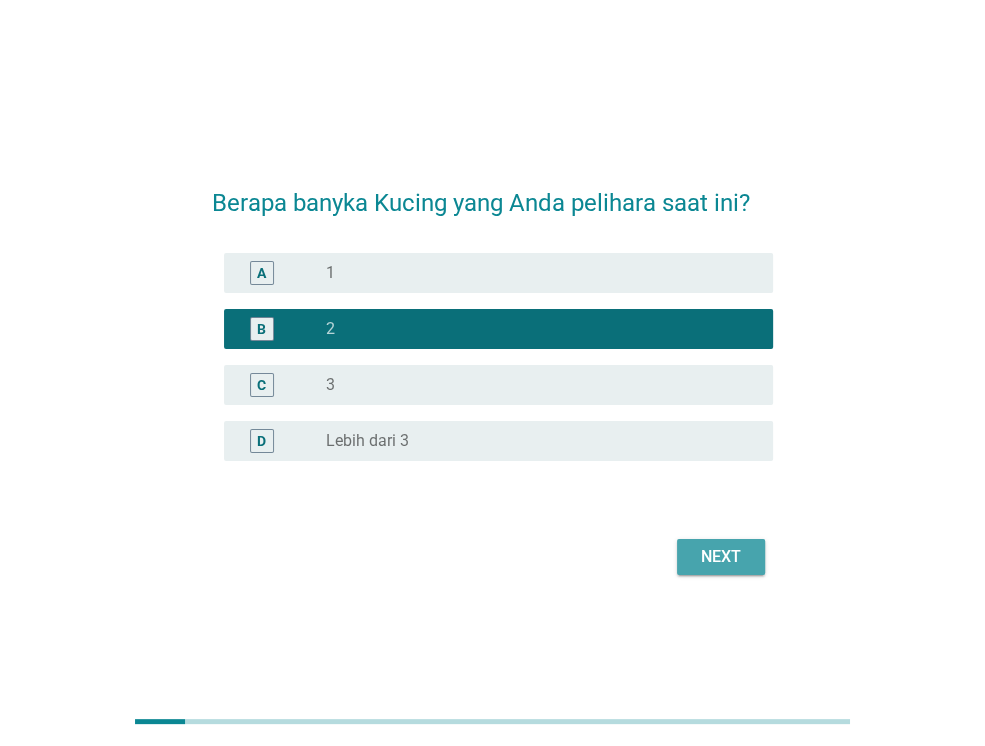 click on "Next" at bounding box center [721, 557] 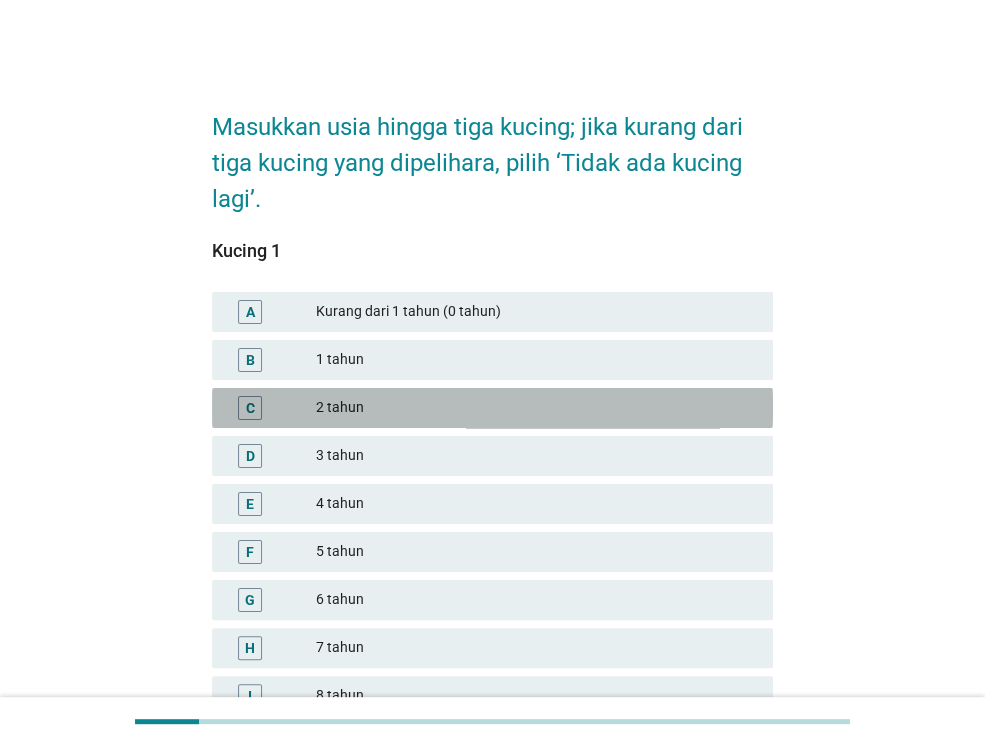 click on "2 tahun" at bounding box center [536, 408] 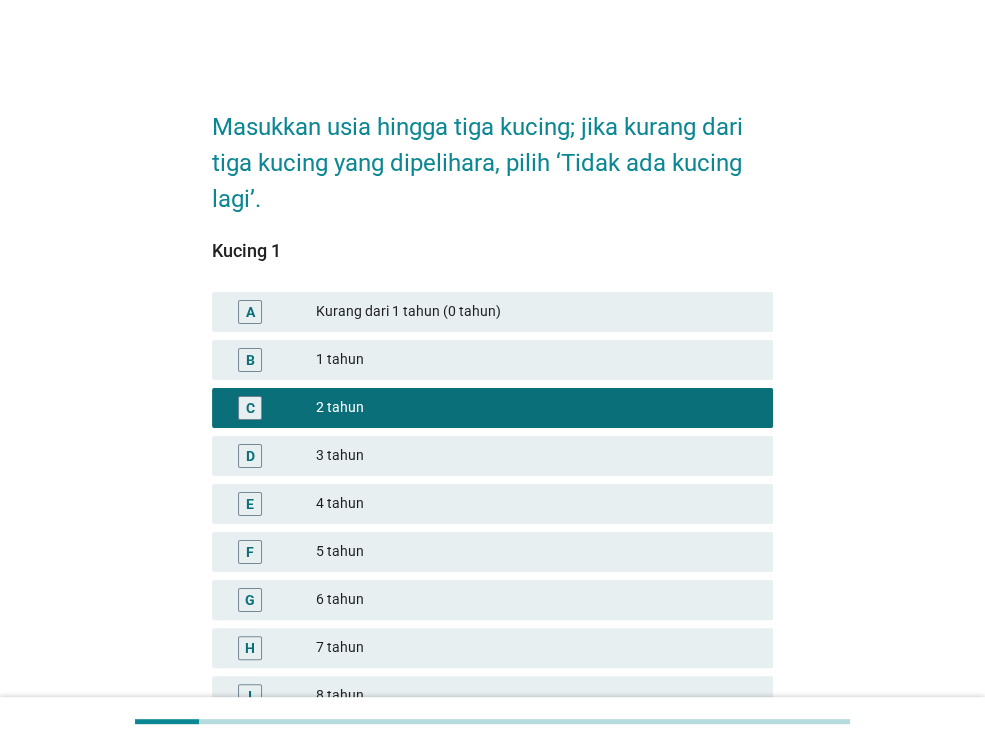 scroll, scrollTop: 330, scrollLeft: 0, axis: vertical 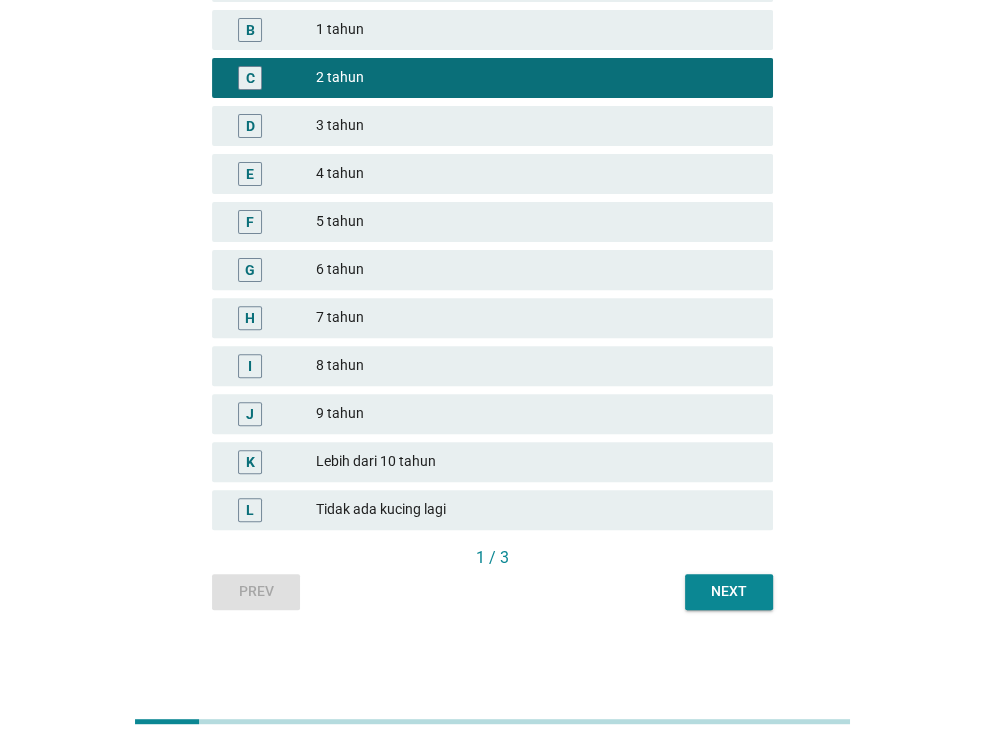 click on "Next" at bounding box center [729, 591] 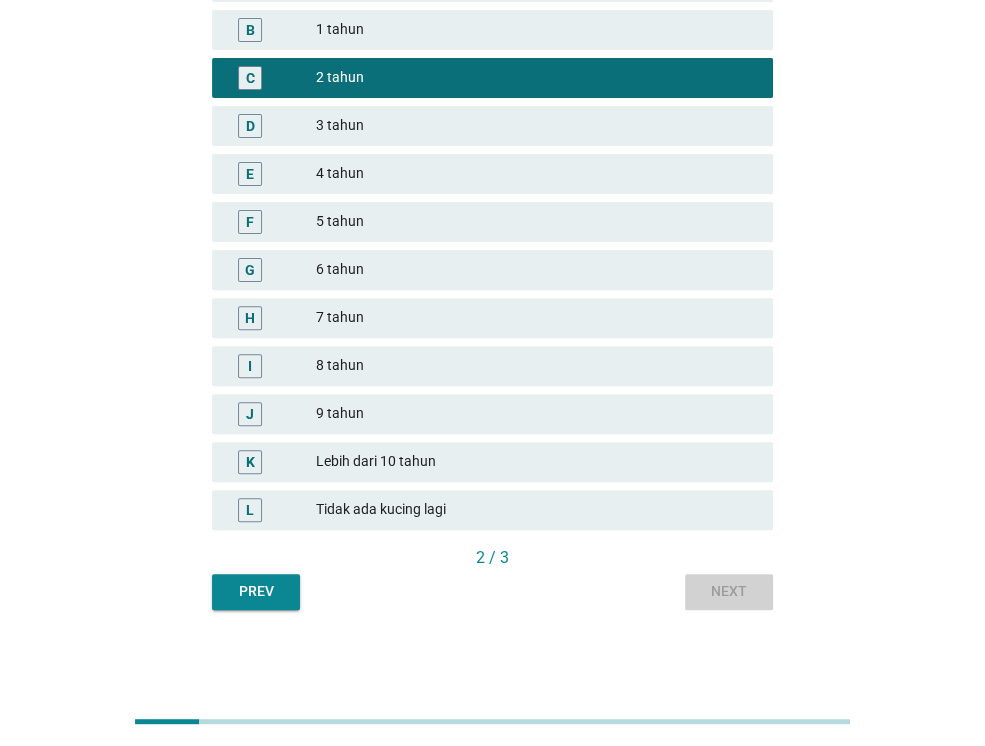 scroll, scrollTop: 0, scrollLeft: 0, axis: both 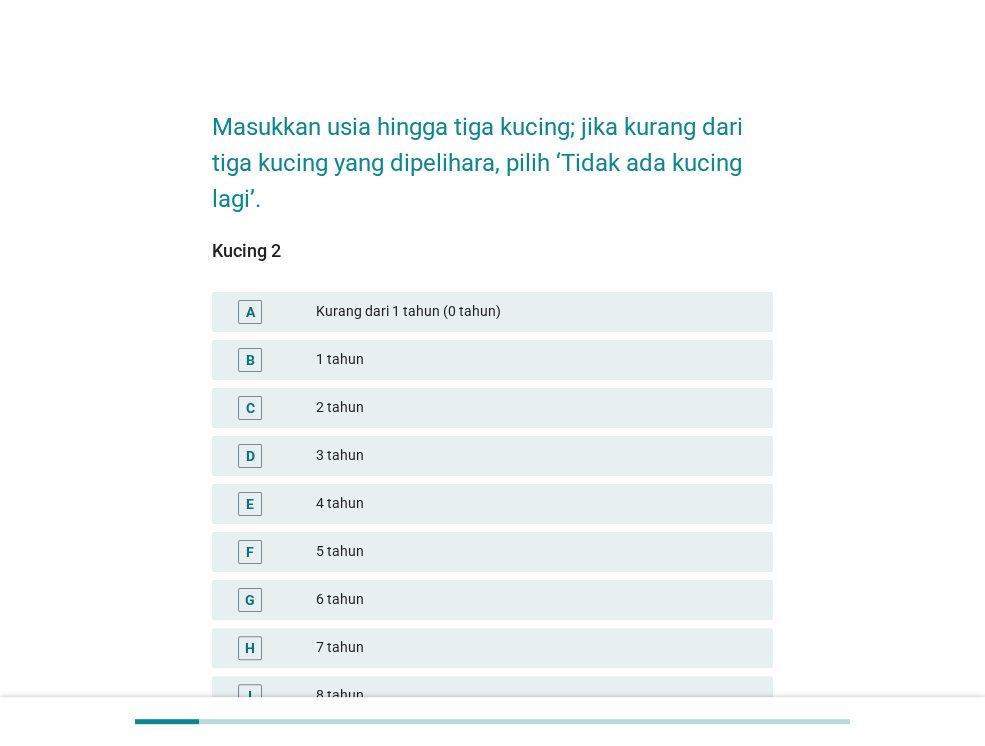 click on "2 tahun" at bounding box center [536, 408] 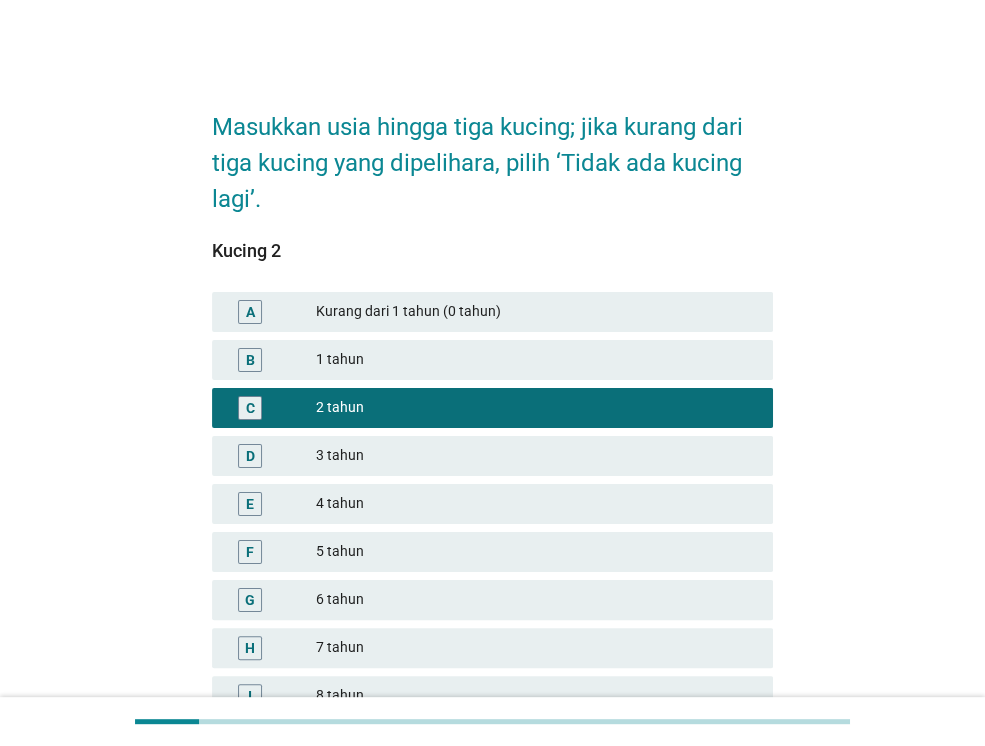 scroll, scrollTop: 330, scrollLeft: 0, axis: vertical 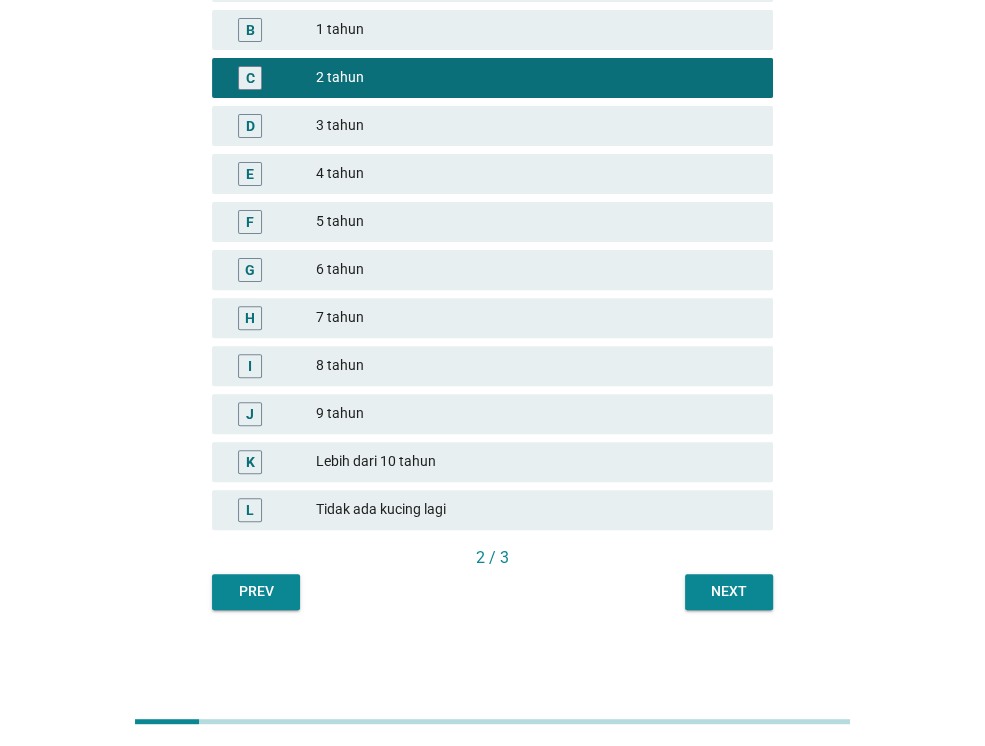 click on "Next" at bounding box center [729, 591] 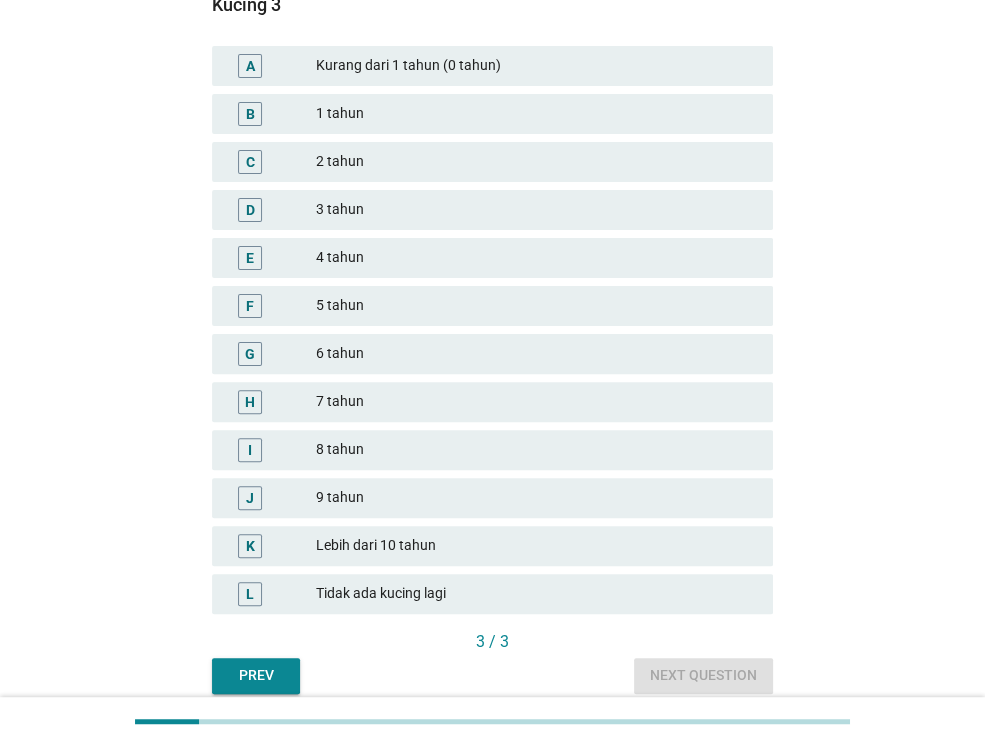 scroll, scrollTop: 330, scrollLeft: 0, axis: vertical 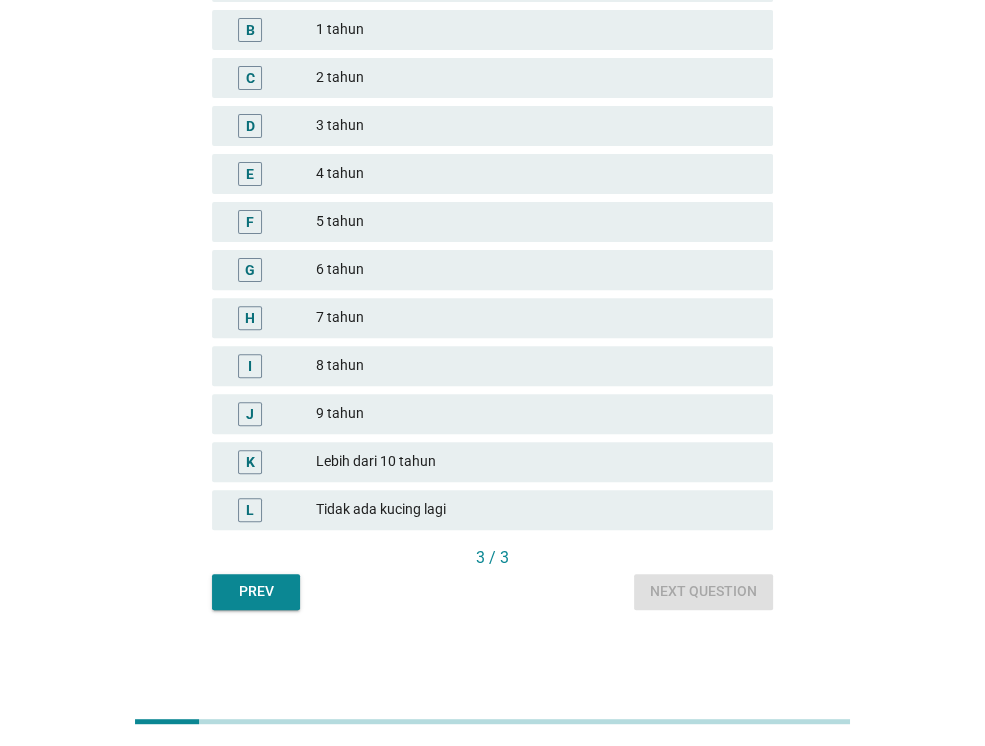 click on "Tidak ada kucing lagi" at bounding box center [536, 510] 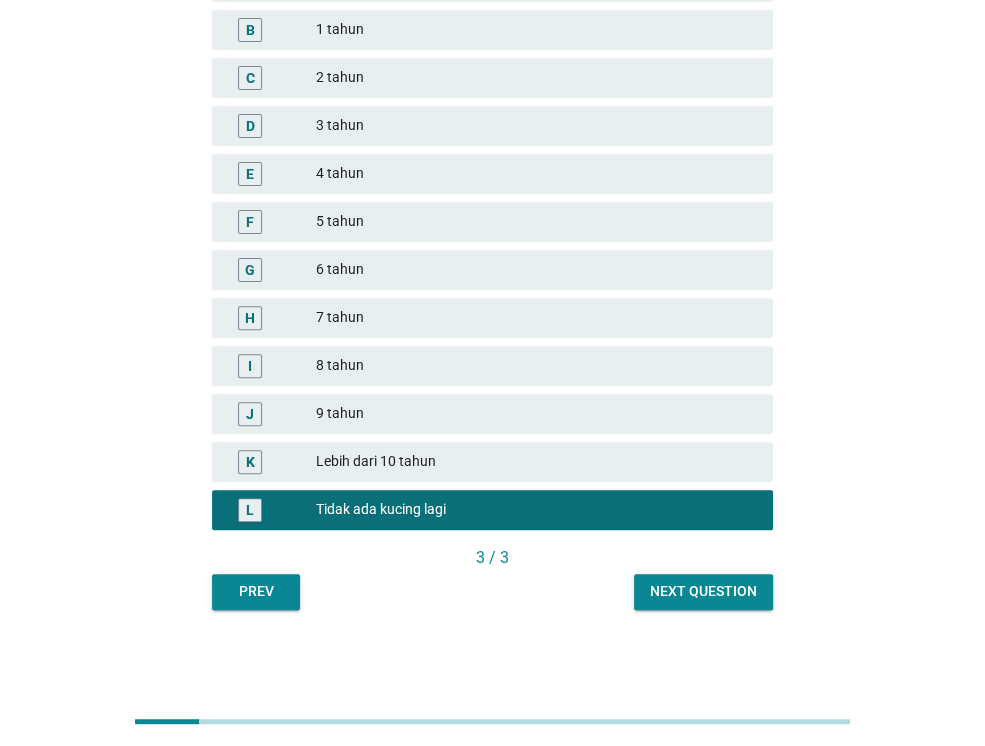 click on "Next question" at bounding box center (703, 591) 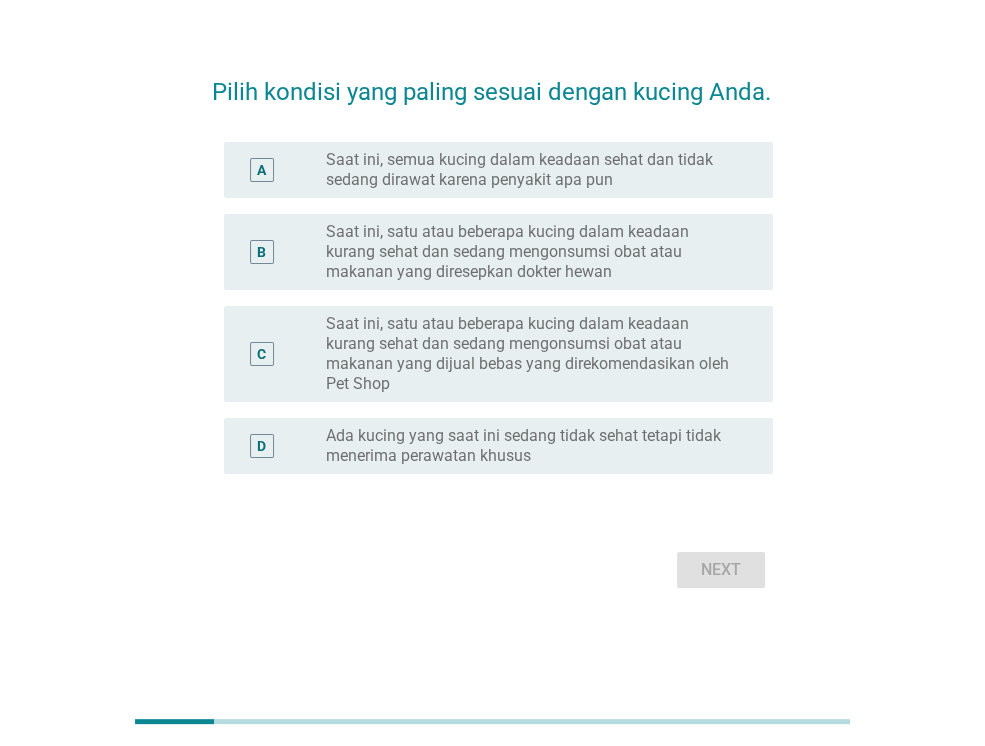 scroll, scrollTop: 0, scrollLeft: 0, axis: both 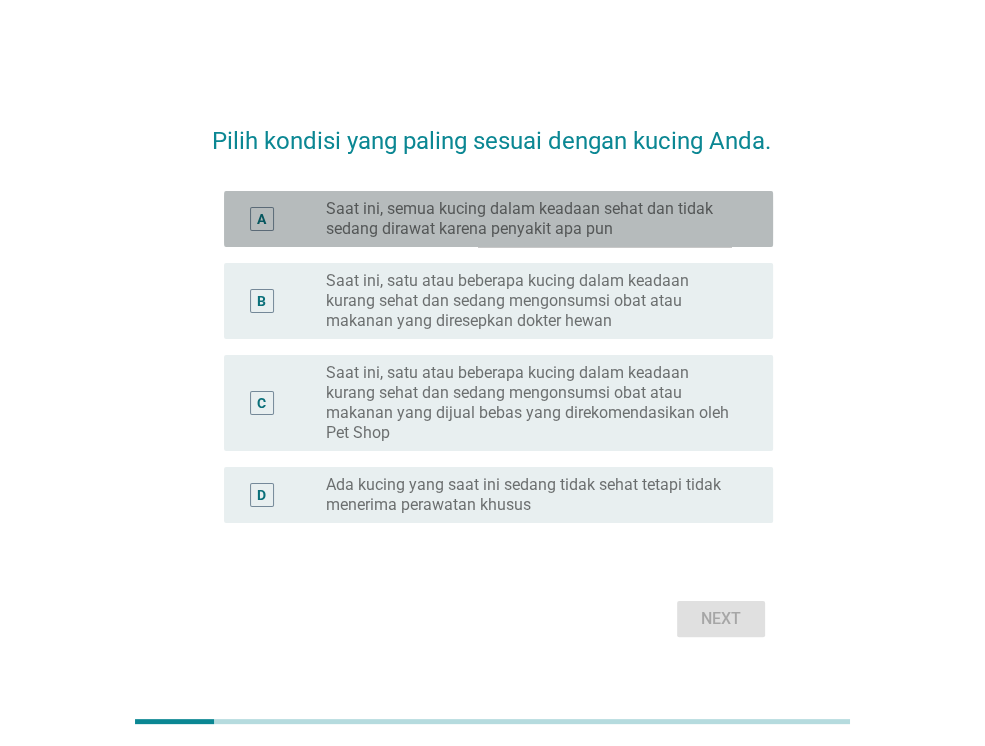 click on "Saat ini, semua kucing dalam keadaan sehat dan tidak sedang dirawat karena penyakit apa pun" at bounding box center (533, 219) 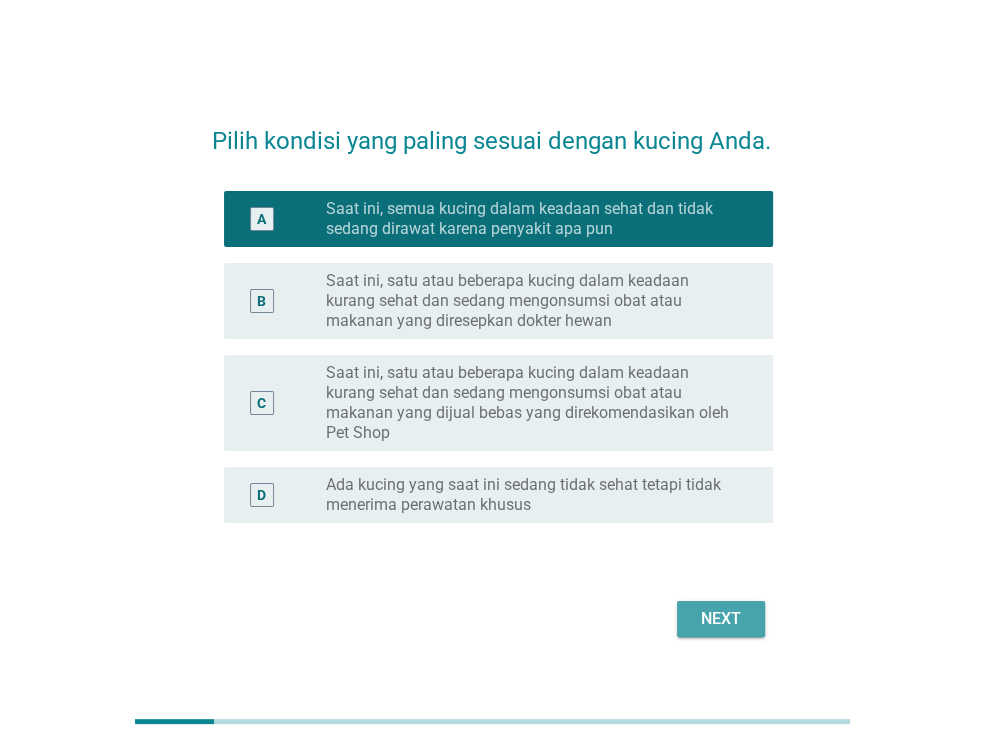 click on "Next" at bounding box center [721, 619] 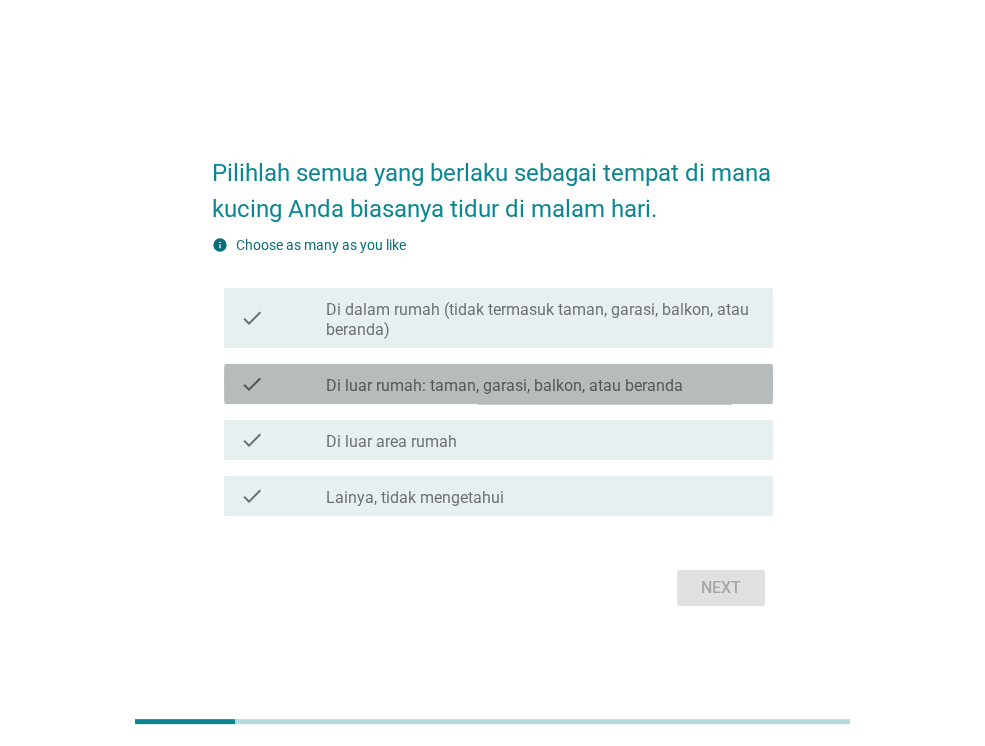 click on "Di luar rumah: taman, garasi, balkon, atau beranda" at bounding box center [504, 386] 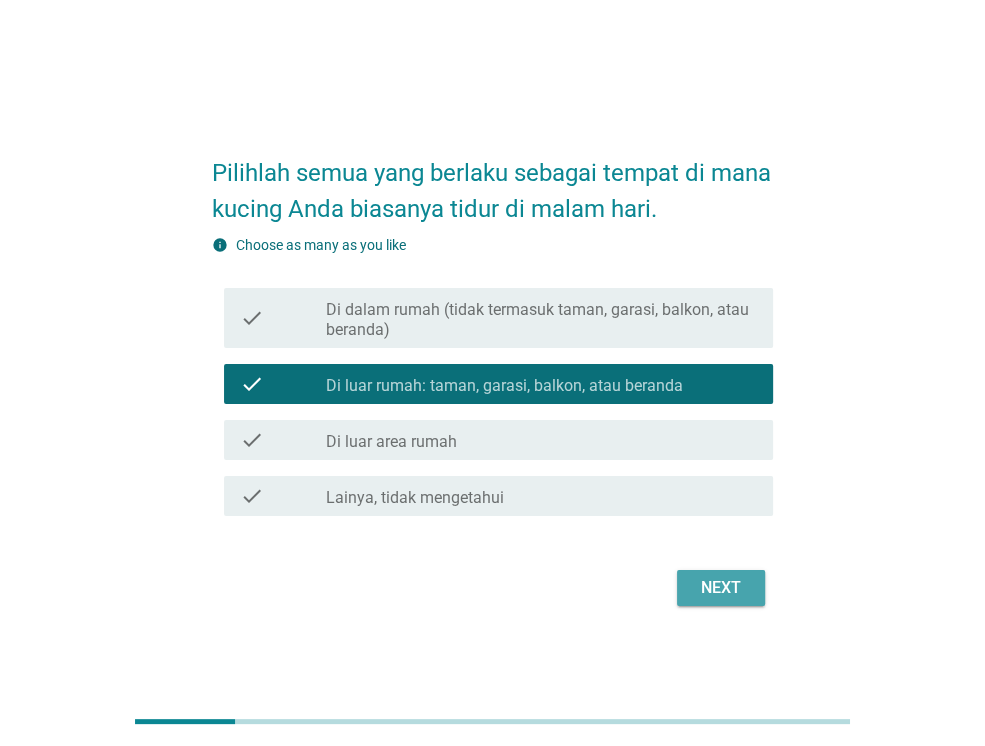 click on "Next" at bounding box center [721, 588] 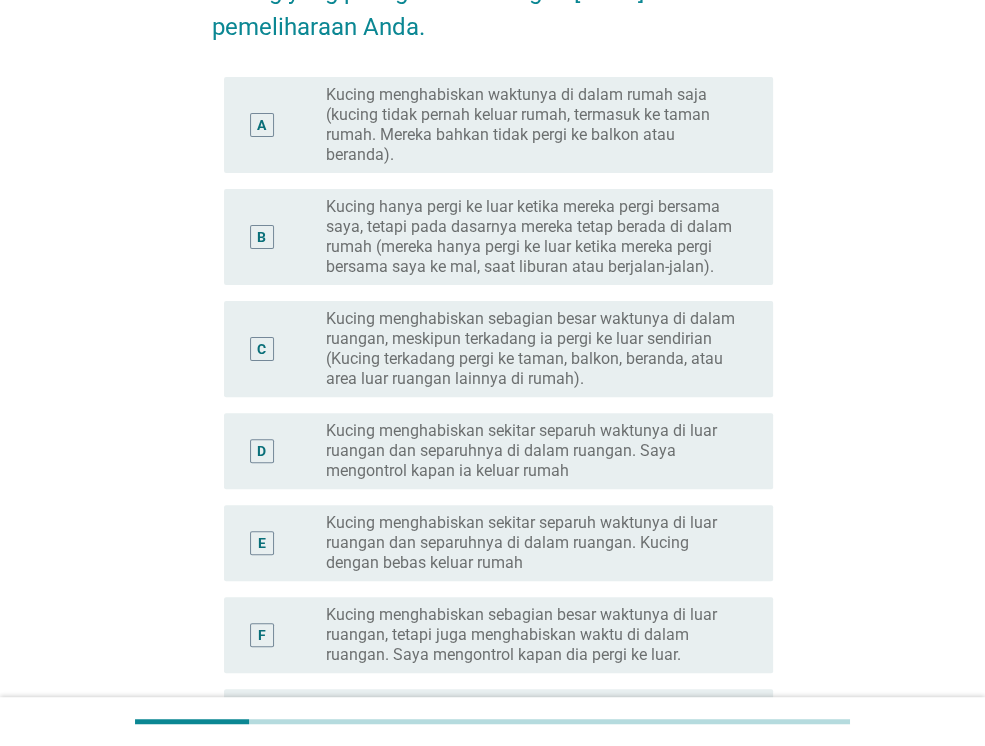 scroll, scrollTop: 249, scrollLeft: 0, axis: vertical 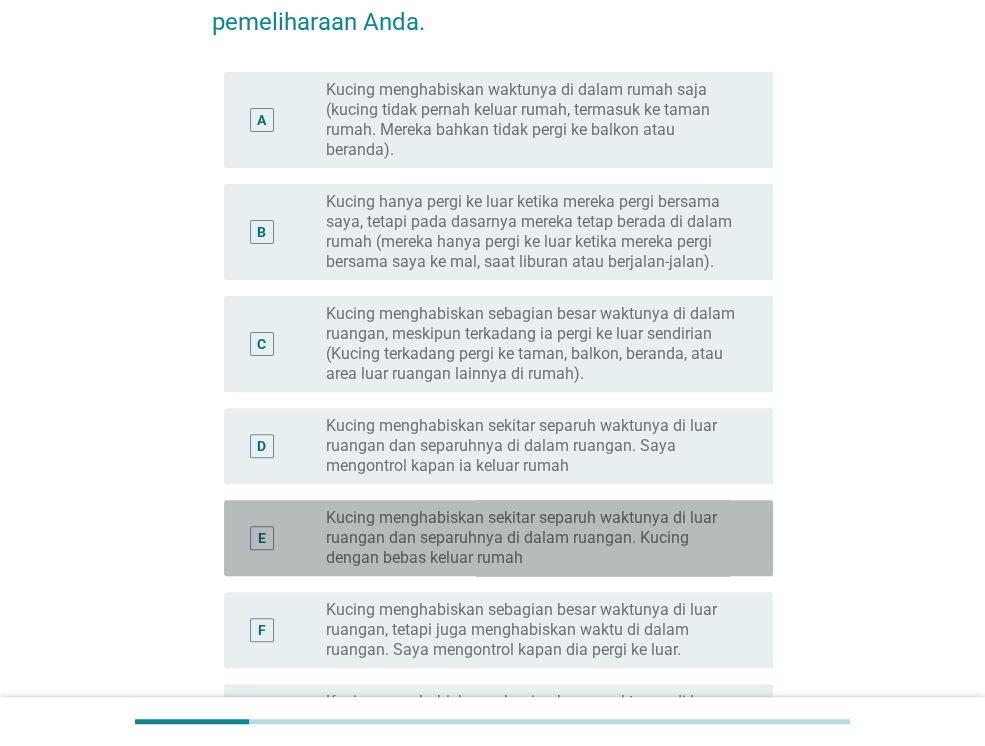 click on "Kucing menghabiskan sekitar separuh waktunya di luar ruangan dan separuhnya di dalam ruangan. Kucing dengan bebas keluar rumah" at bounding box center (533, 538) 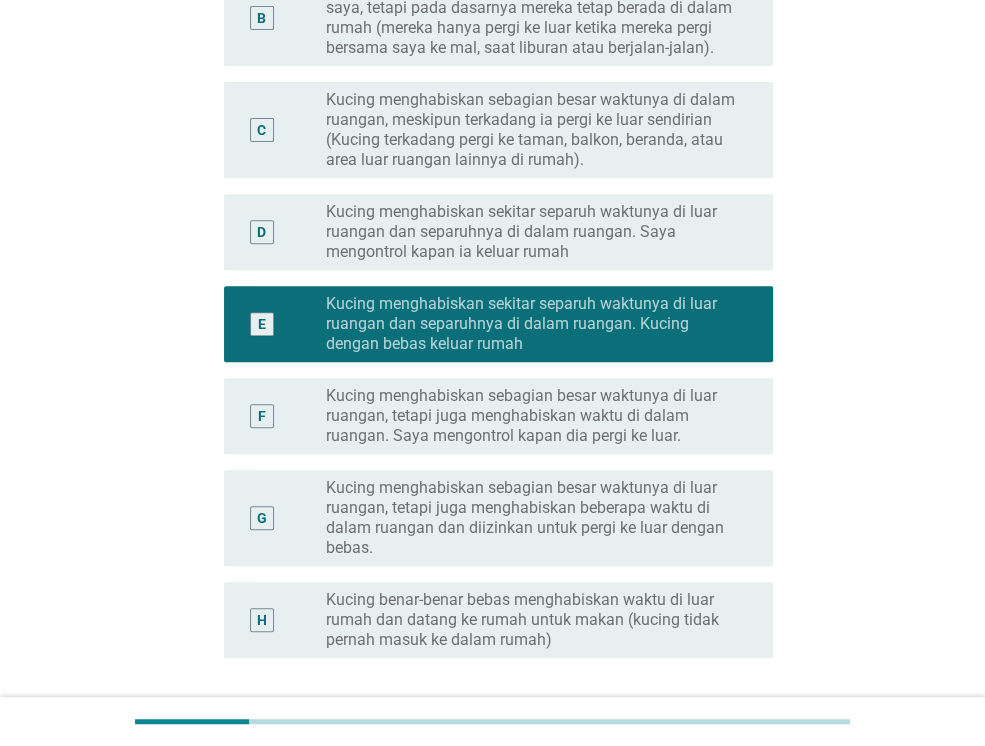 scroll, scrollTop: 469, scrollLeft: 0, axis: vertical 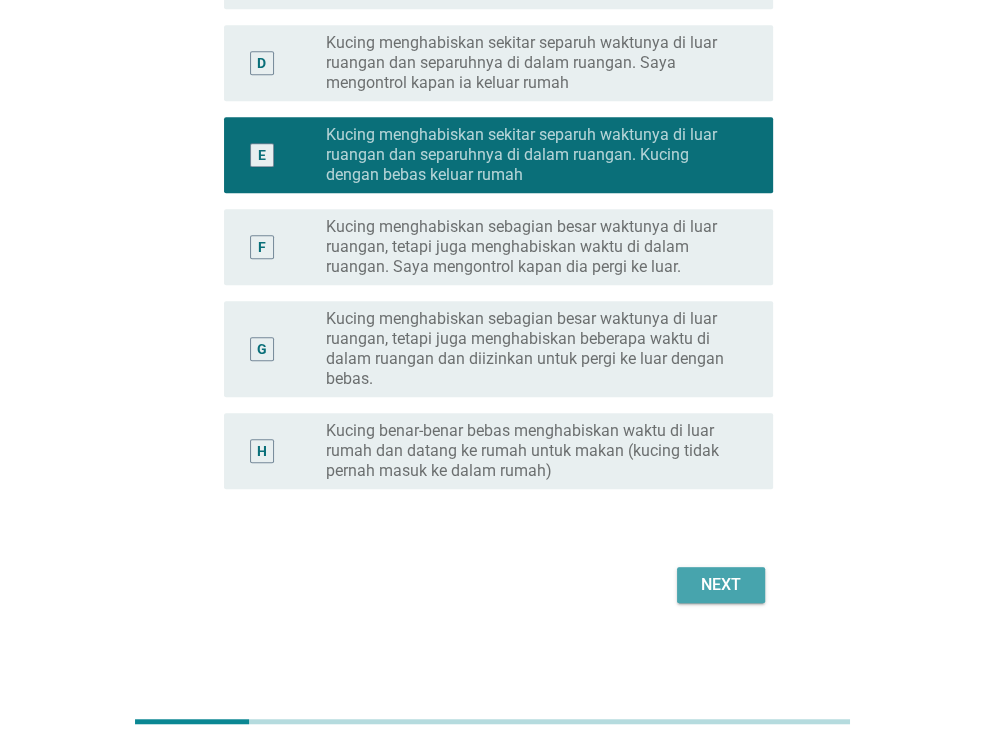 click on "Next" at bounding box center [721, 585] 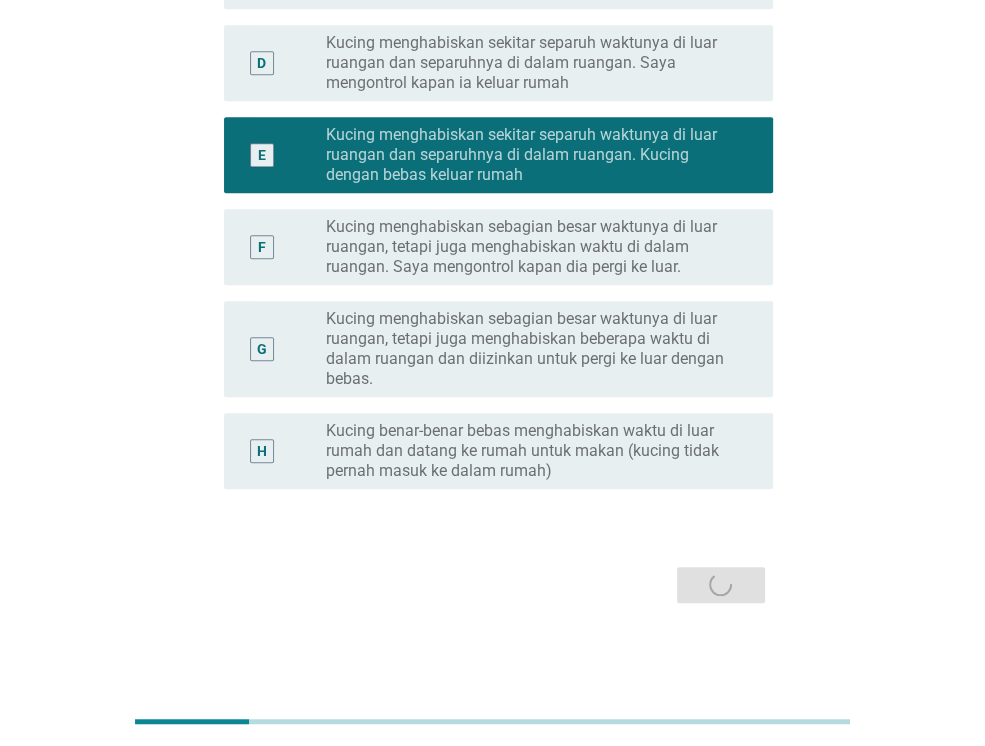 scroll, scrollTop: 0, scrollLeft: 0, axis: both 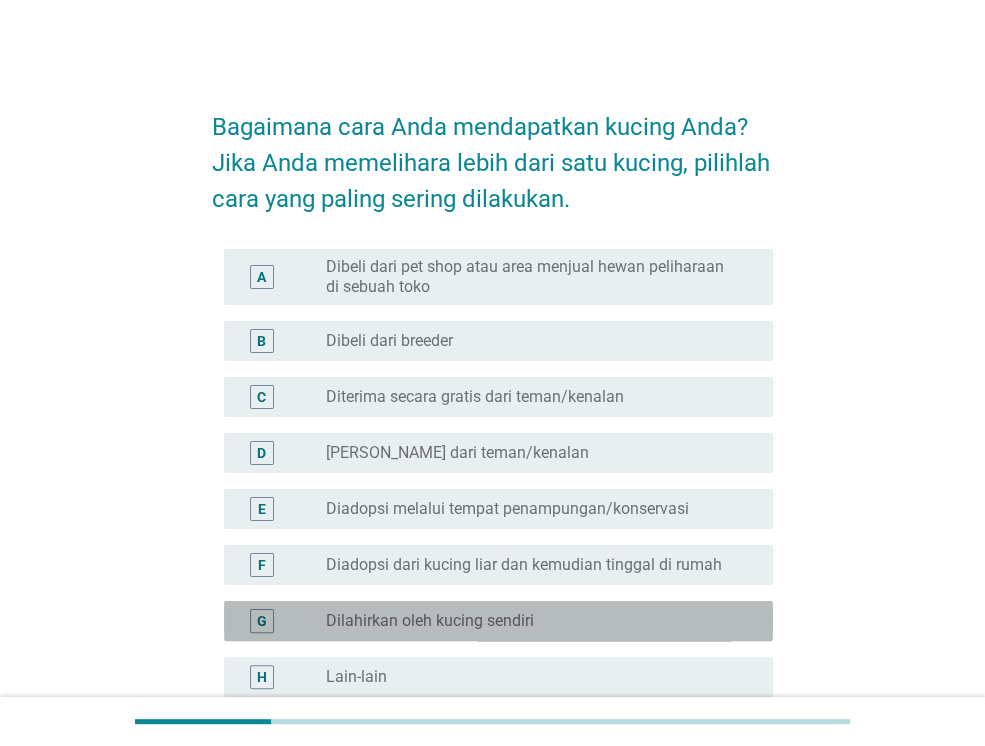 click on "Dilahirkan oleh kucing sendiri" at bounding box center (430, 621) 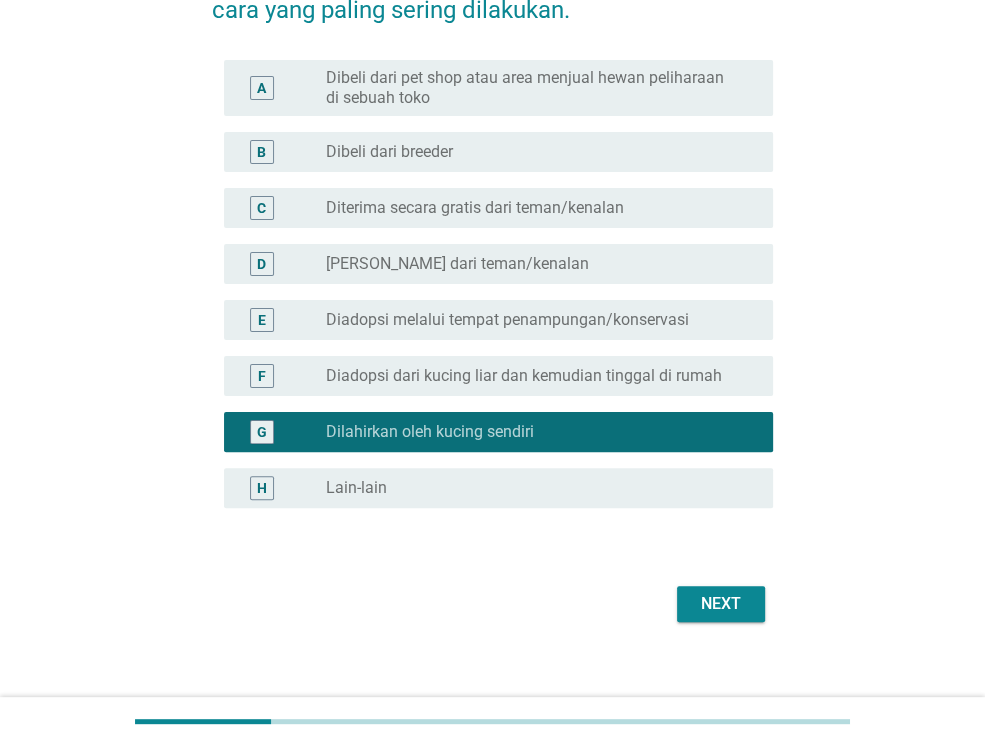 scroll, scrollTop: 208, scrollLeft: 0, axis: vertical 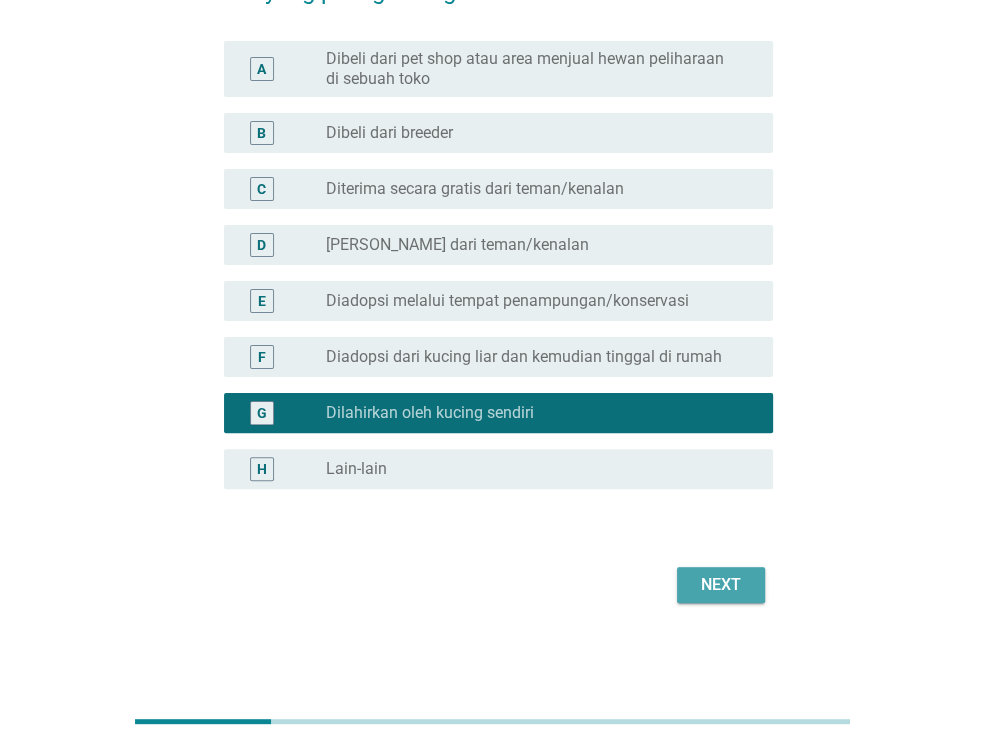 click on "Next" at bounding box center [721, 585] 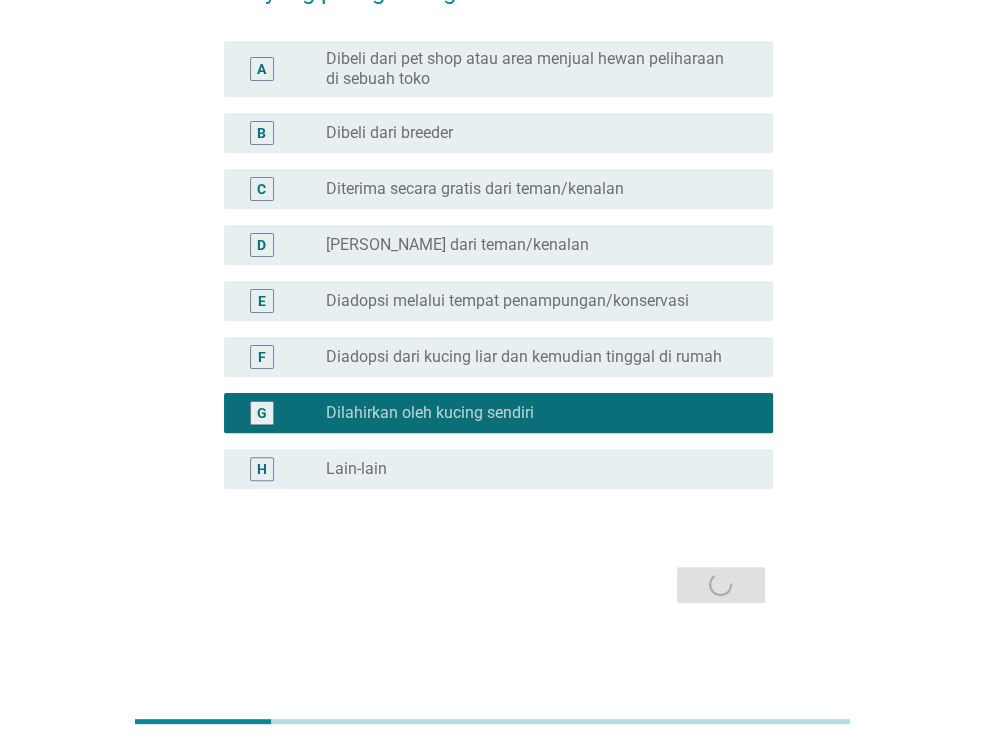 scroll, scrollTop: 0, scrollLeft: 0, axis: both 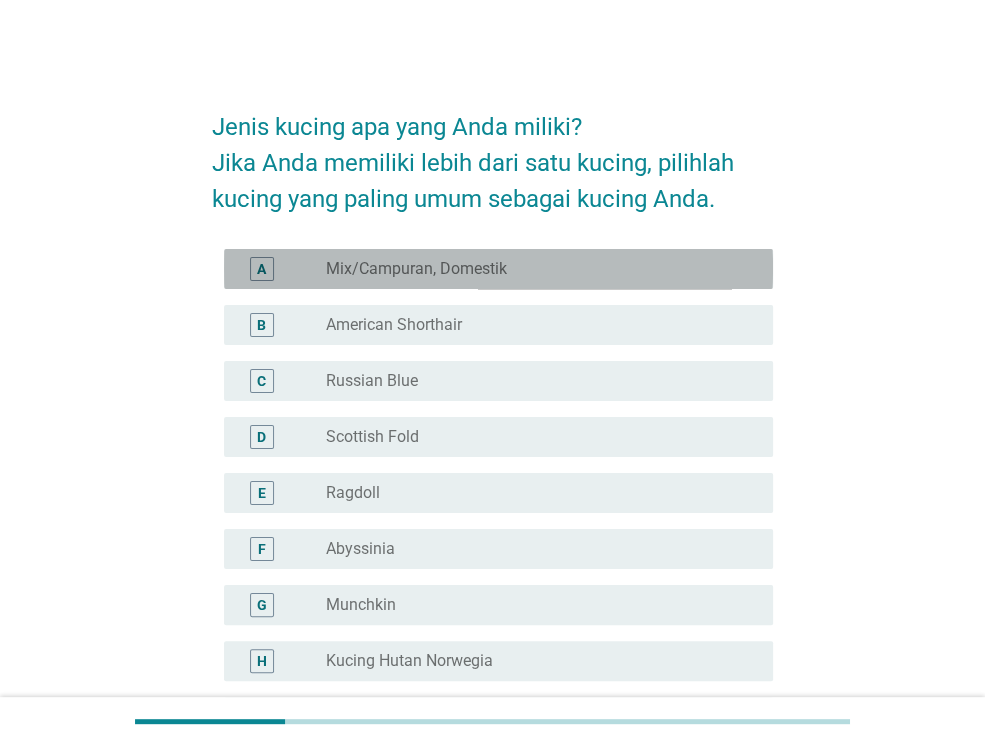 click on "radio_button_unchecked Mix/Campuran, Domestik" at bounding box center (541, 269) 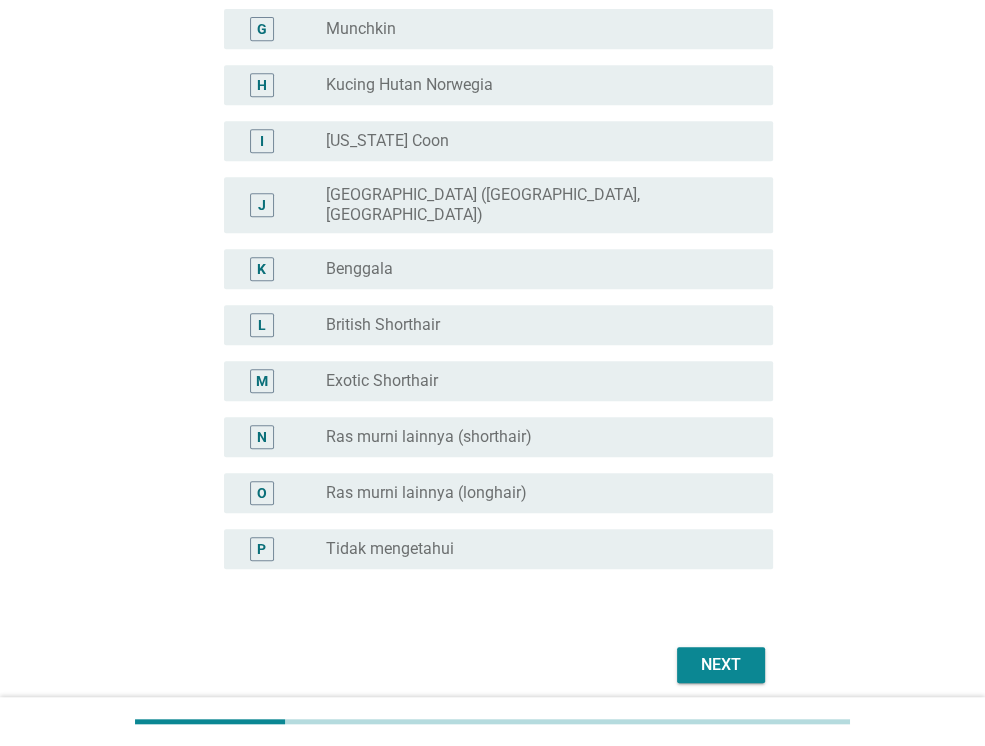 scroll, scrollTop: 578, scrollLeft: 0, axis: vertical 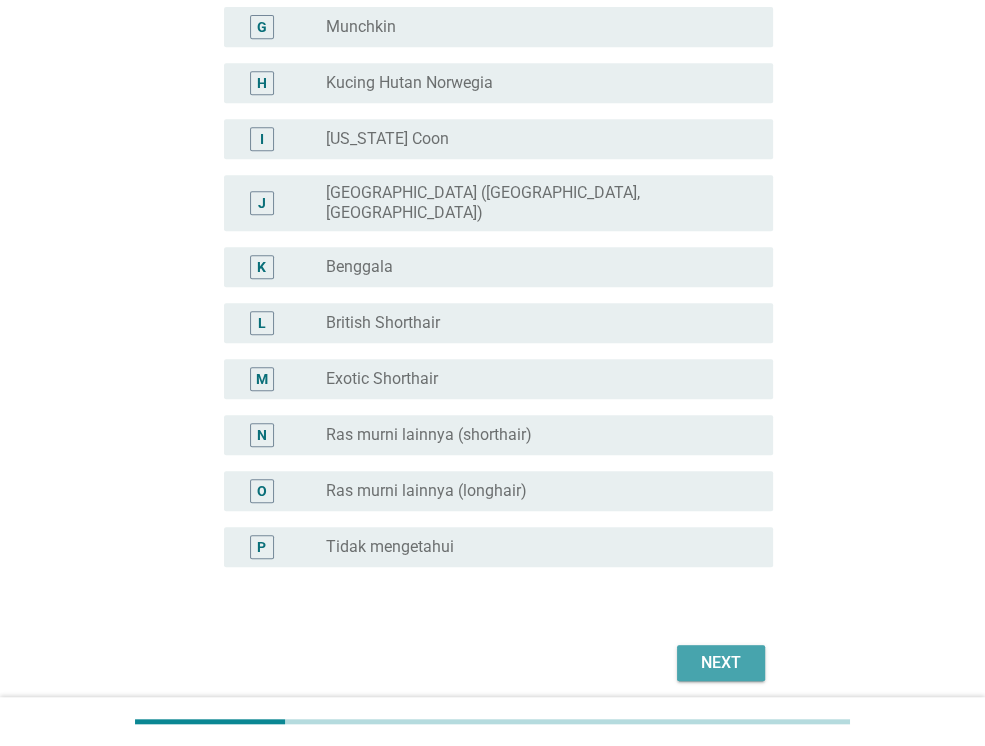 click on "Next" at bounding box center [721, 663] 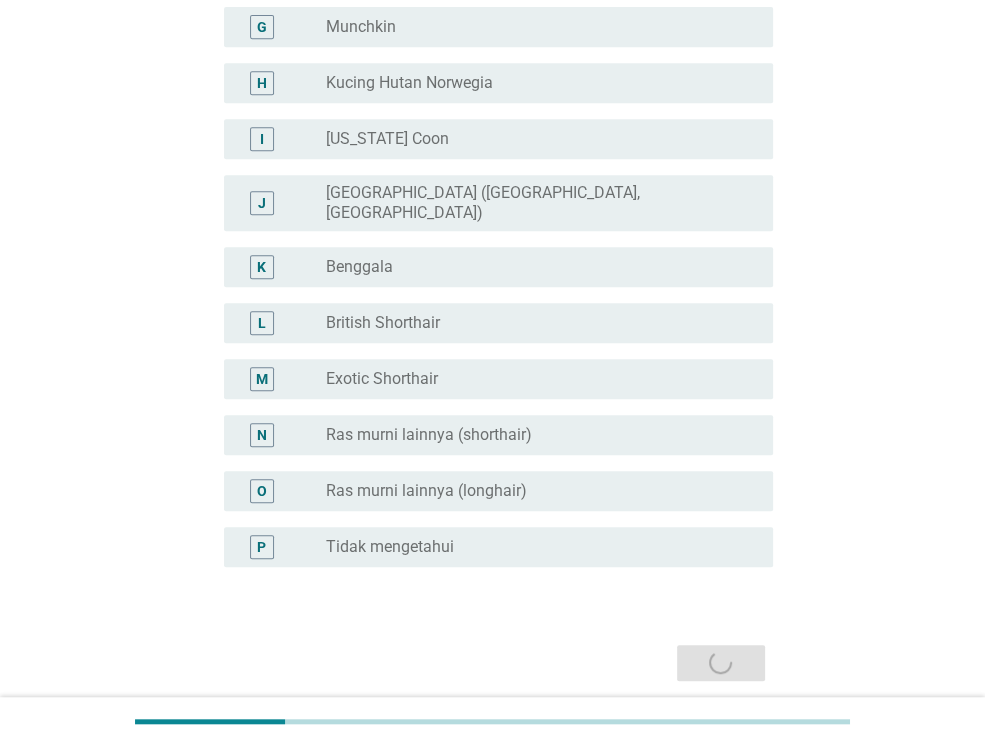 scroll, scrollTop: 0, scrollLeft: 0, axis: both 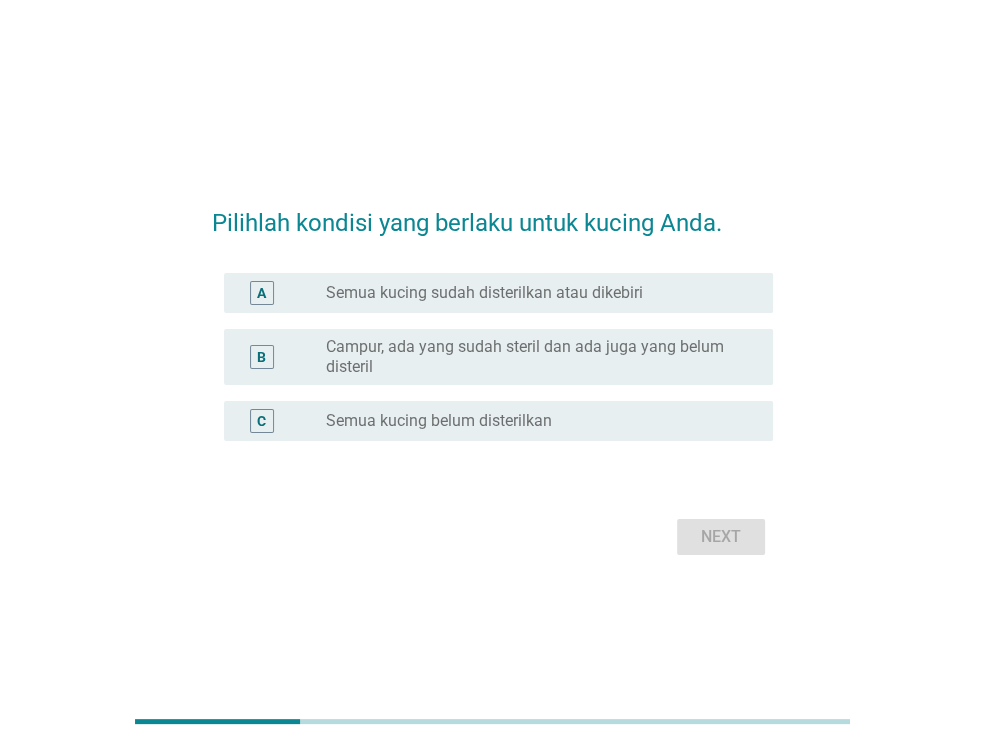 click on "Semua kucing belum disterilkan" at bounding box center [439, 421] 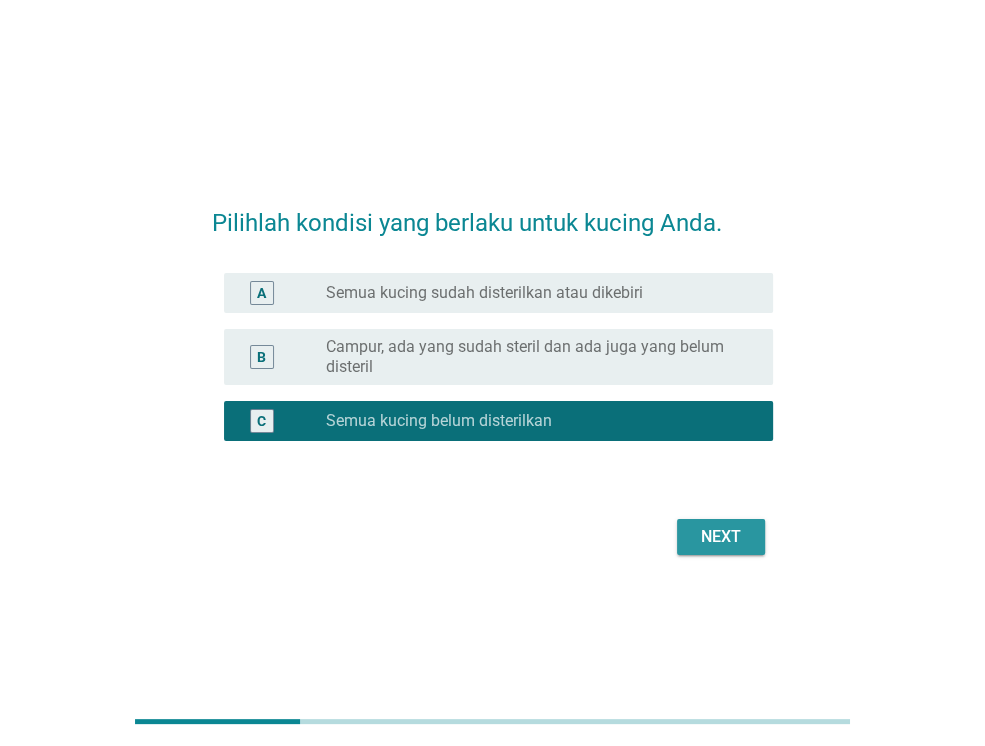 click on "Next" at bounding box center [721, 537] 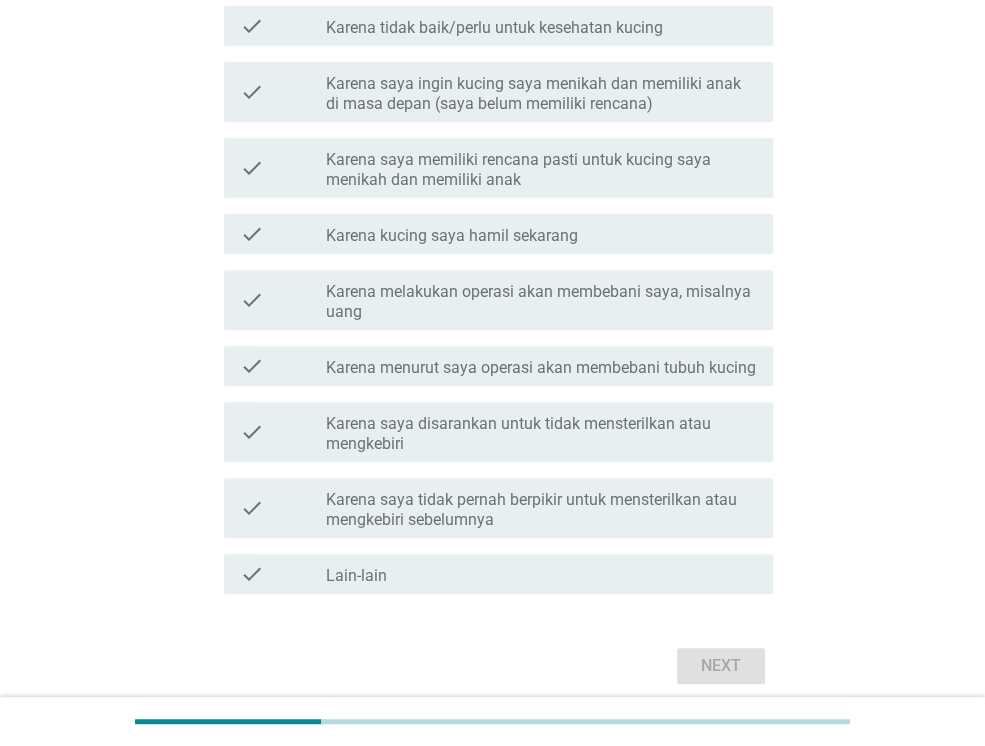 scroll, scrollTop: 401, scrollLeft: 0, axis: vertical 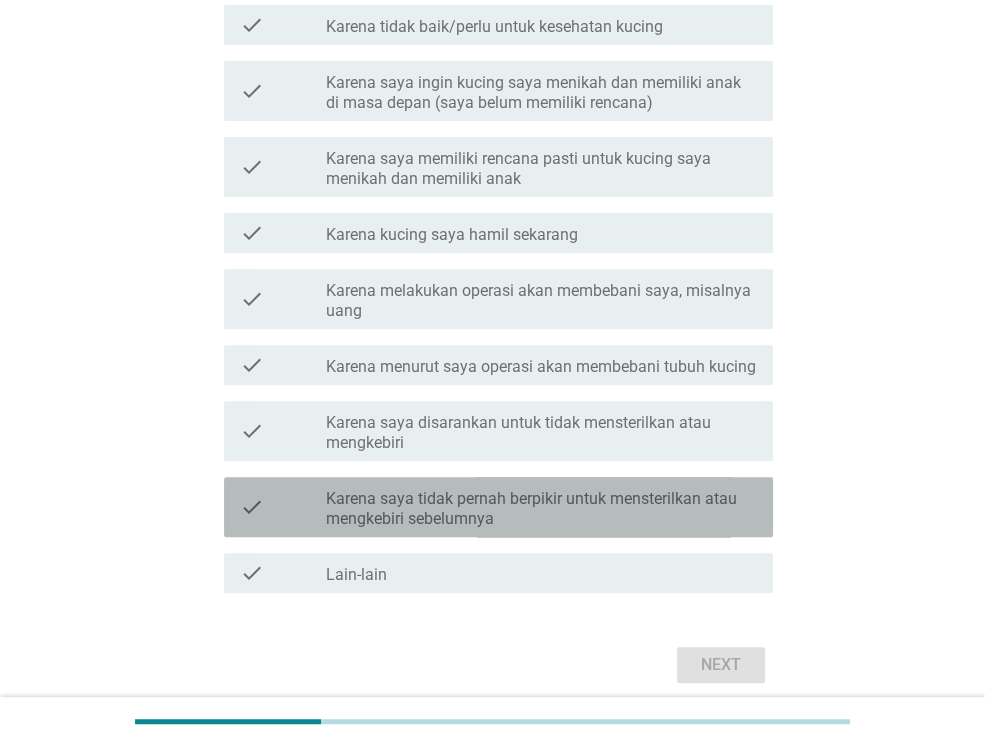 click on "Karena saya tidak pernah berpikir untuk mensterilkan atau mengkebiri sebelumnya" at bounding box center [541, 509] 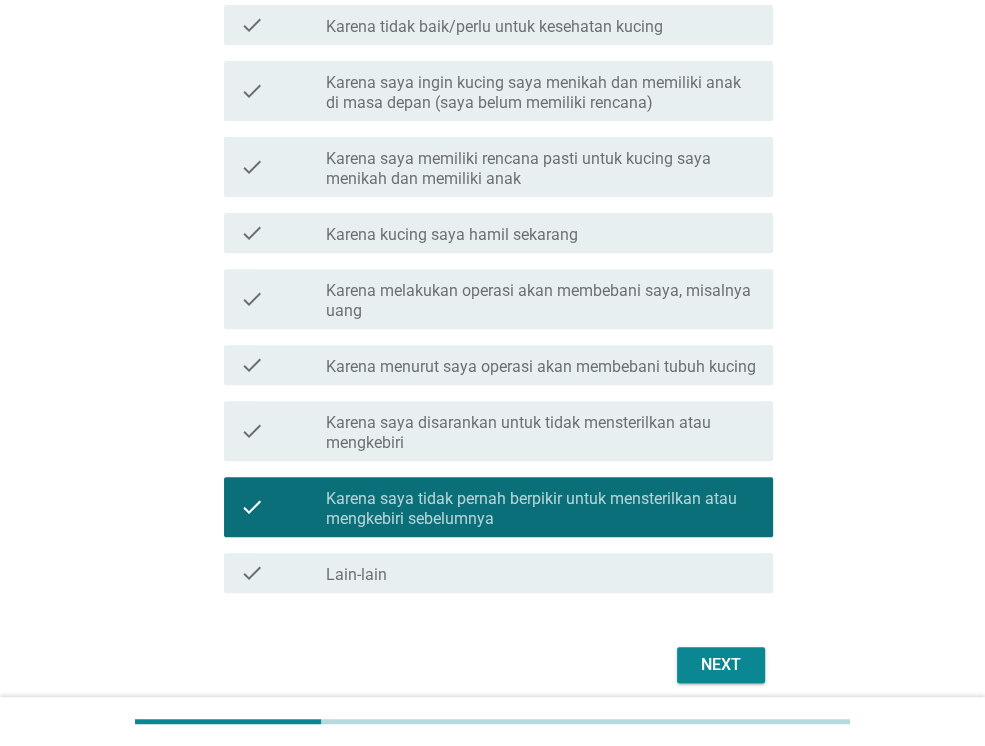 click on "Next" at bounding box center (721, 665) 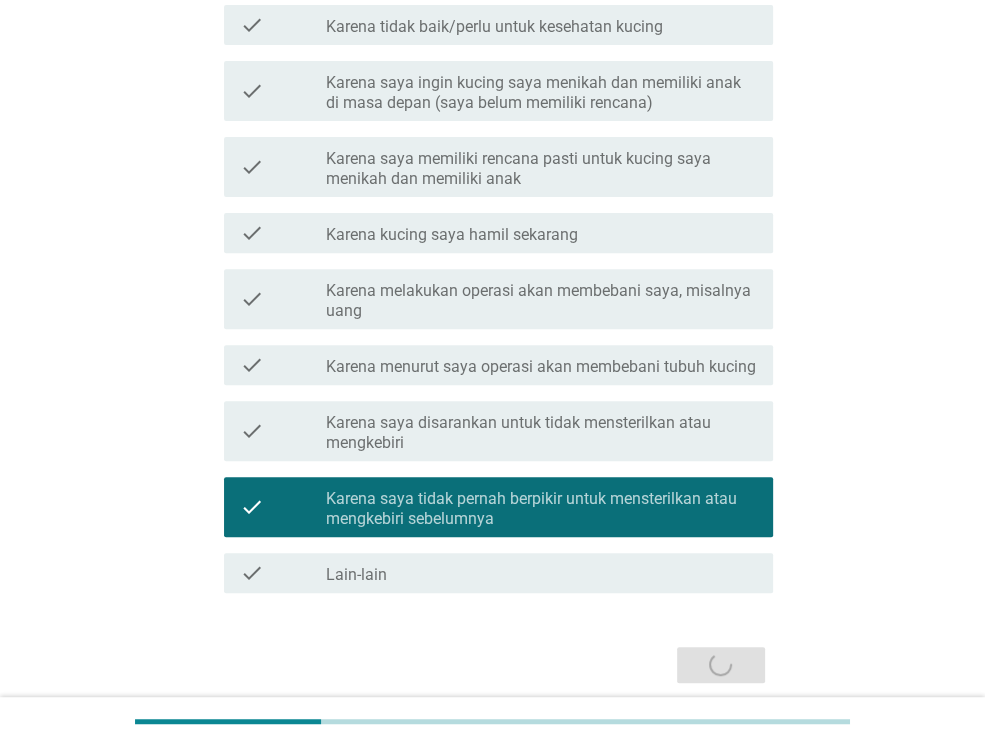 scroll, scrollTop: 0, scrollLeft: 0, axis: both 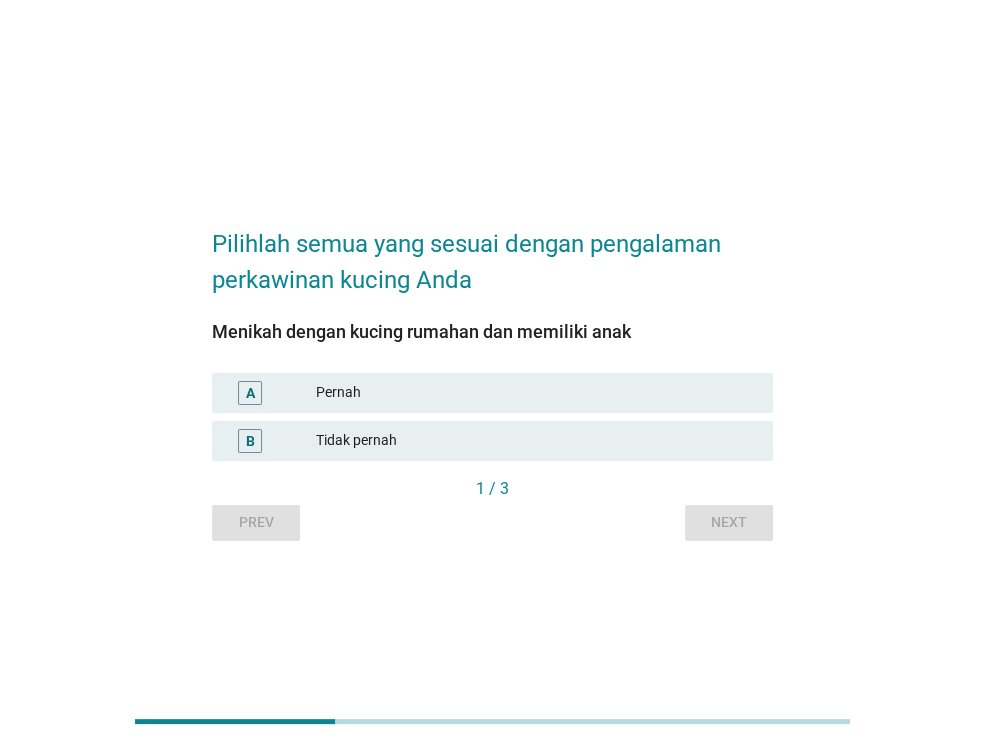click on "Pernah" at bounding box center (536, 393) 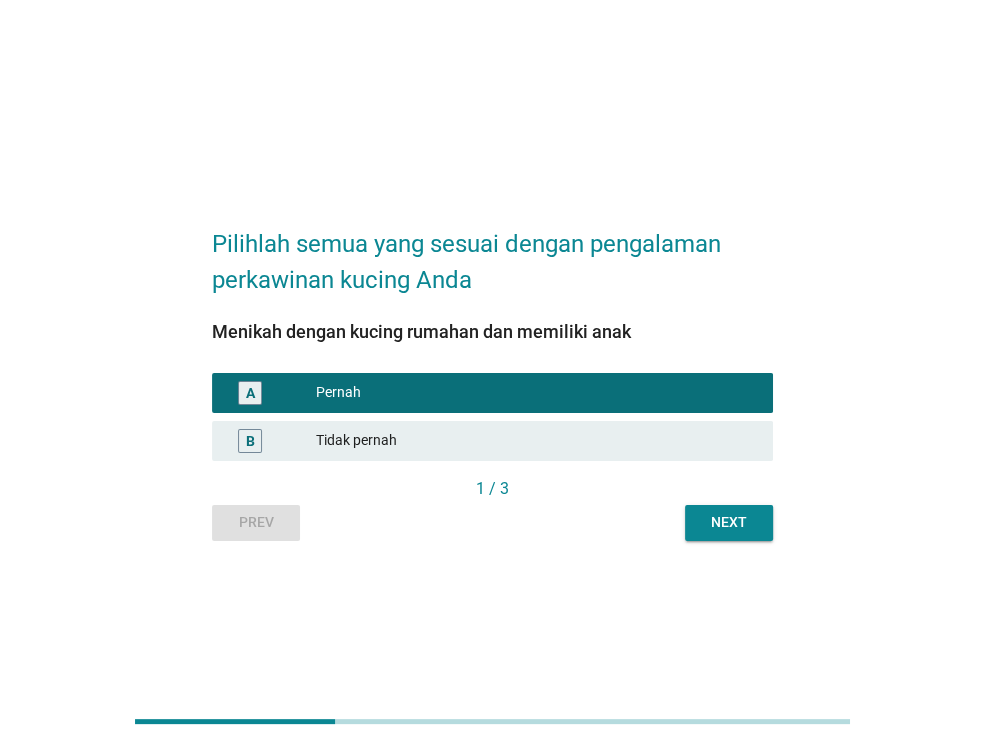 click on "Next" at bounding box center (729, 522) 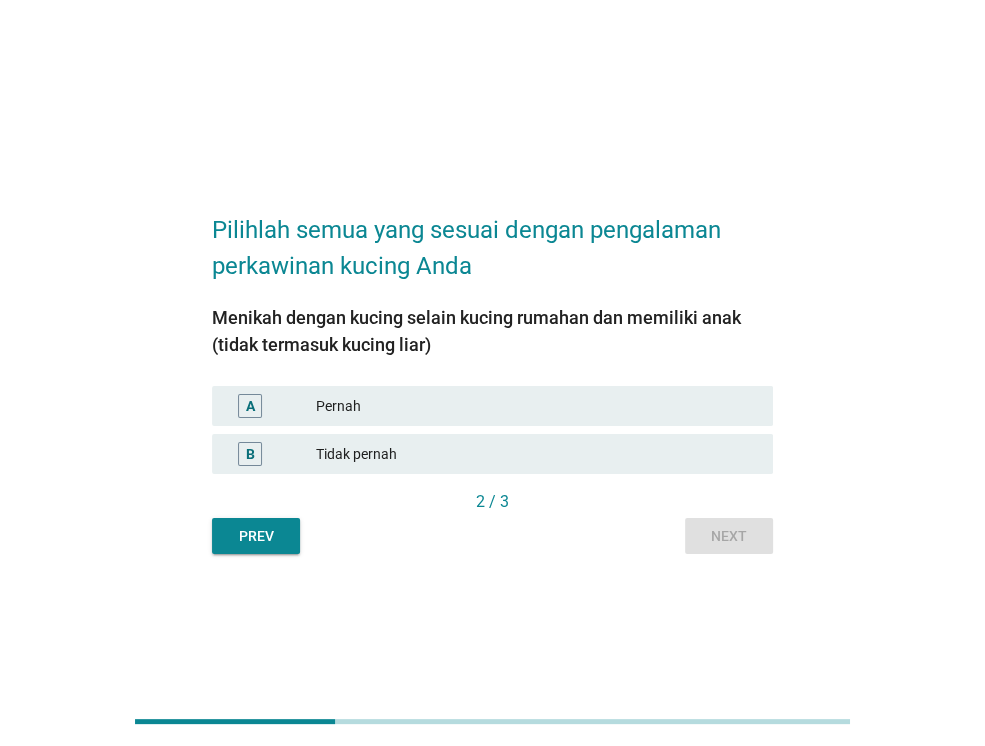 click on "Prev" at bounding box center [256, 536] 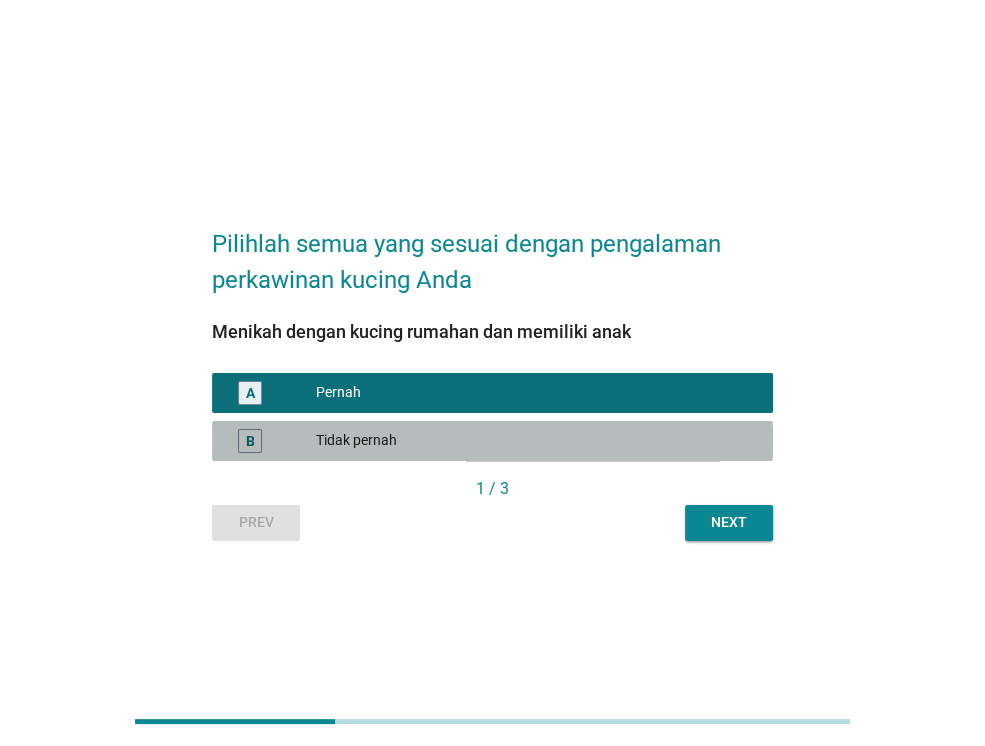 click on "Tidak pernah" at bounding box center [536, 441] 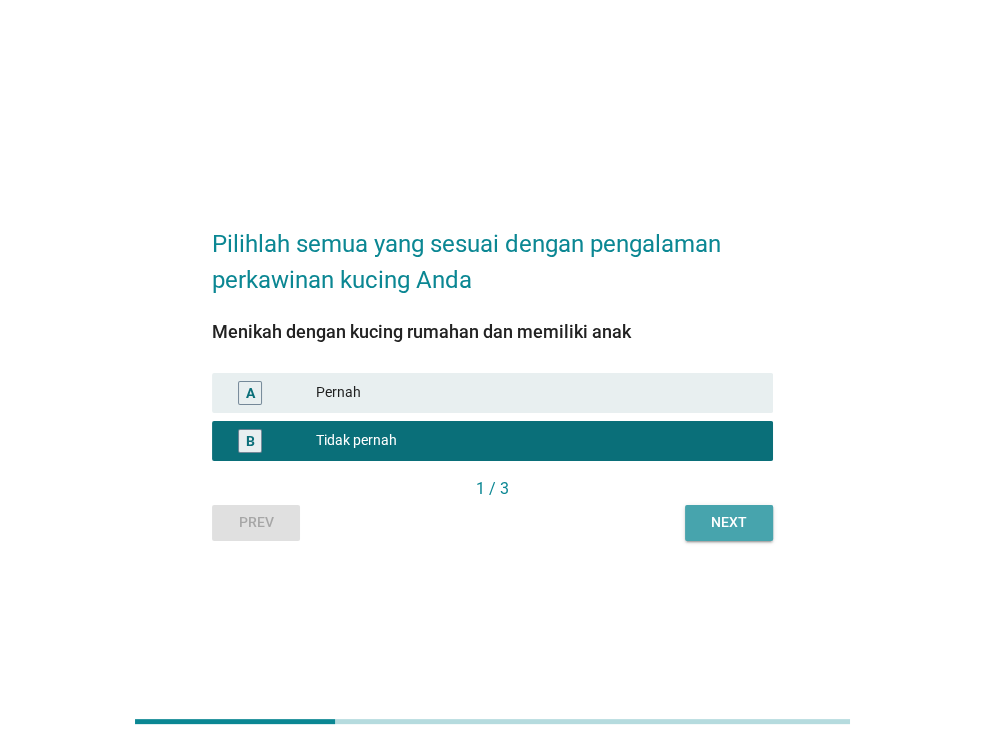 click on "Next" at bounding box center (729, 522) 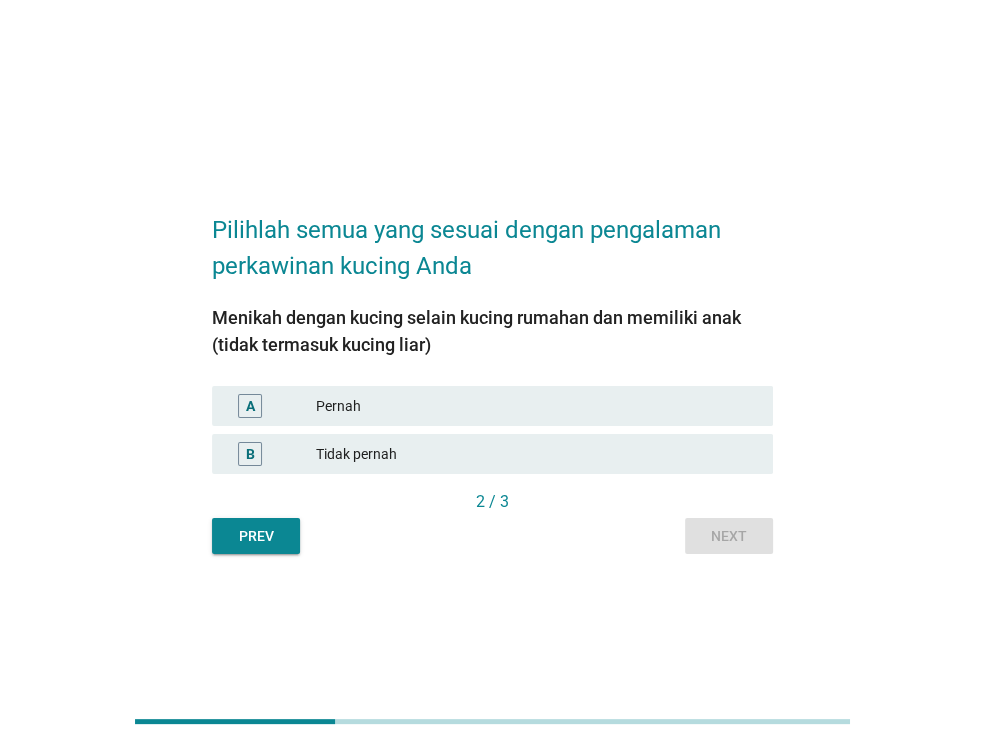 click on "Pernah" at bounding box center [536, 406] 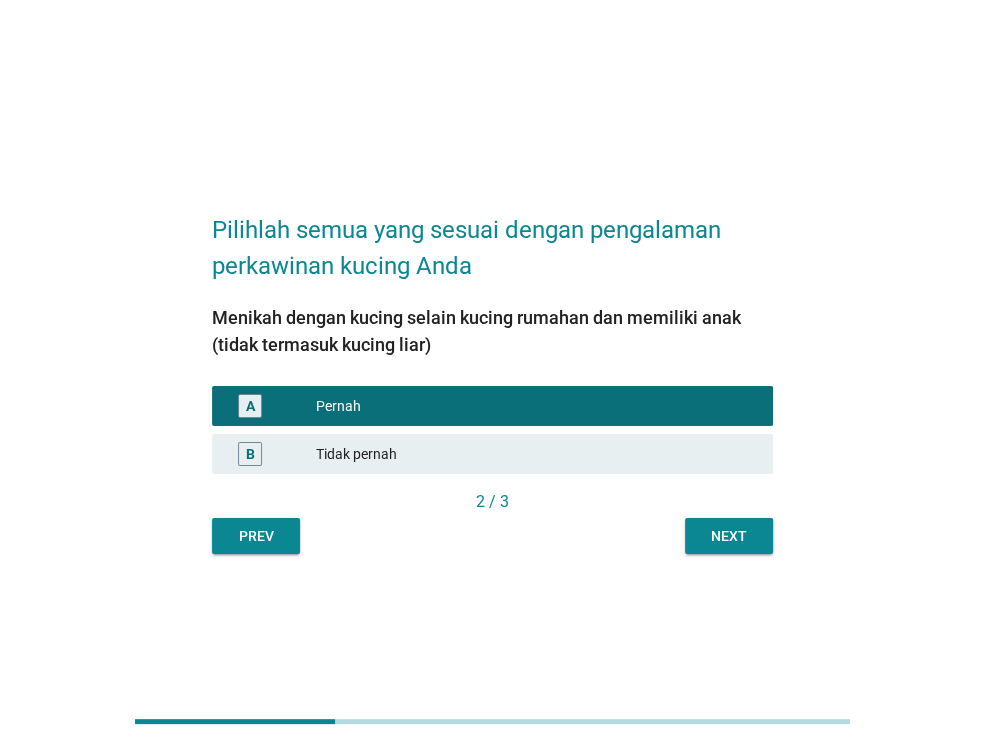 click on "Next" at bounding box center [729, 536] 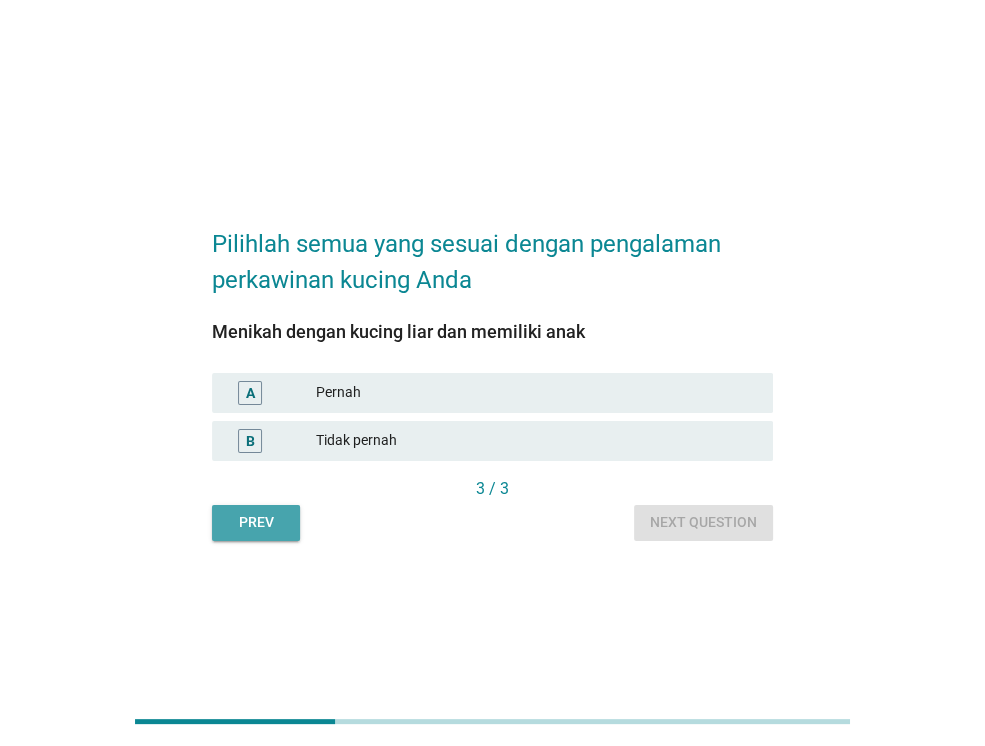 click on "Prev" at bounding box center [256, 522] 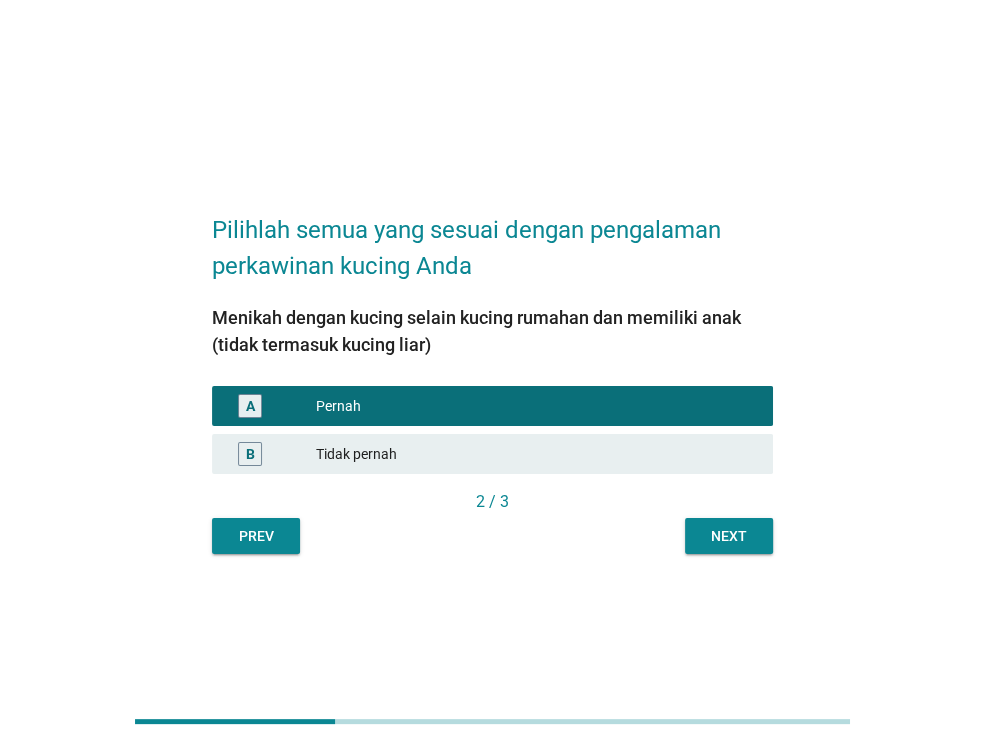 click on "Tidak pernah" at bounding box center [536, 454] 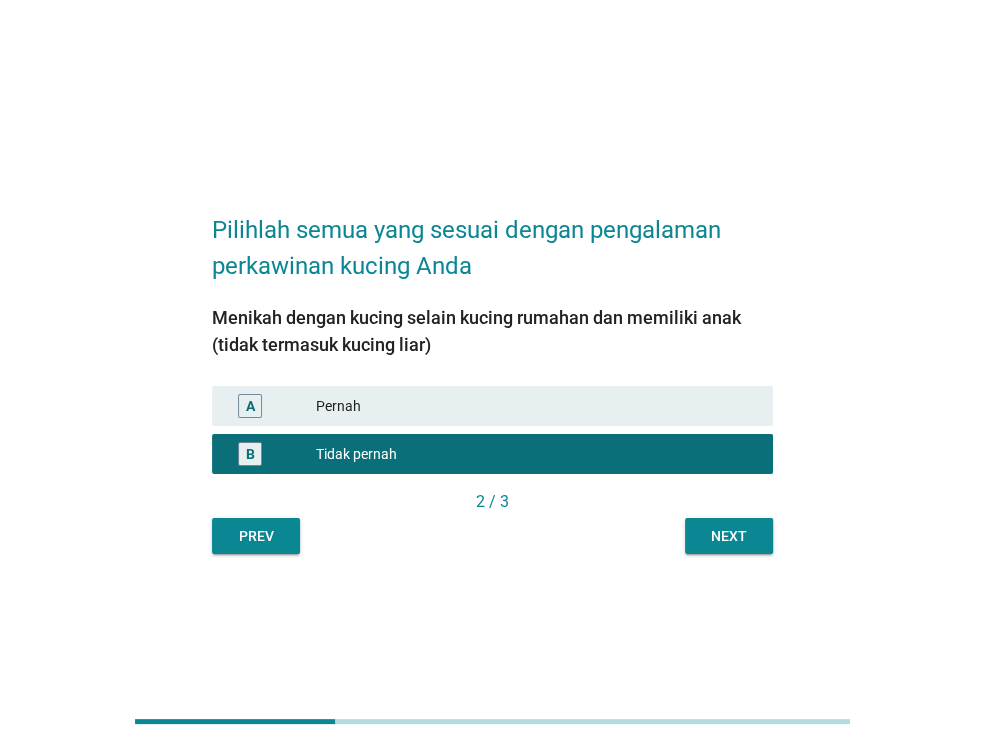 click on "Next" at bounding box center (729, 536) 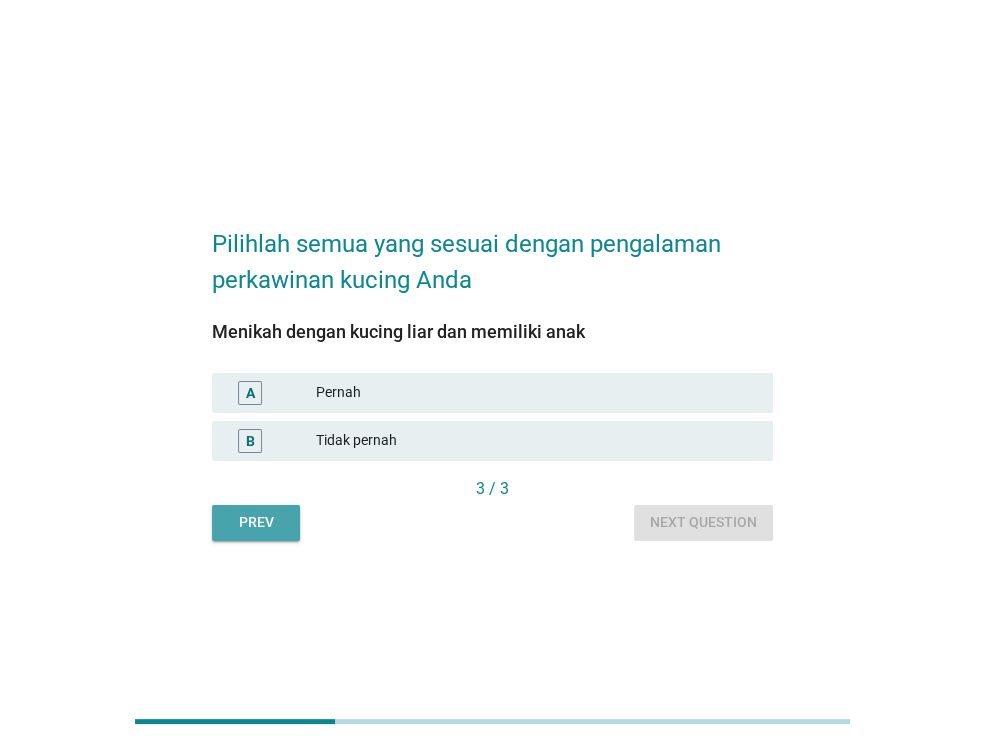 click on "Prev" at bounding box center (256, 522) 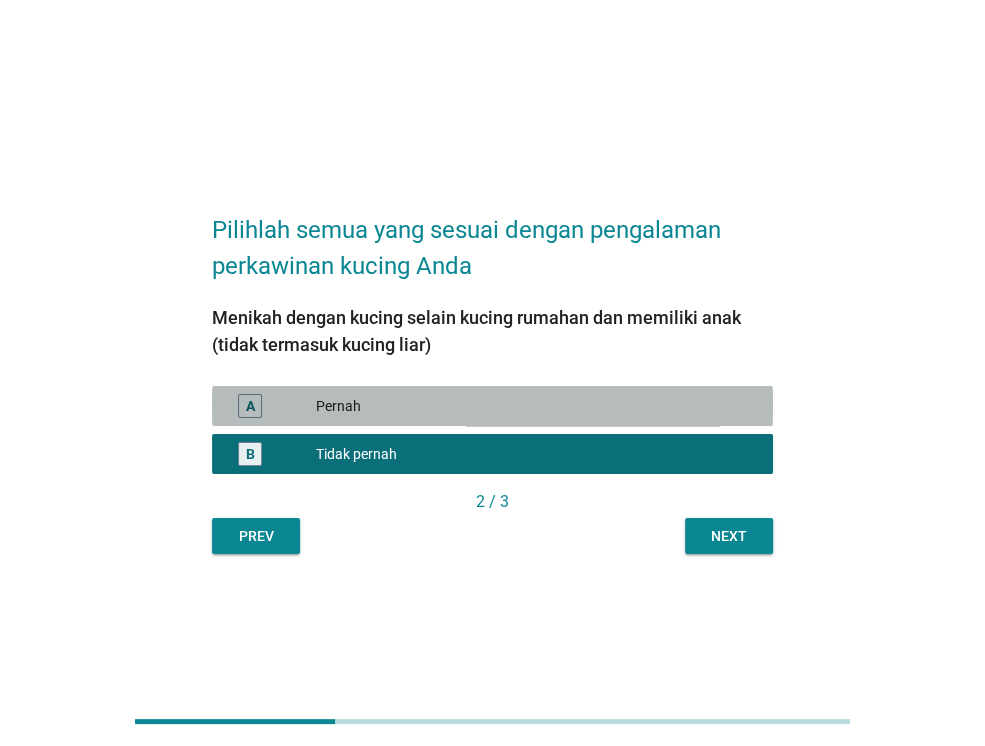 click on "Pernah" at bounding box center (536, 406) 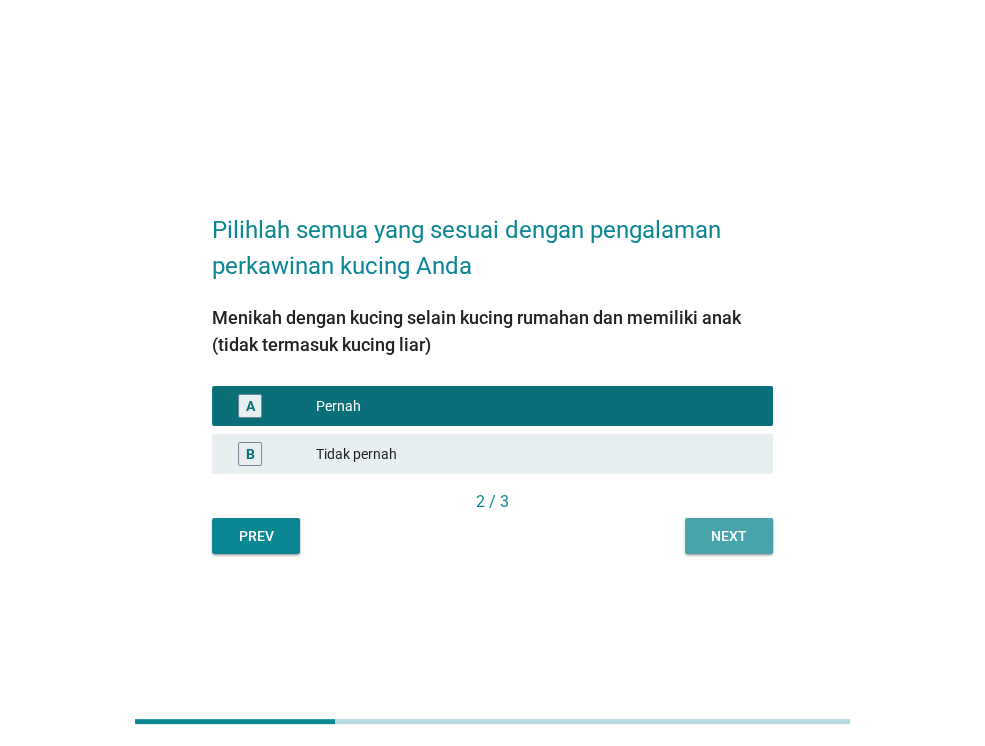 click on "Next" at bounding box center (729, 536) 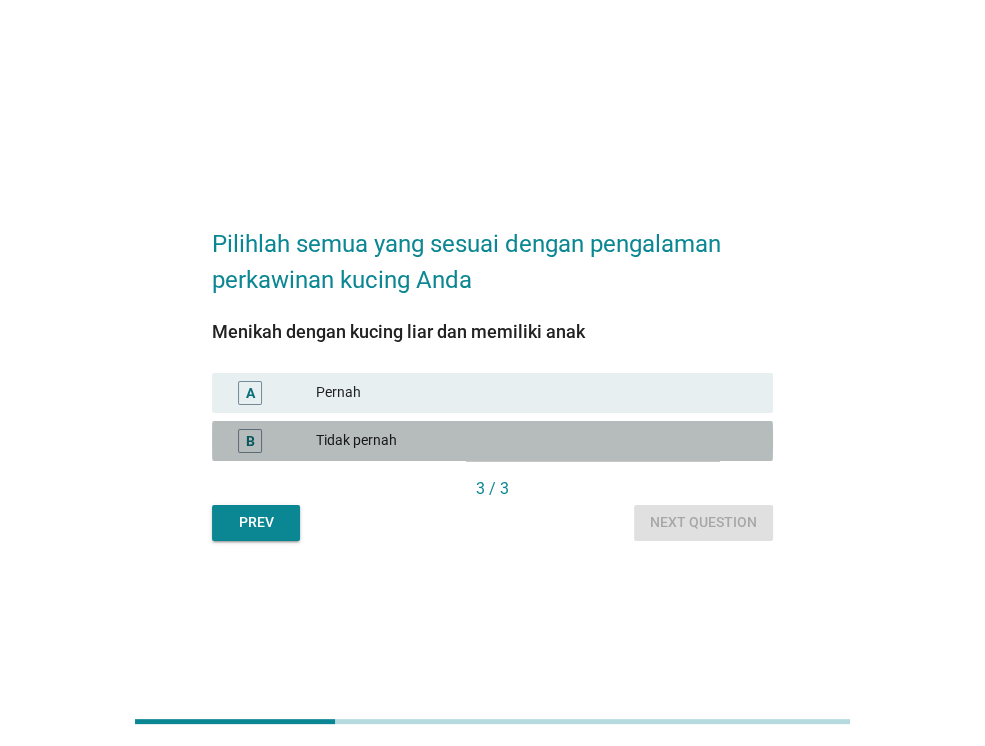 click on "Tidak pernah" at bounding box center [536, 441] 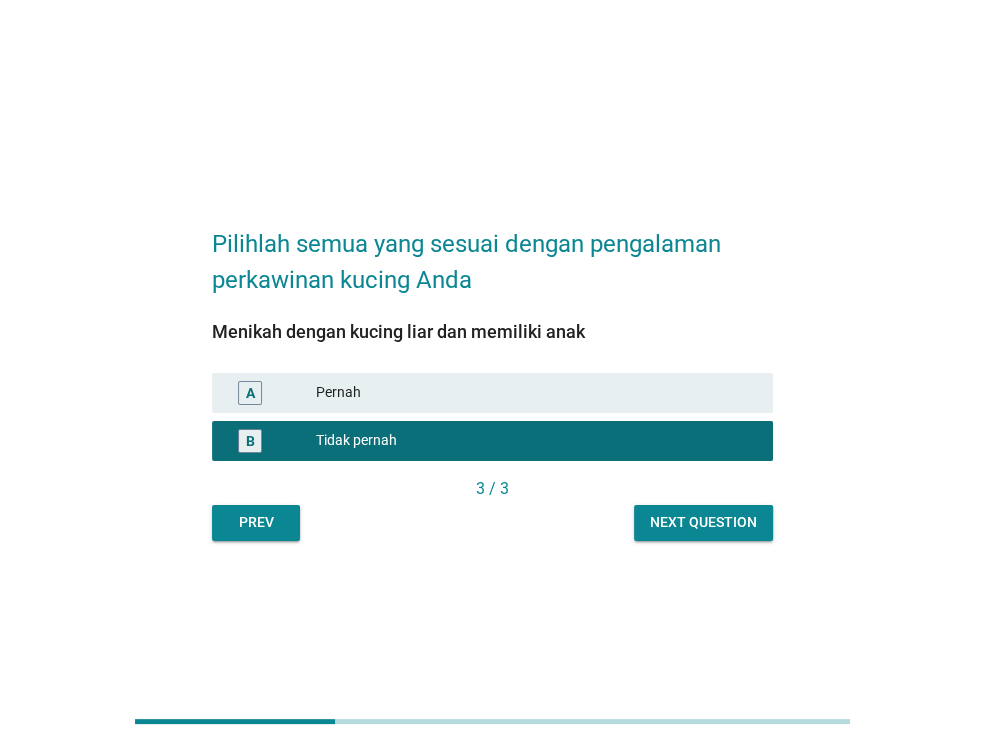 click on "Next question" at bounding box center (703, 522) 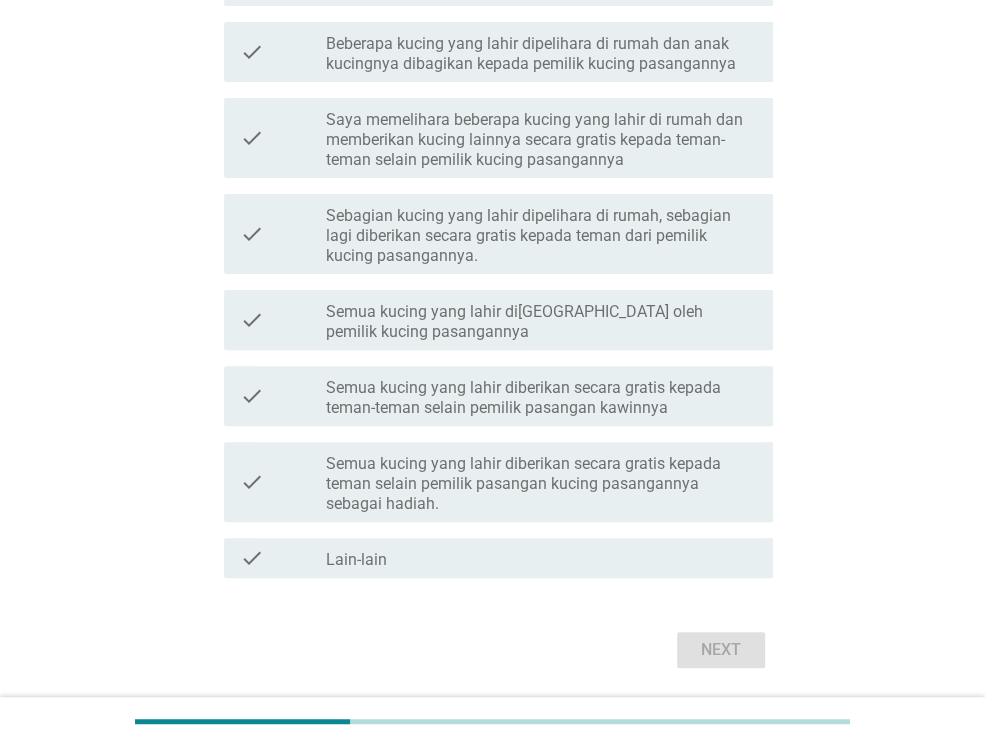 scroll, scrollTop: 283, scrollLeft: 0, axis: vertical 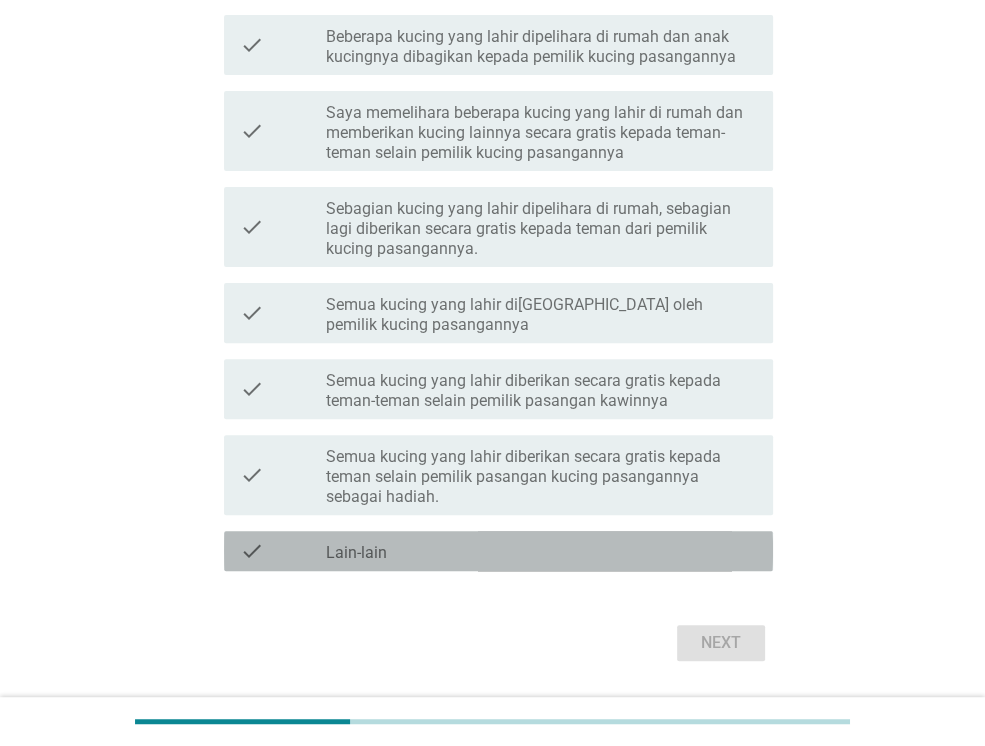 click on "check_box_outline_blank Lain-lain" at bounding box center [541, 551] 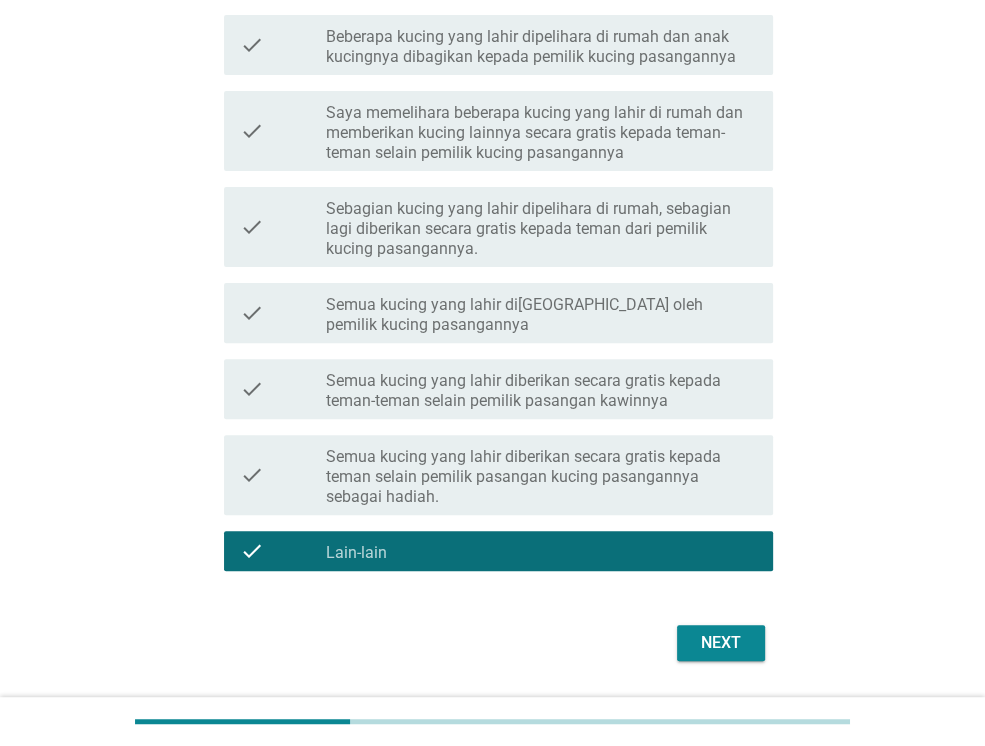 click on "Next" at bounding box center (492, 643) 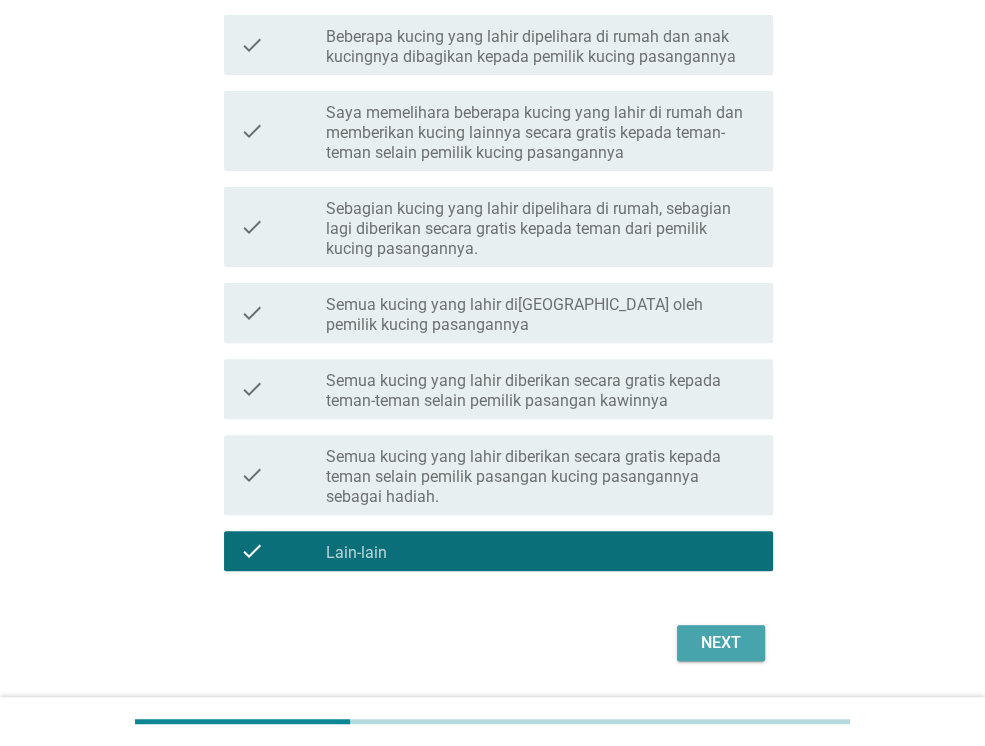click on "Next" at bounding box center [721, 643] 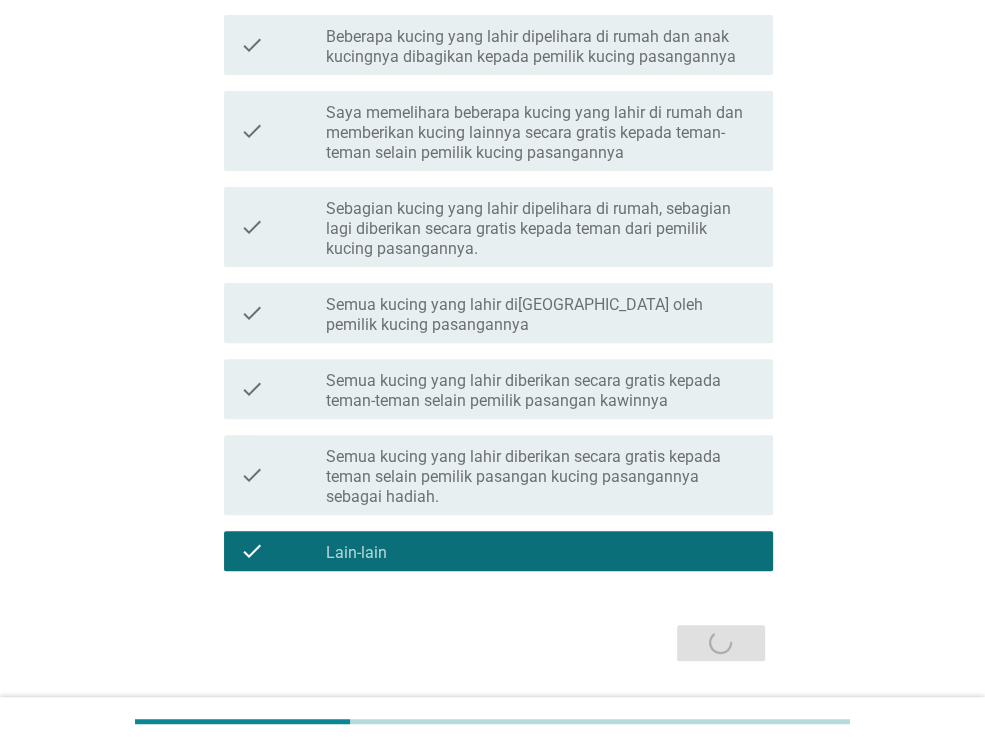 scroll, scrollTop: 0, scrollLeft: 0, axis: both 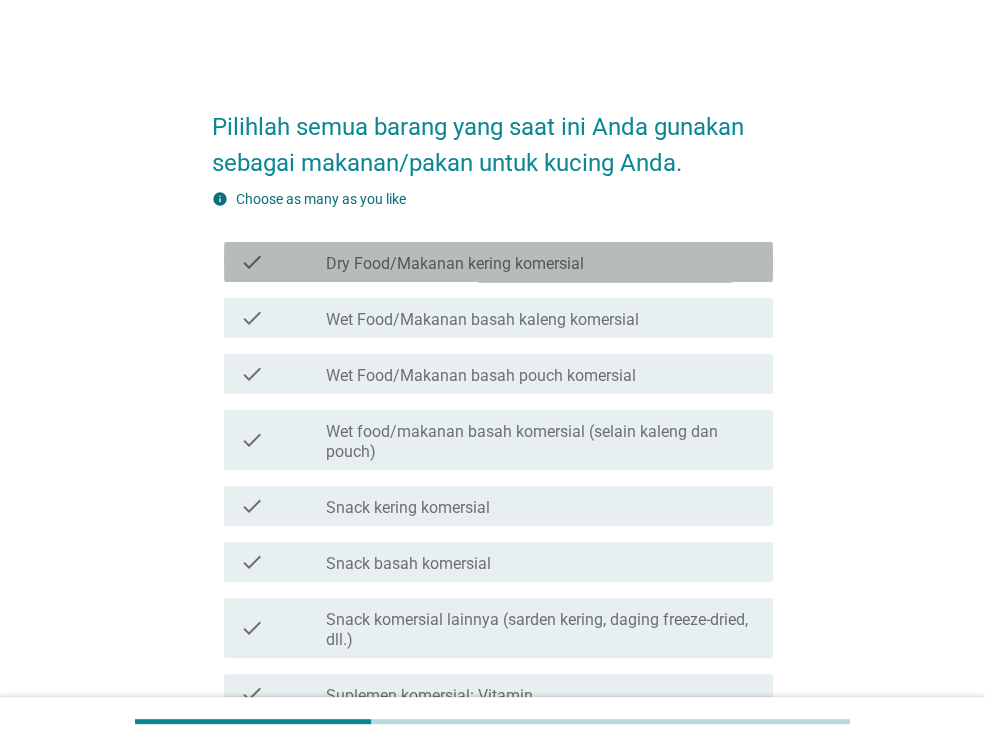 click on "Dry Food/Makanan kering komersial" at bounding box center (455, 264) 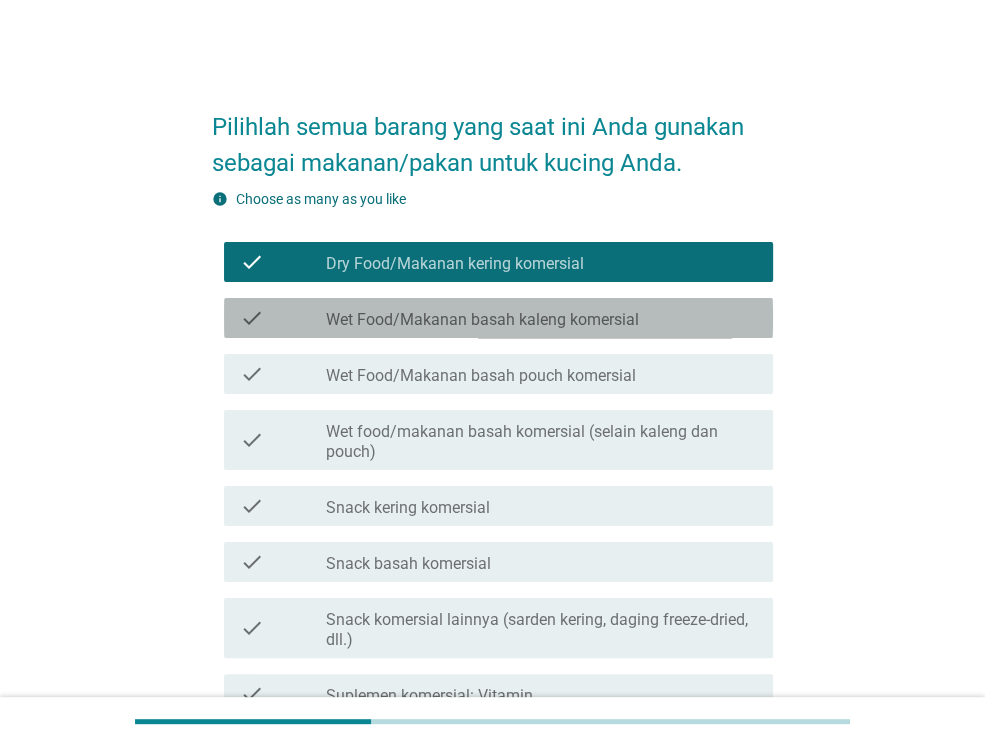 click on "Wet Food/Makanan basah kaleng komersial" at bounding box center (482, 320) 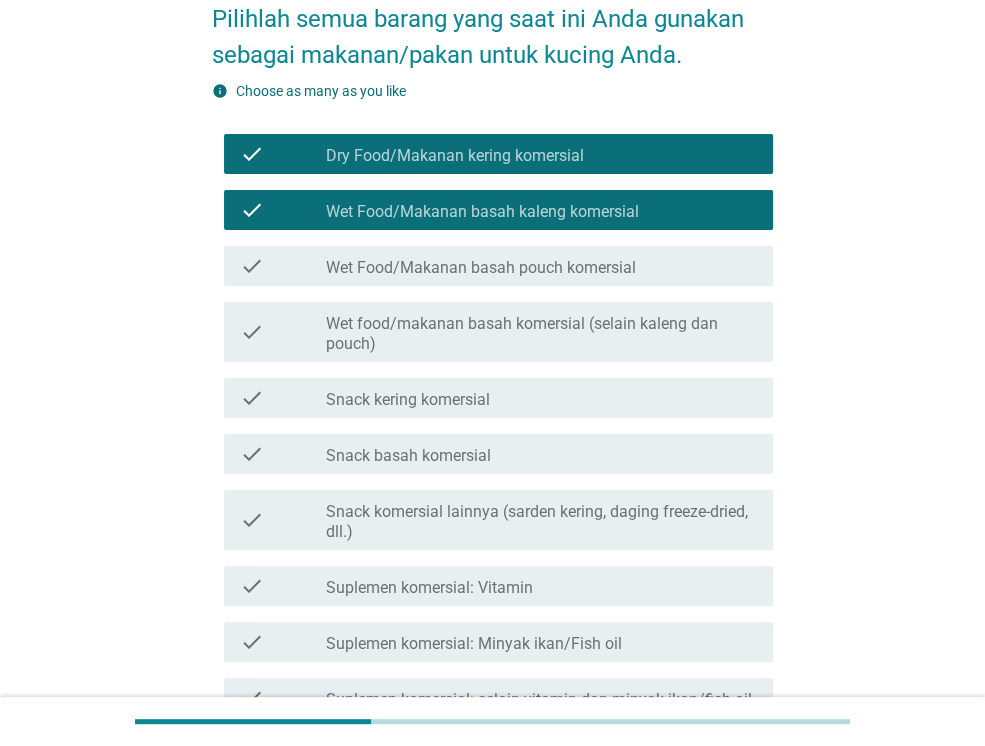 scroll, scrollTop: 110, scrollLeft: 0, axis: vertical 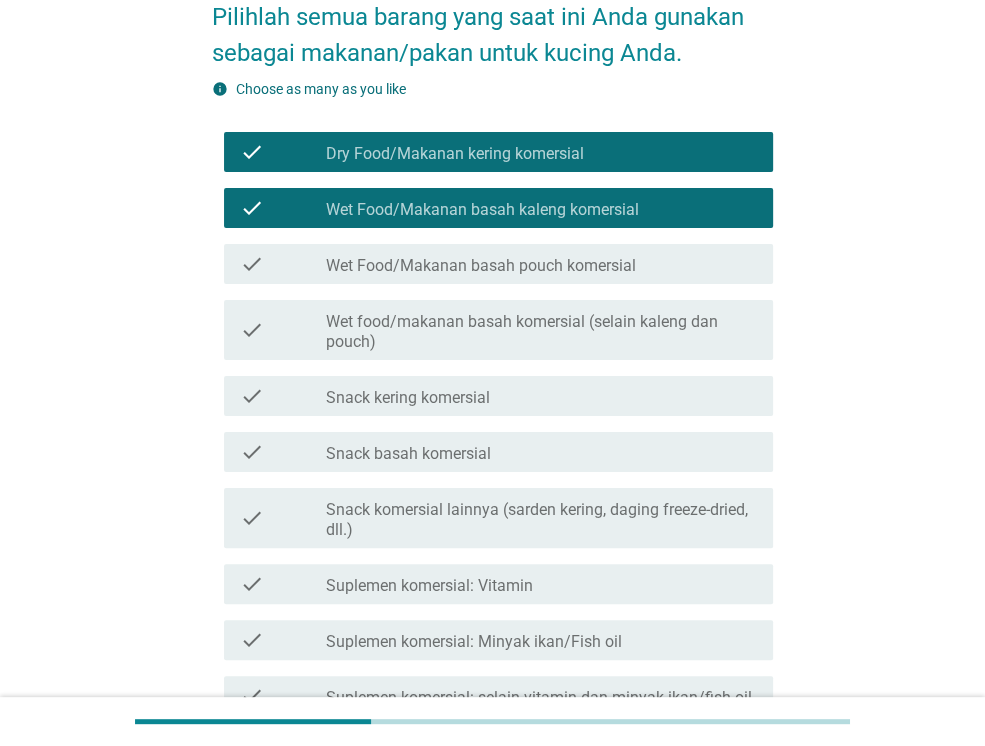 click on "check_box_outline_blank Snack basah komersial" at bounding box center (541, 452) 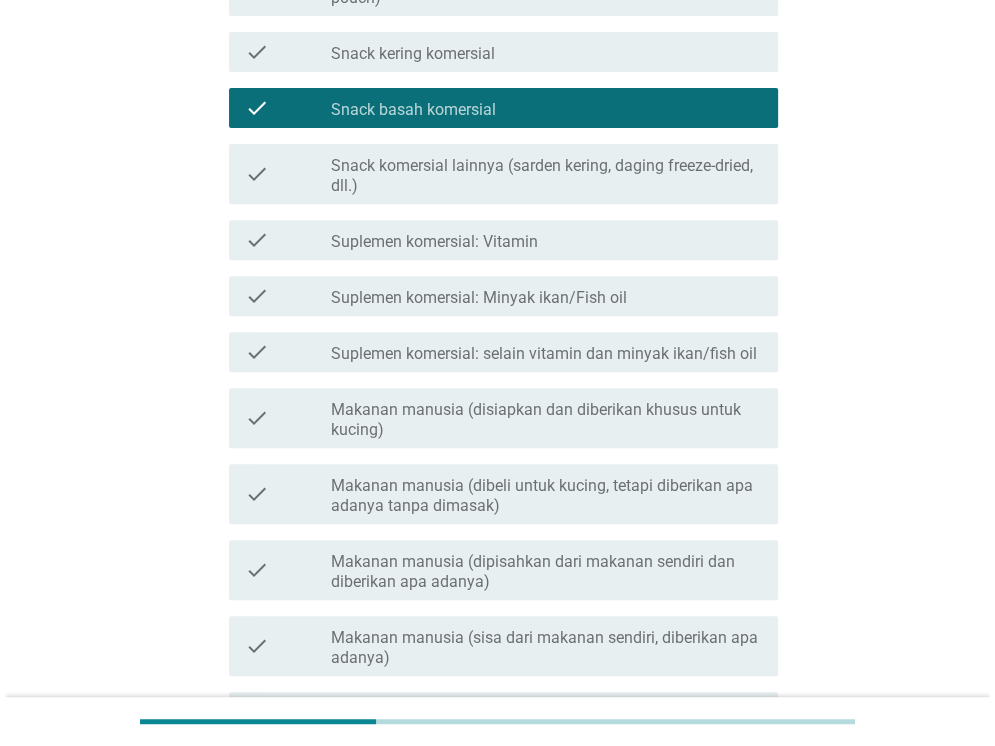 scroll, scrollTop: 478, scrollLeft: 0, axis: vertical 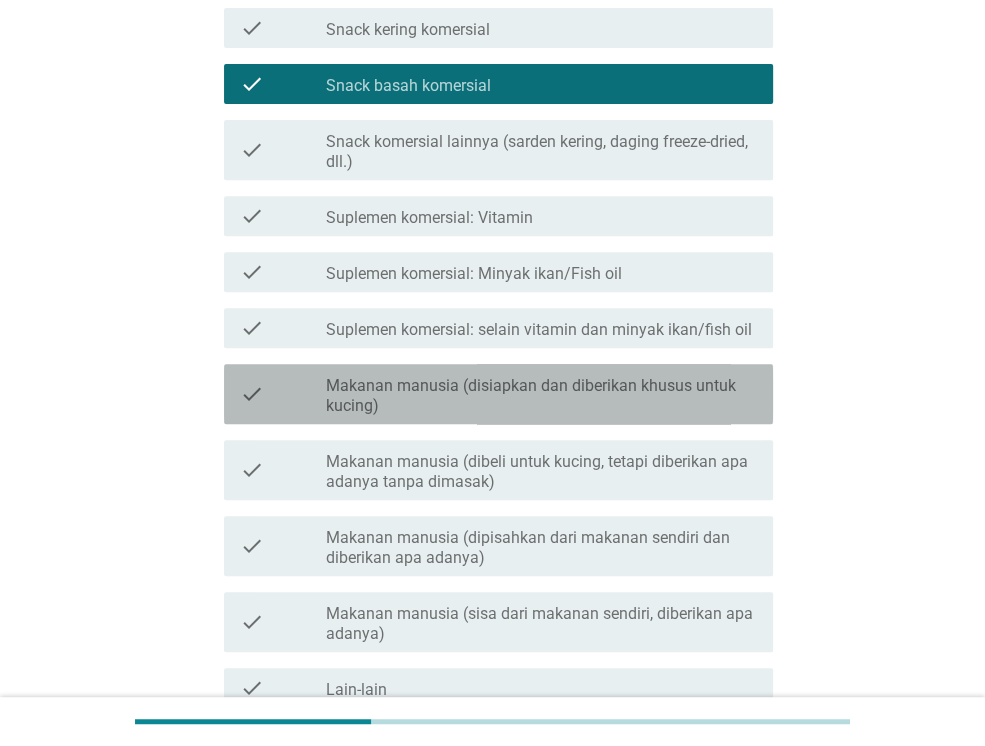 click on "Makanan manusia (disiapkan dan diberikan khusus untuk kucing)" at bounding box center [541, 396] 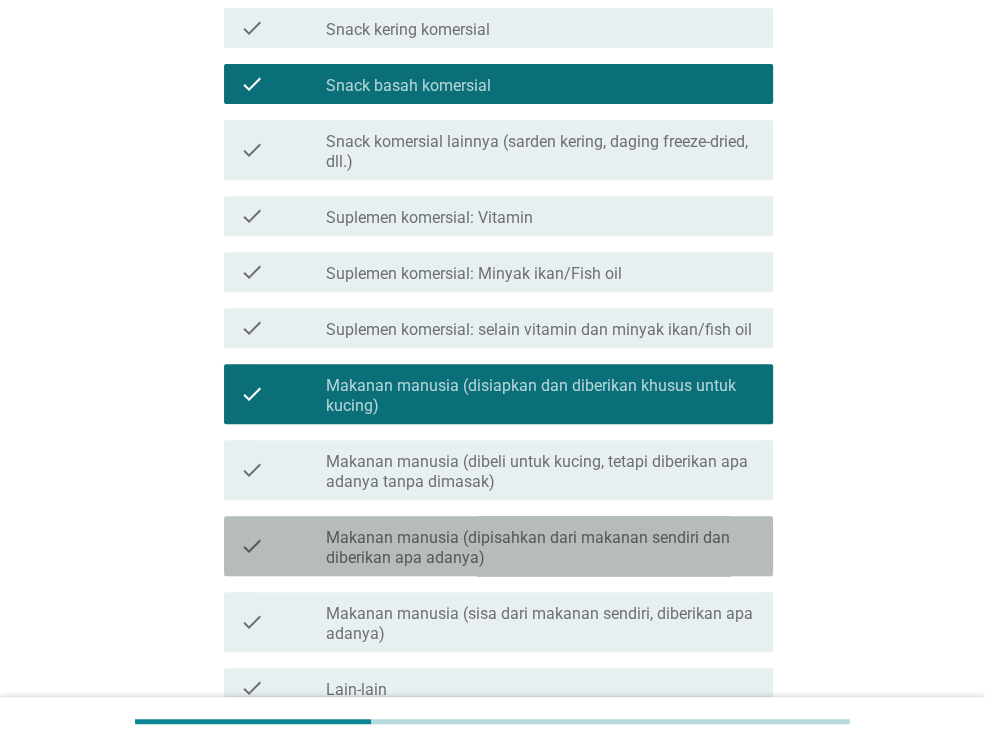 click on "Makanan manusia (dipisahkan dari makanan sendiri dan diberikan apa adanya)" at bounding box center [541, 548] 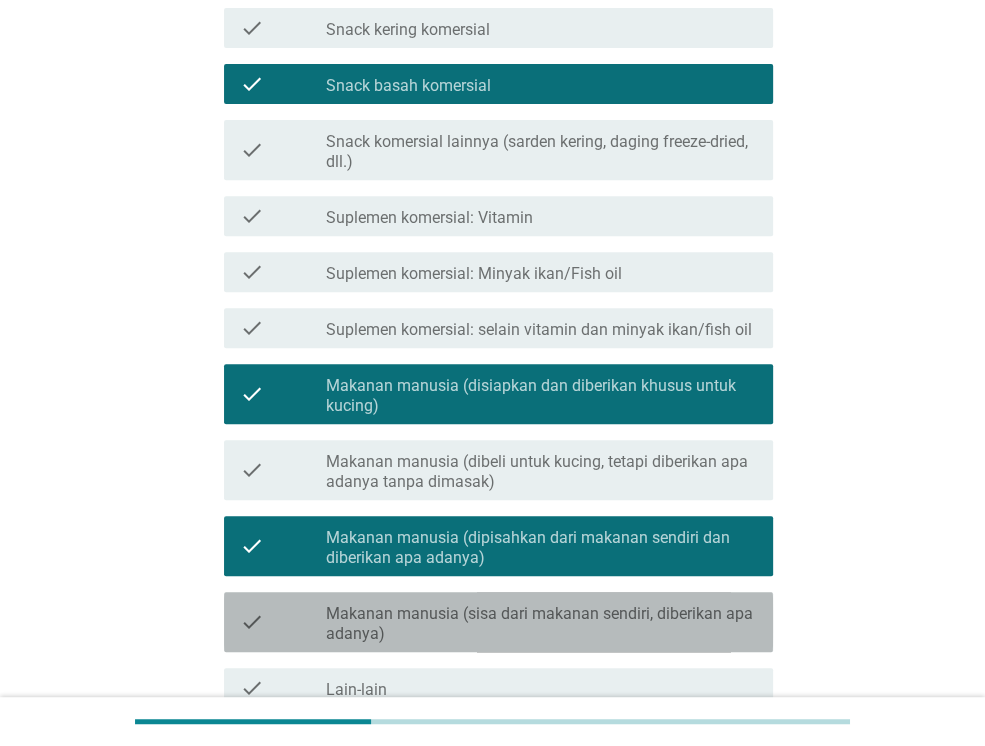 click on "Makanan manusia (sisa dari makanan sendiri, diberikan apa adanya)" at bounding box center [541, 624] 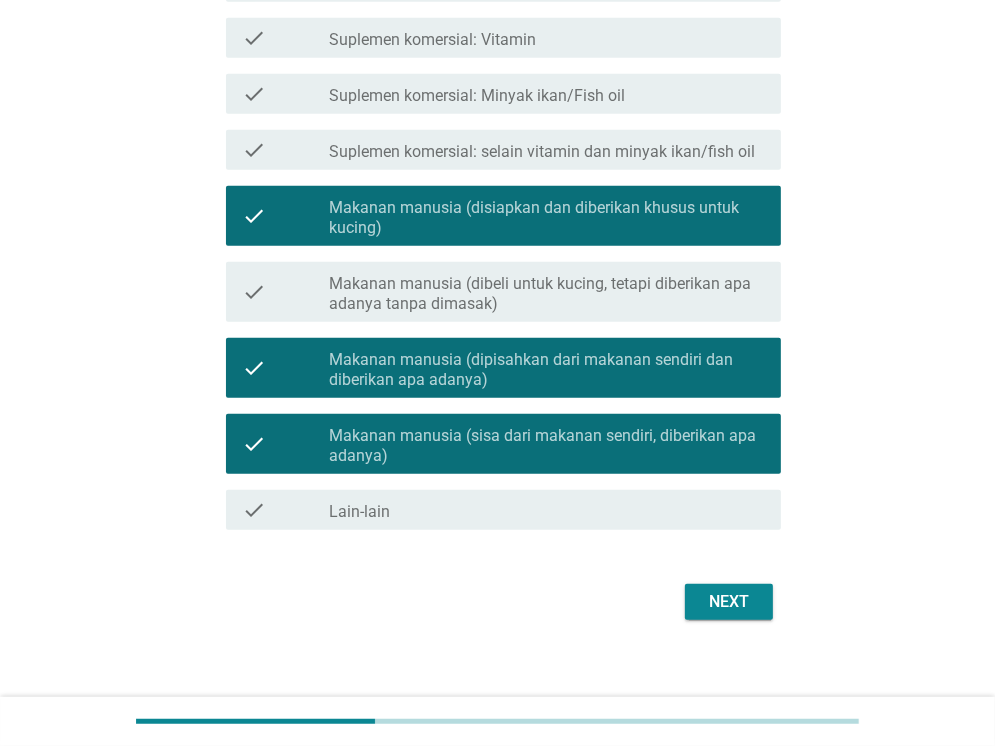 scroll, scrollTop: 672, scrollLeft: 0, axis: vertical 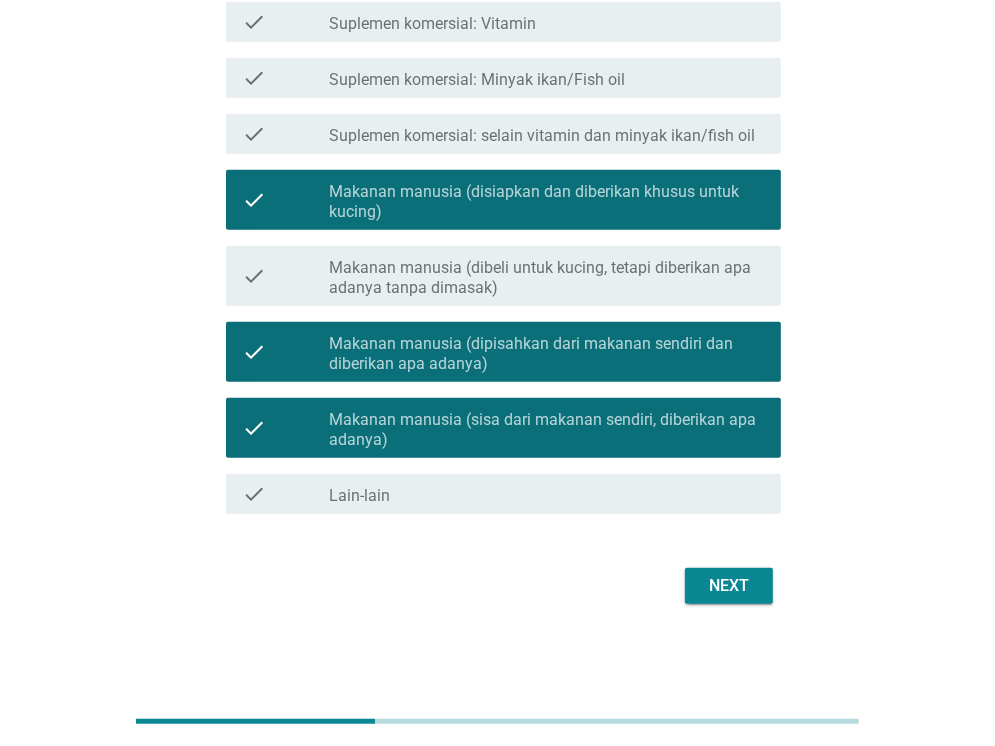 click on "Next" at bounding box center [729, 586] 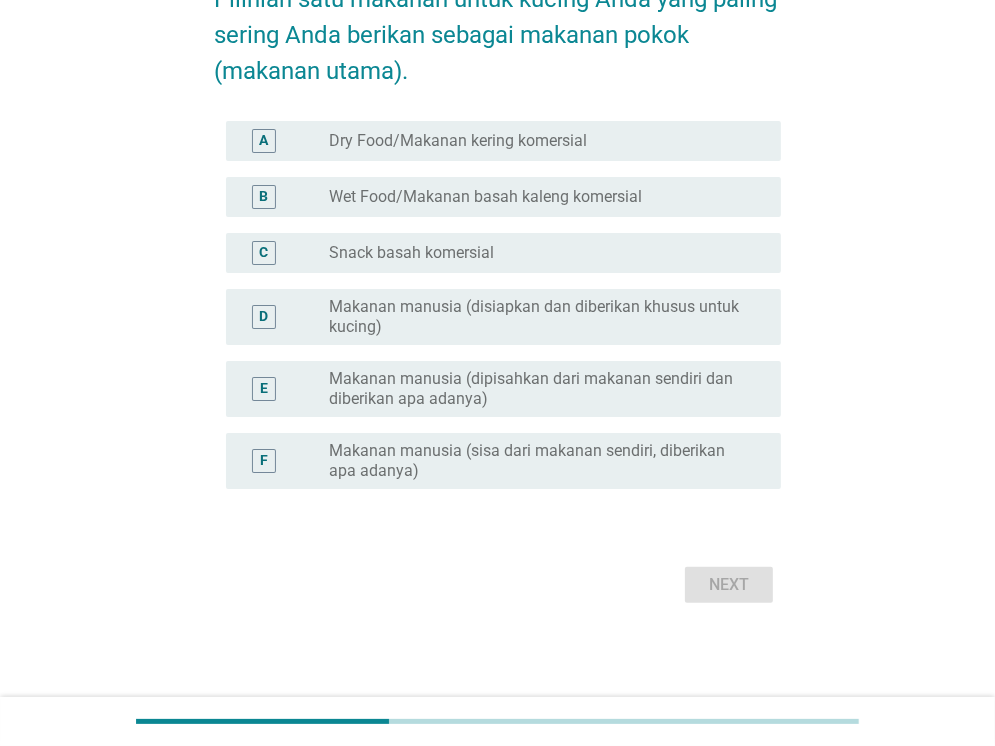 scroll, scrollTop: 0, scrollLeft: 0, axis: both 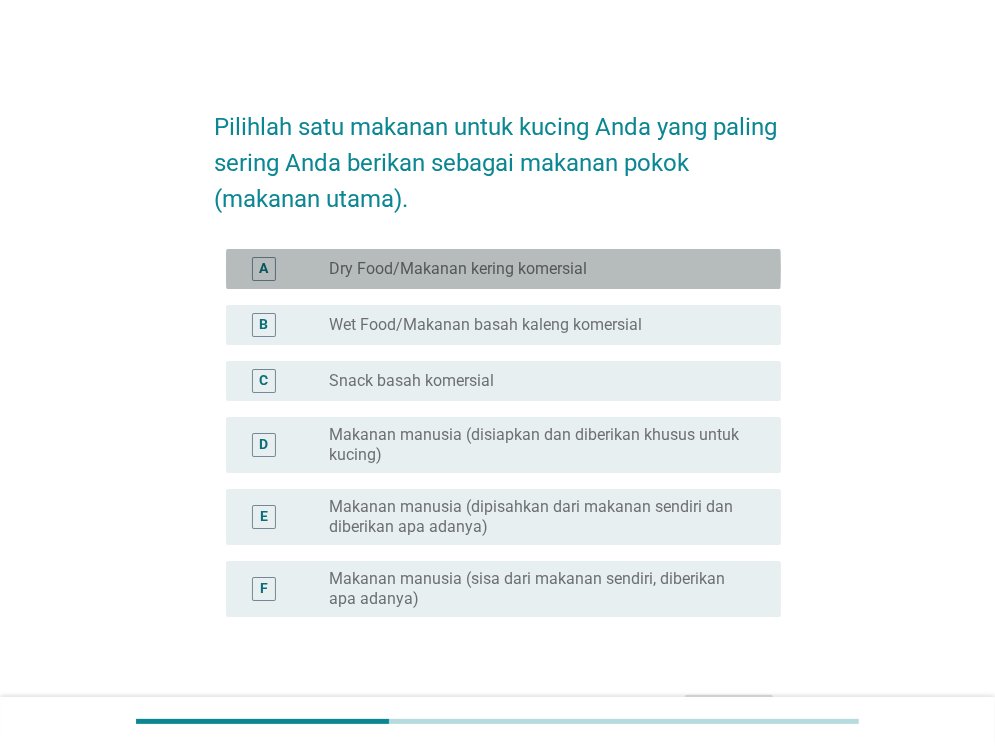click on "radio_button_unchecked Dry Food/Makanan kering komersial" at bounding box center [547, 269] 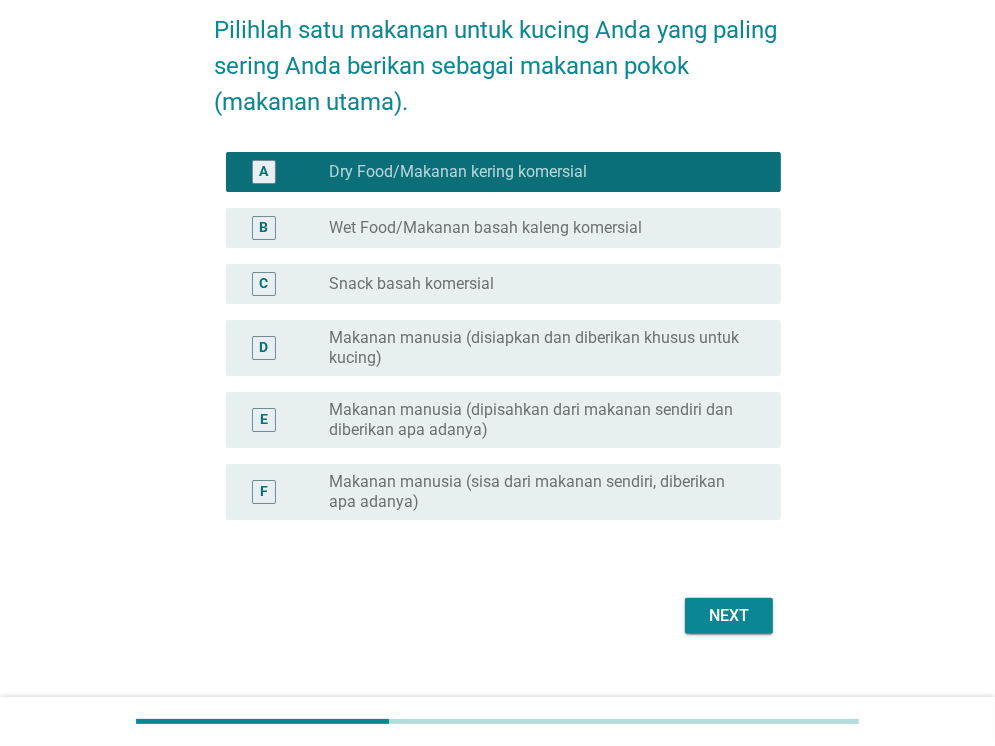 scroll, scrollTop: 98, scrollLeft: 0, axis: vertical 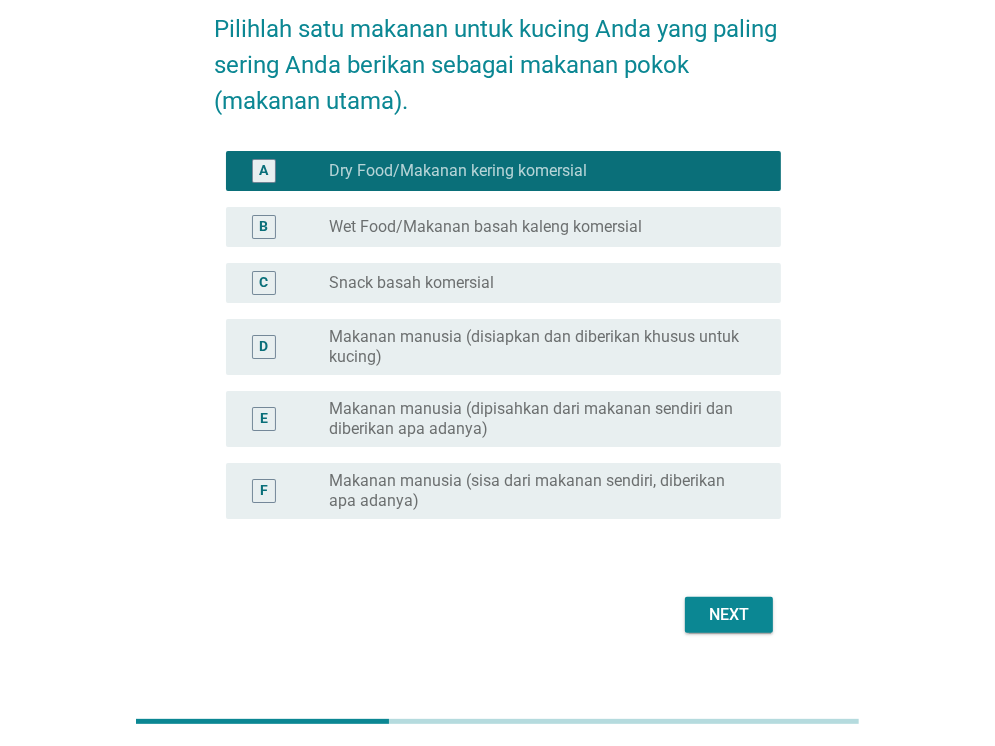 click on "Next" at bounding box center [729, 615] 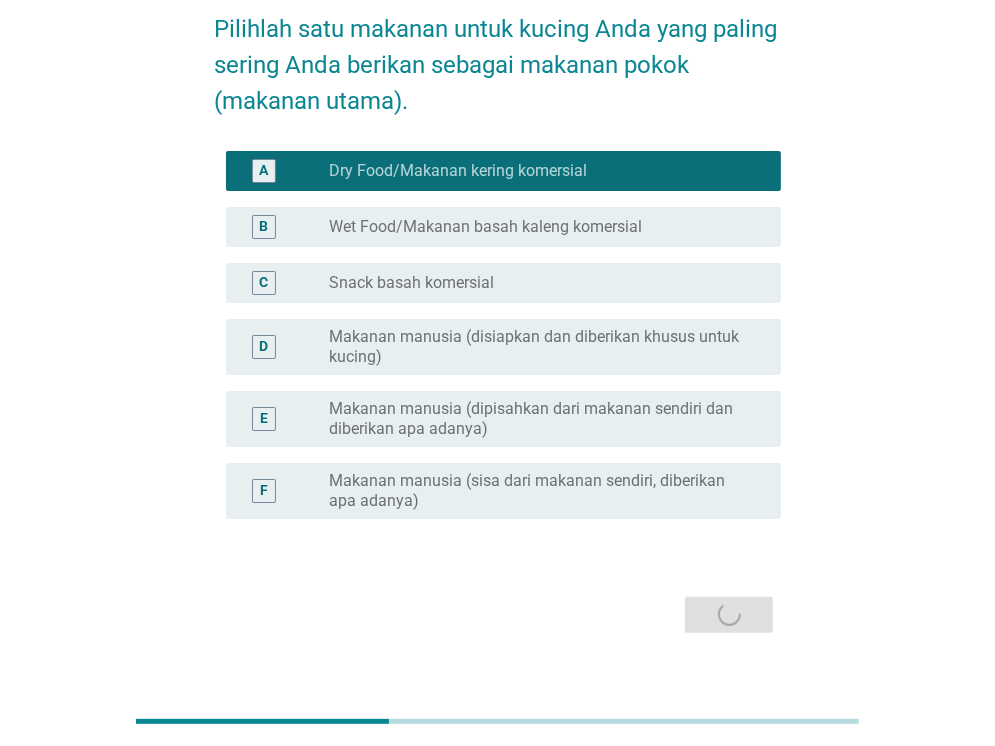 scroll, scrollTop: 0, scrollLeft: 0, axis: both 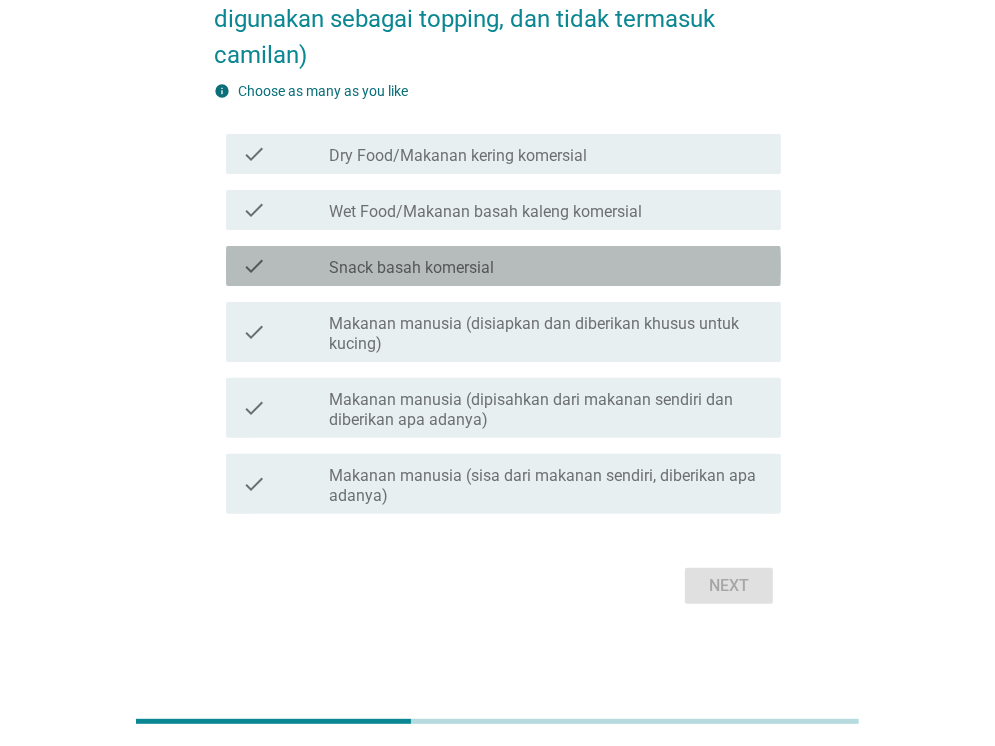 click on "check_box_outline_blank Snack basah komersial" at bounding box center [547, 266] 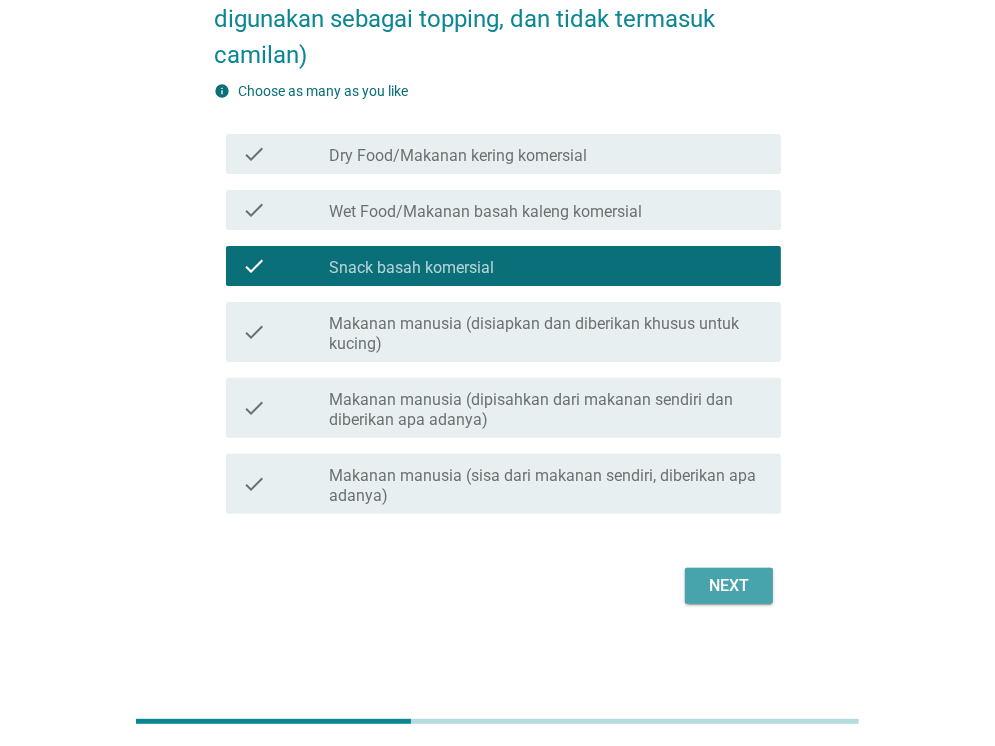 click on "Next" at bounding box center (729, 586) 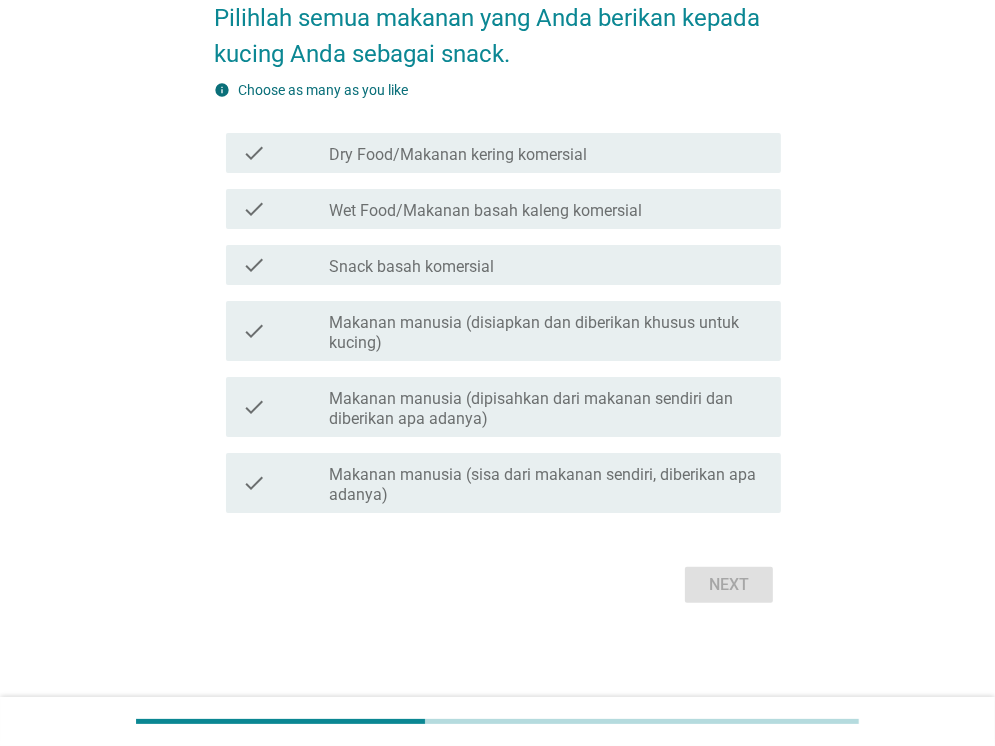 scroll, scrollTop: 0, scrollLeft: 0, axis: both 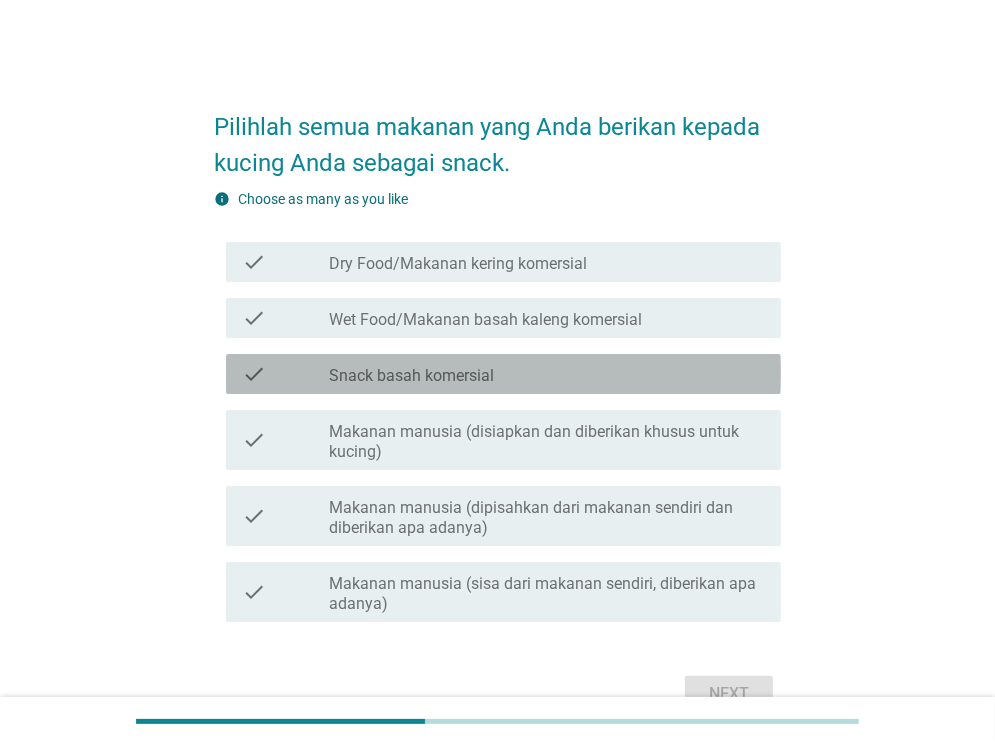 click on "check_box_outline_blank Snack basah komersial" at bounding box center (547, 374) 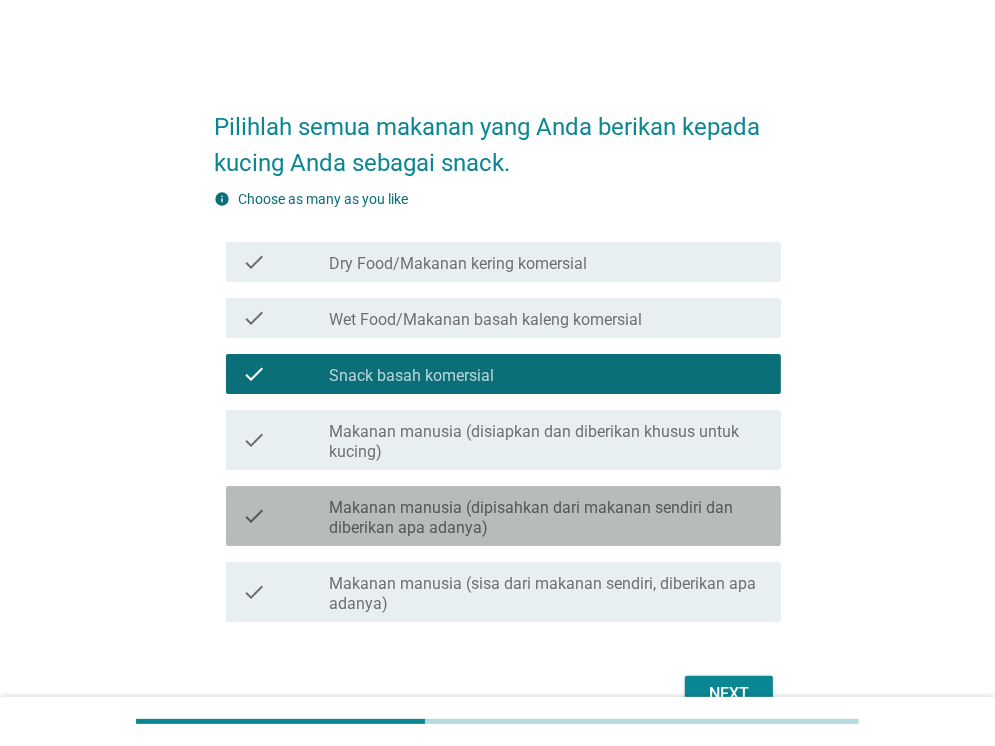 click on "Makanan manusia (dipisahkan dari makanan sendiri dan diberikan apa adanya)" at bounding box center [547, 518] 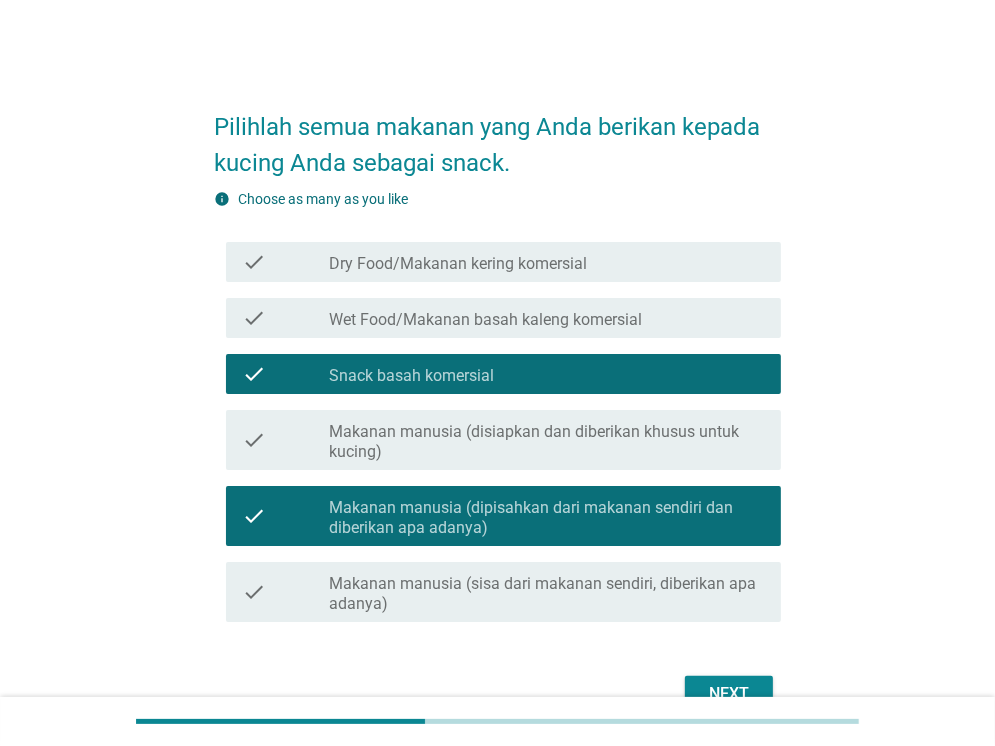 click at bounding box center (497, 721) 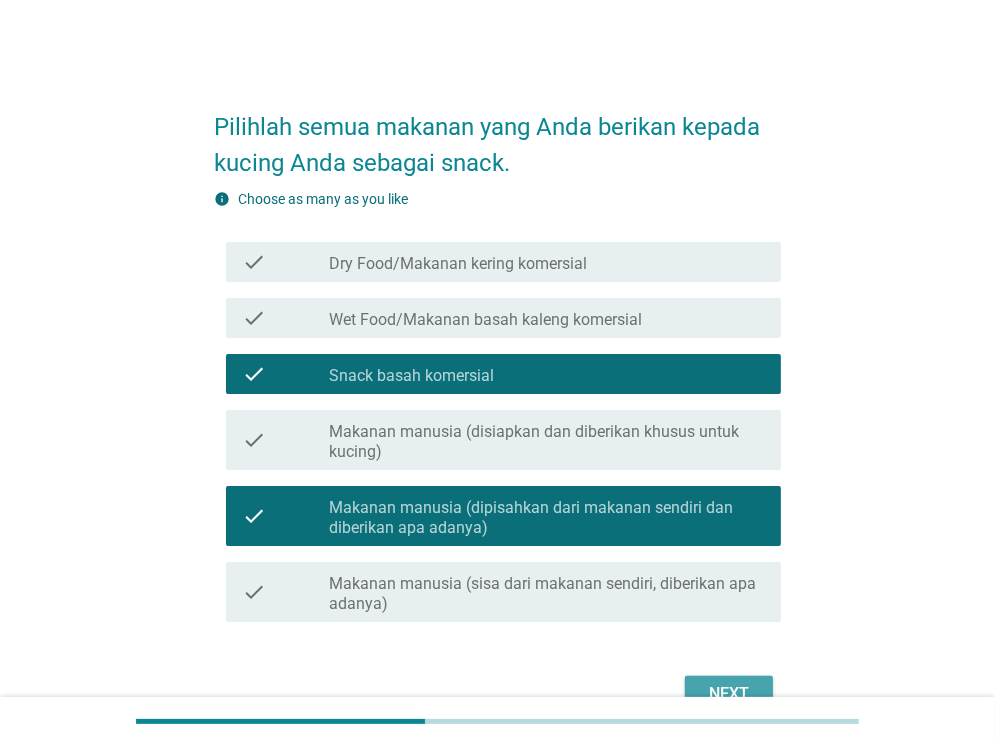 click on "Next" at bounding box center [729, 694] 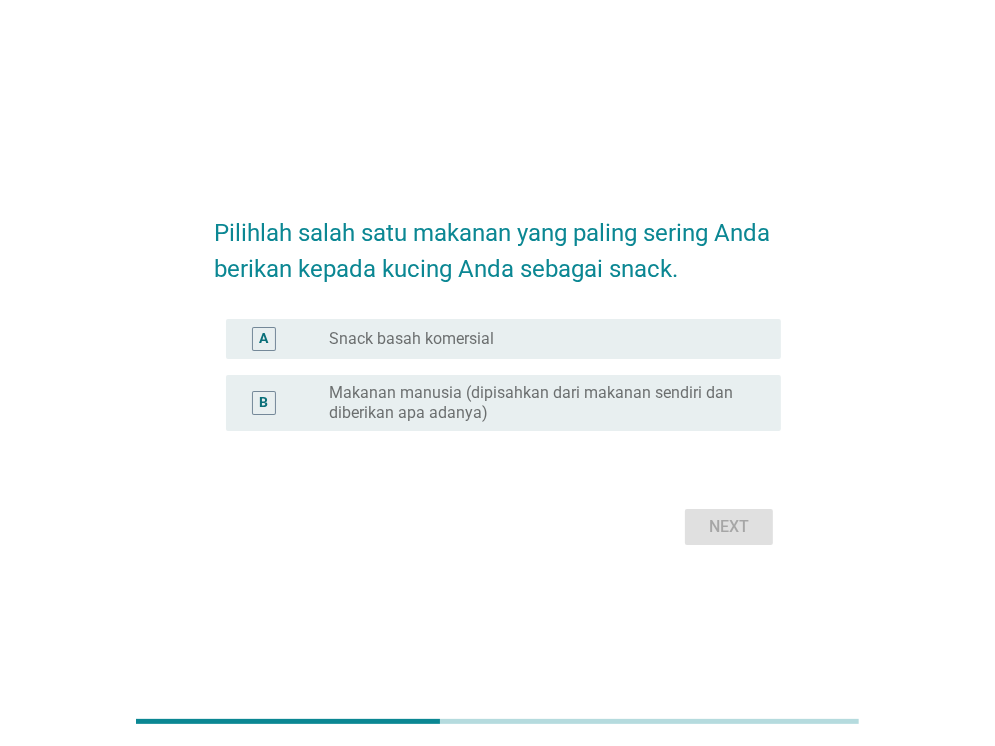 click on "Makanan manusia (dipisahkan dari makanan sendiri dan diberikan apa adanya)" at bounding box center [539, 403] 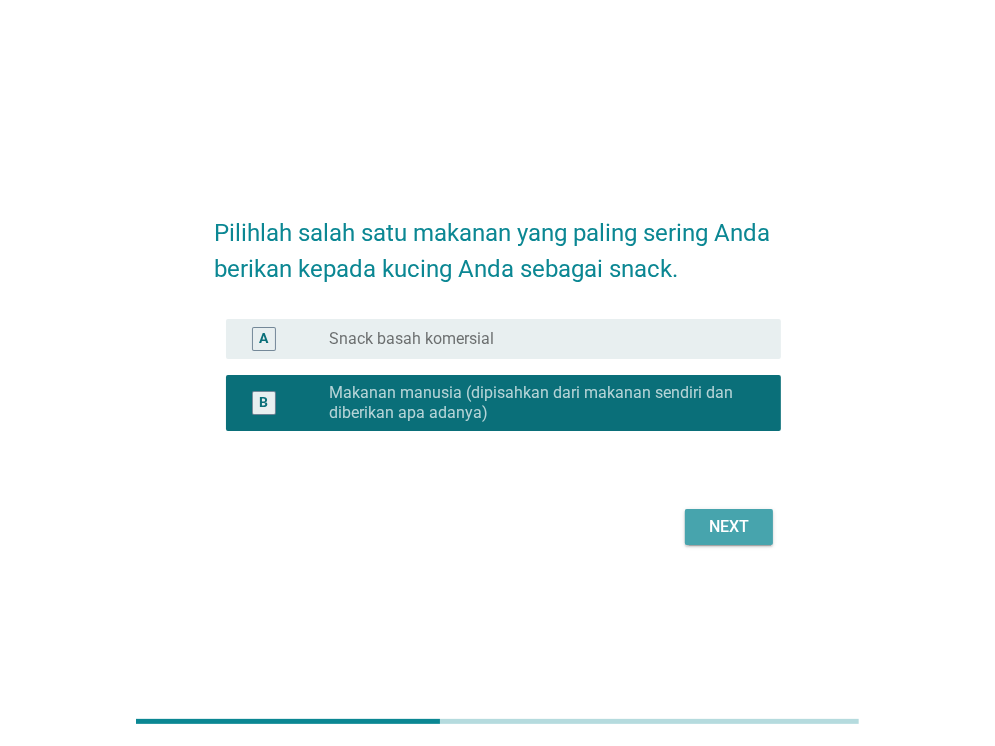 click on "Next" at bounding box center (729, 527) 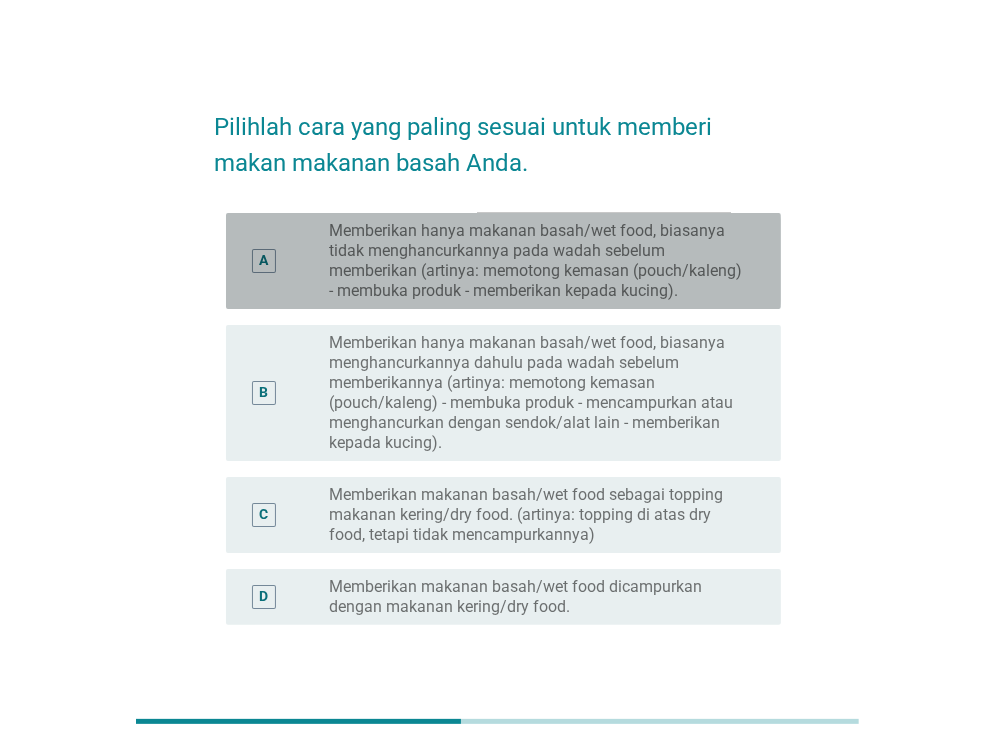 click on "Memberikan hanya makanan basah/wet food, biasanya tidak menghancurkannya pada wadah sebelum memberikan (artinya: memotong kemasan (pouch/kaleng) - membuka produk - memberikan kepada kucing)." at bounding box center [539, 261] 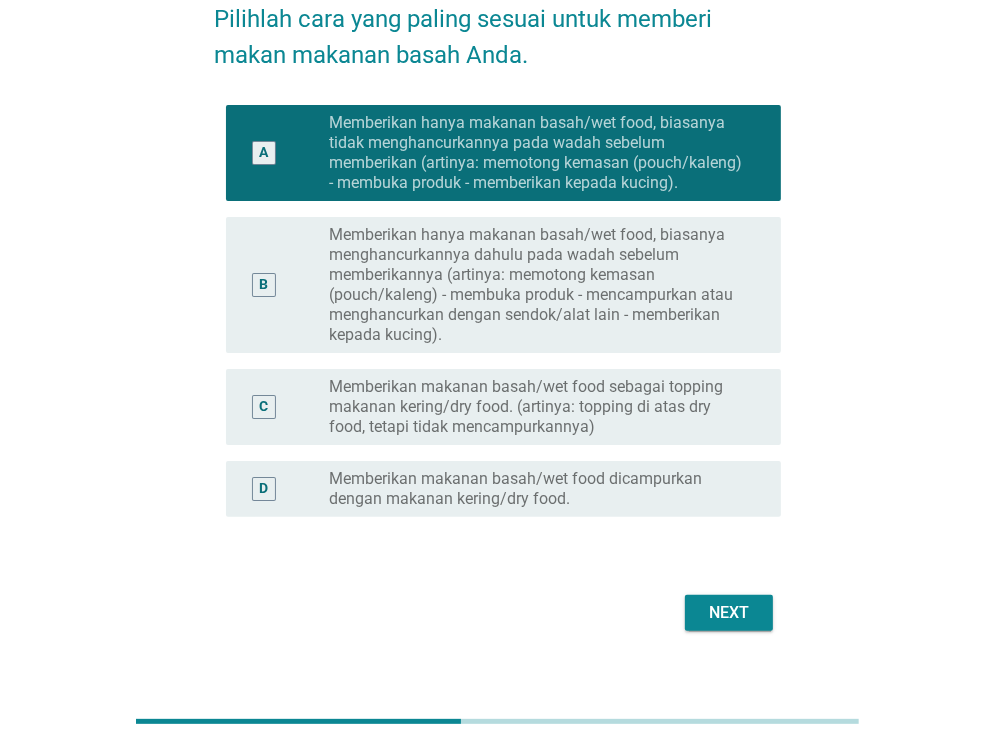scroll, scrollTop: 136, scrollLeft: 0, axis: vertical 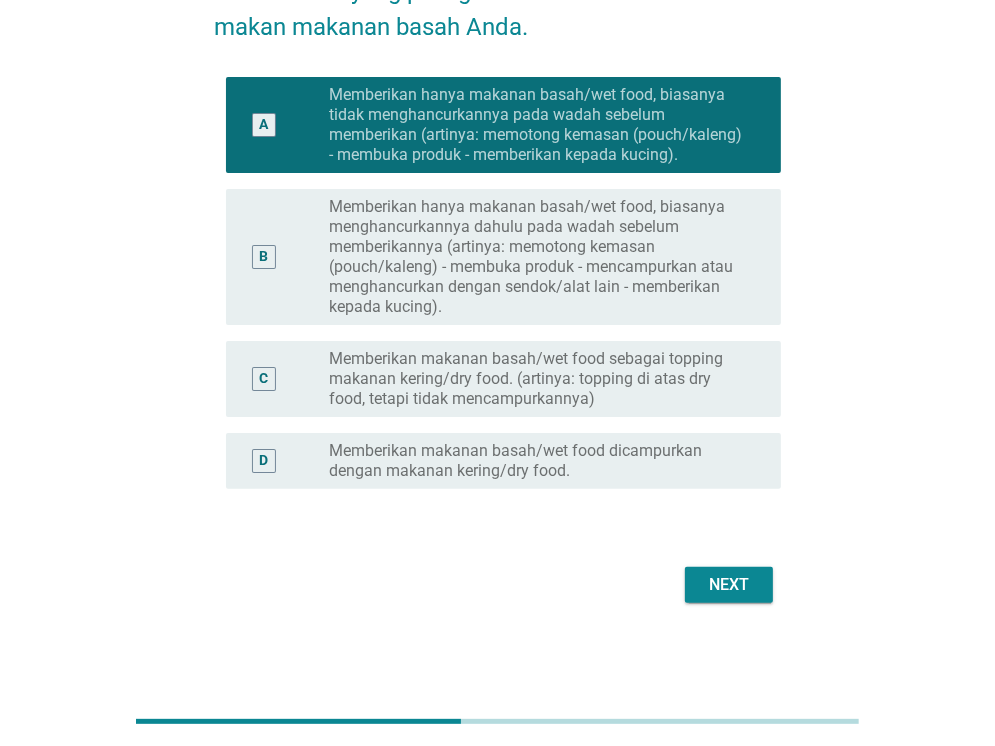 click on "Next" at bounding box center [729, 585] 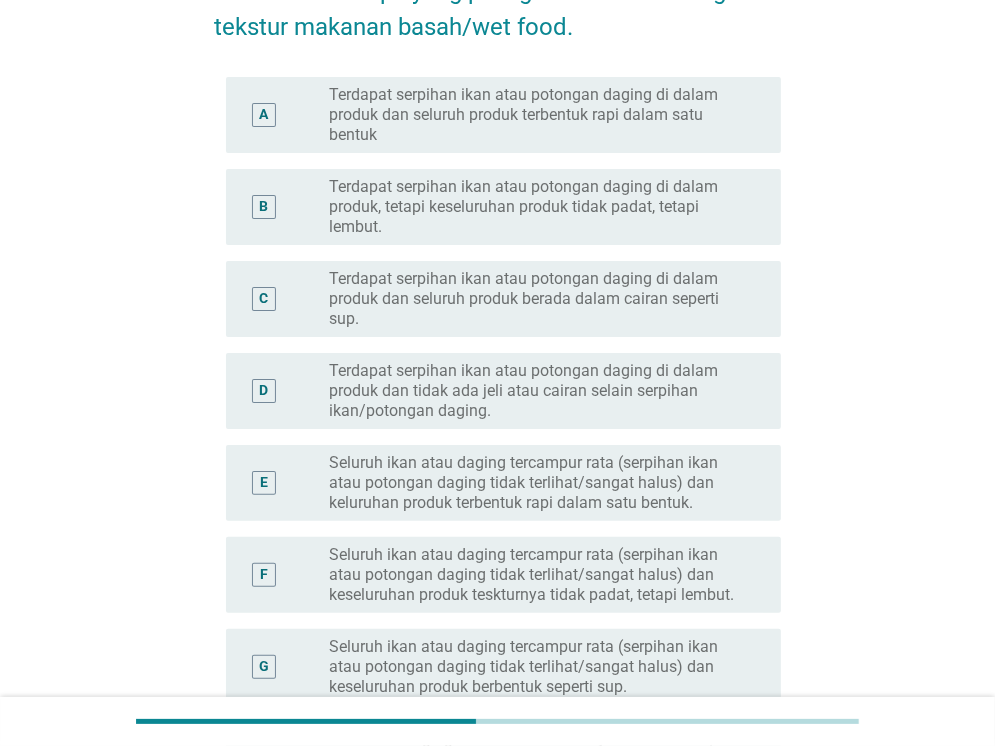scroll, scrollTop: 0, scrollLeft: 0, axis: both 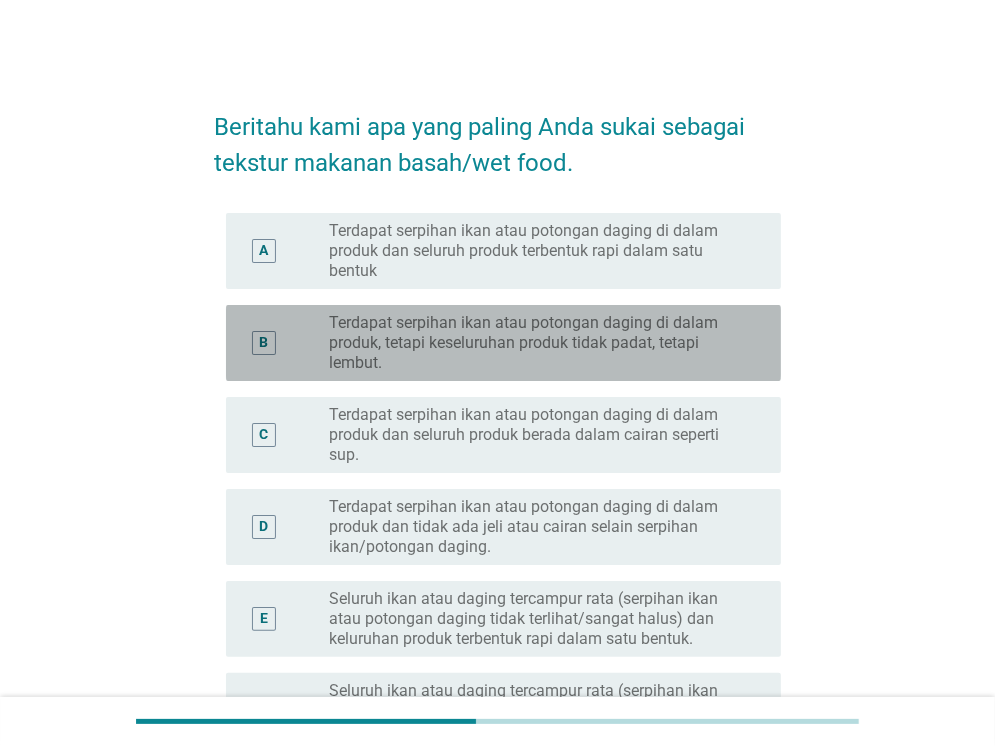 click on "Terdapat serpihan ikan atau potongan daging di dalam produk, tetapi keseluruhan produk tidak padat, tetapi lembut." at bounding box center [539, 343] 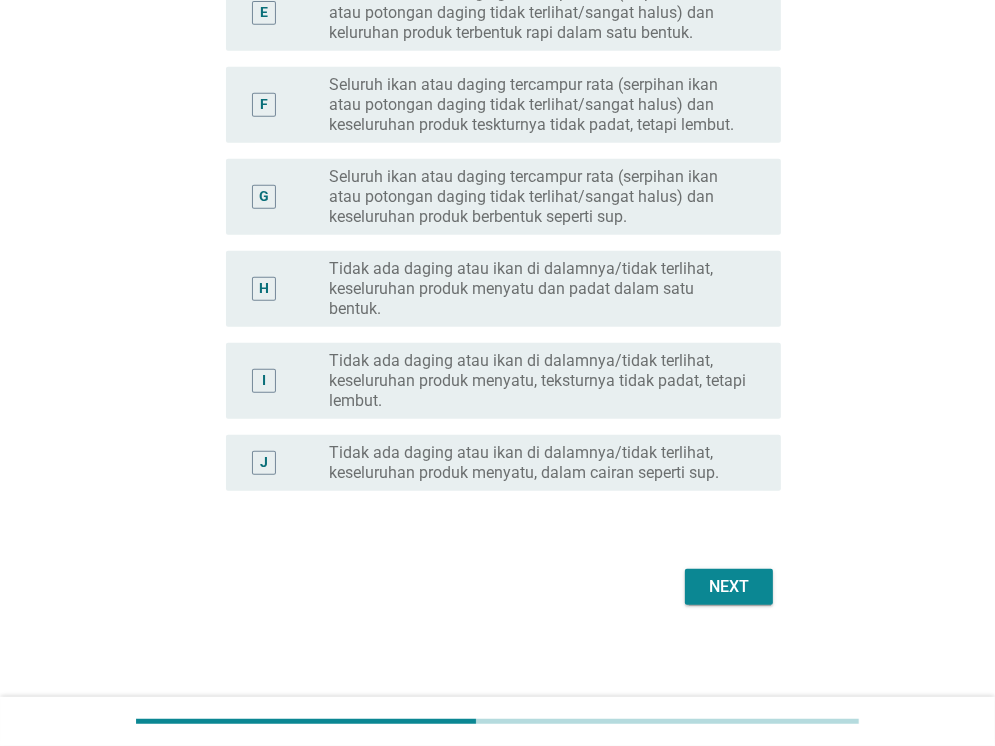 scroll, scrollTop: 608, scrollLeft: 0, axis: vertical 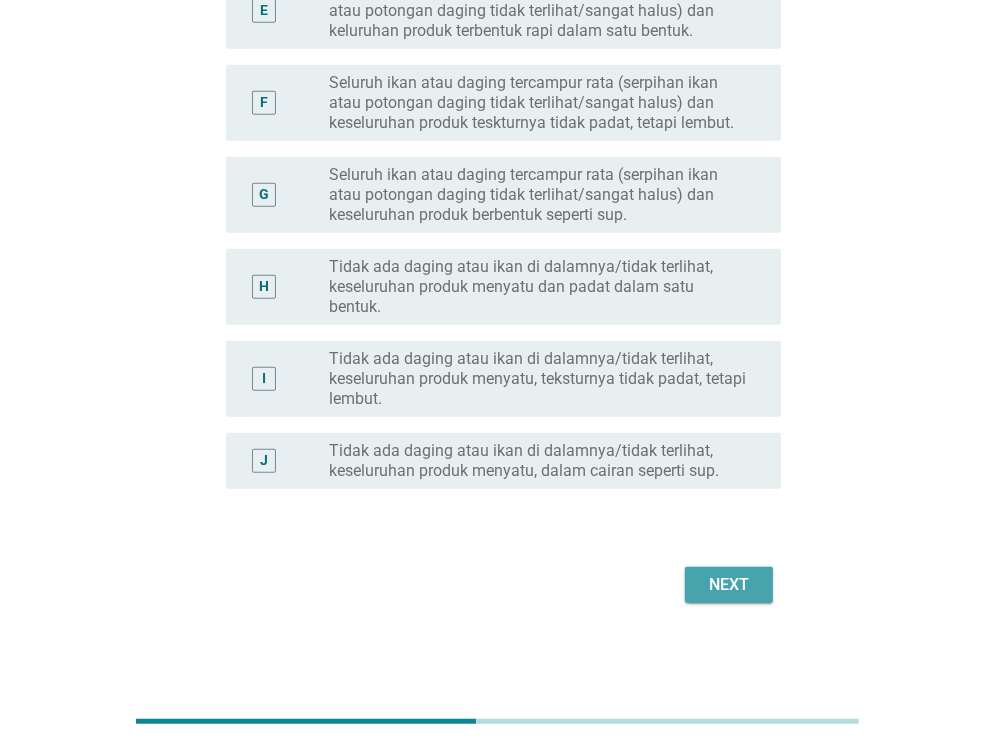 click on "Next" at bounding box center [729, 585] 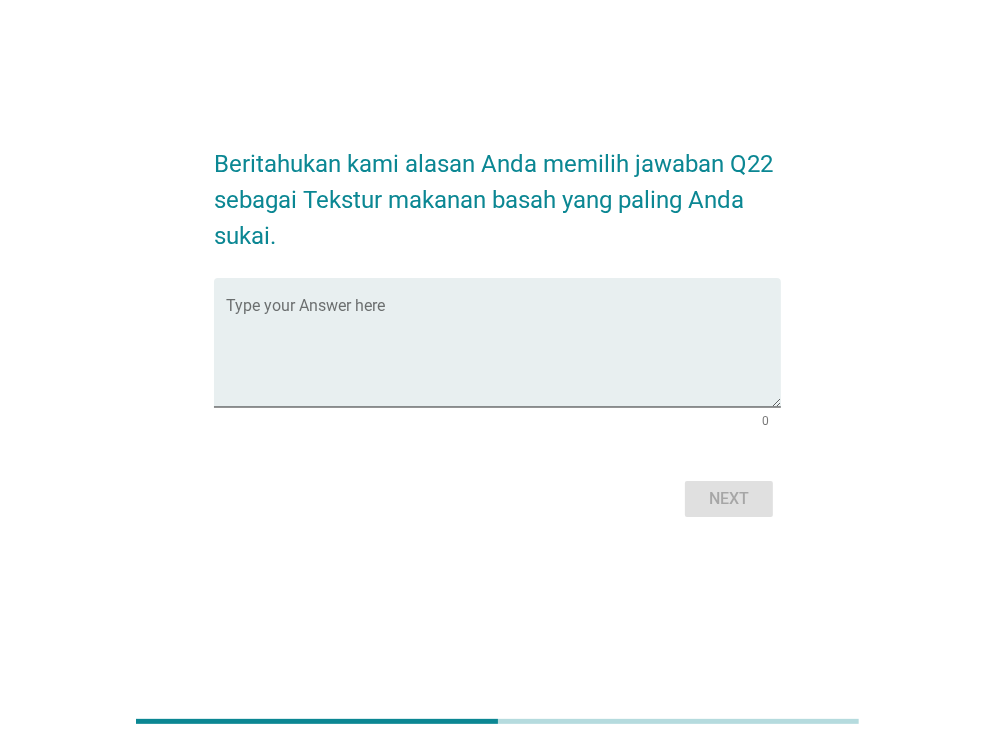 scroll, scrollTop: 0, scrollLeft: 0, axis: both 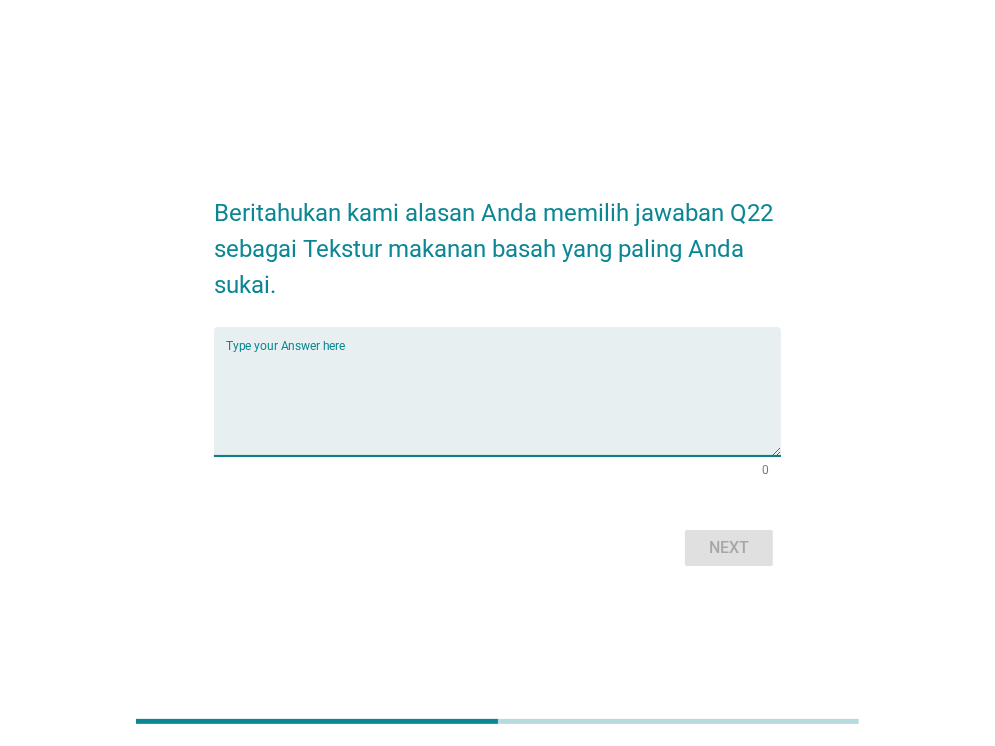 click at bounding box center [503, 403] 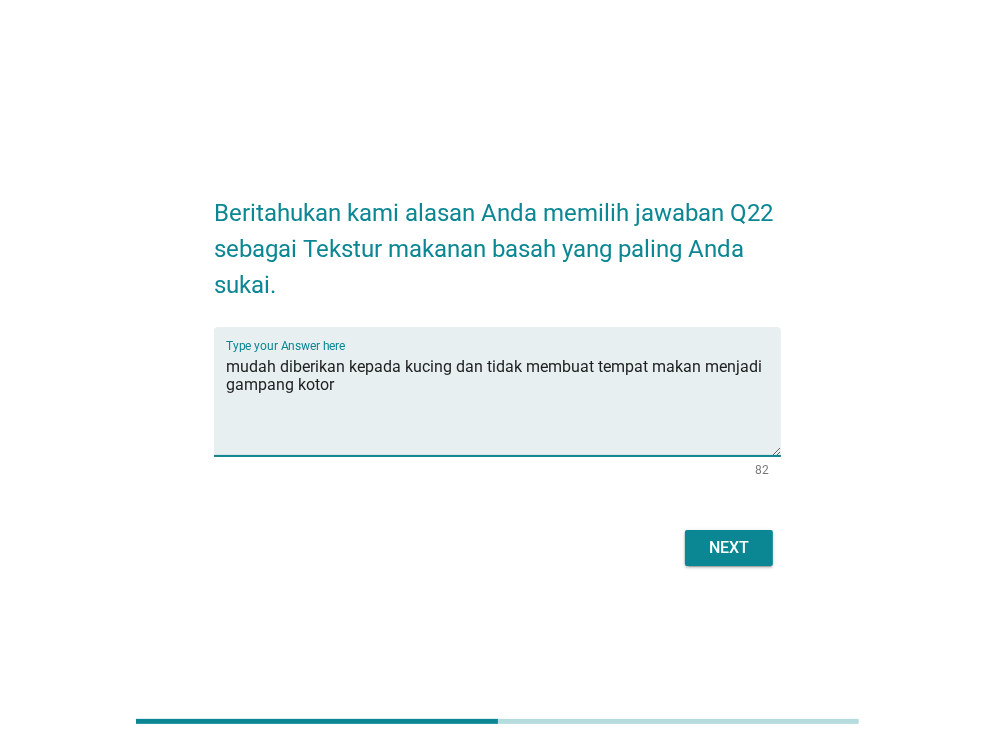type on "mudah diberikan kepada kucing dan tidak membuat tempat makan menjadi gampang kotor" 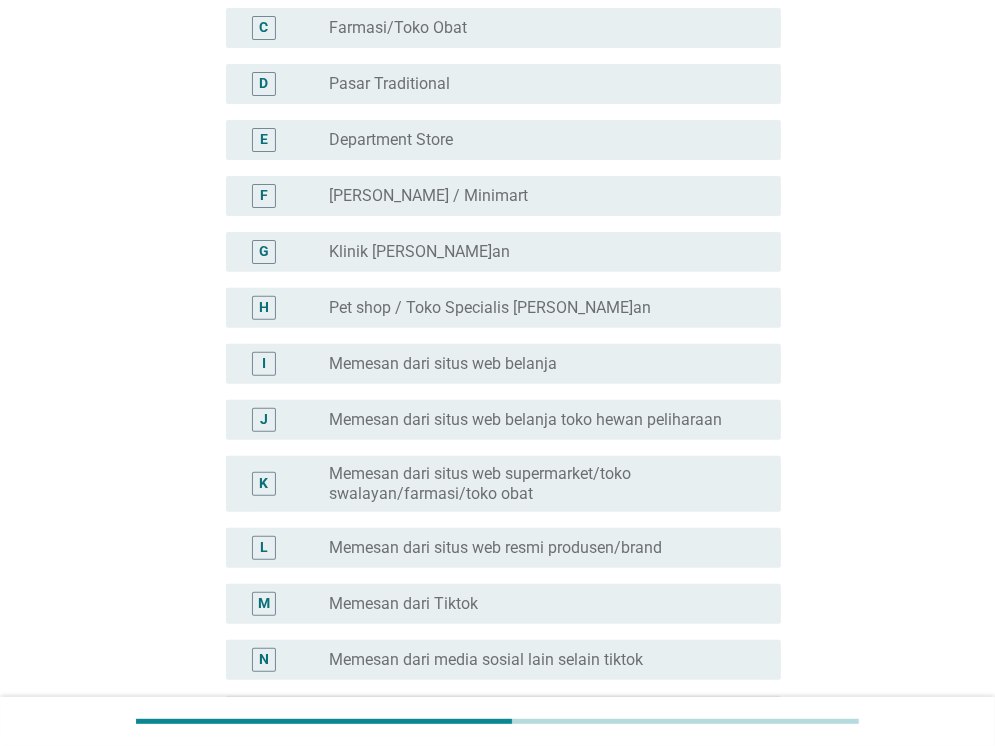 scroll, scrollTop: 368, scrollLeft: 0, axis: vertical 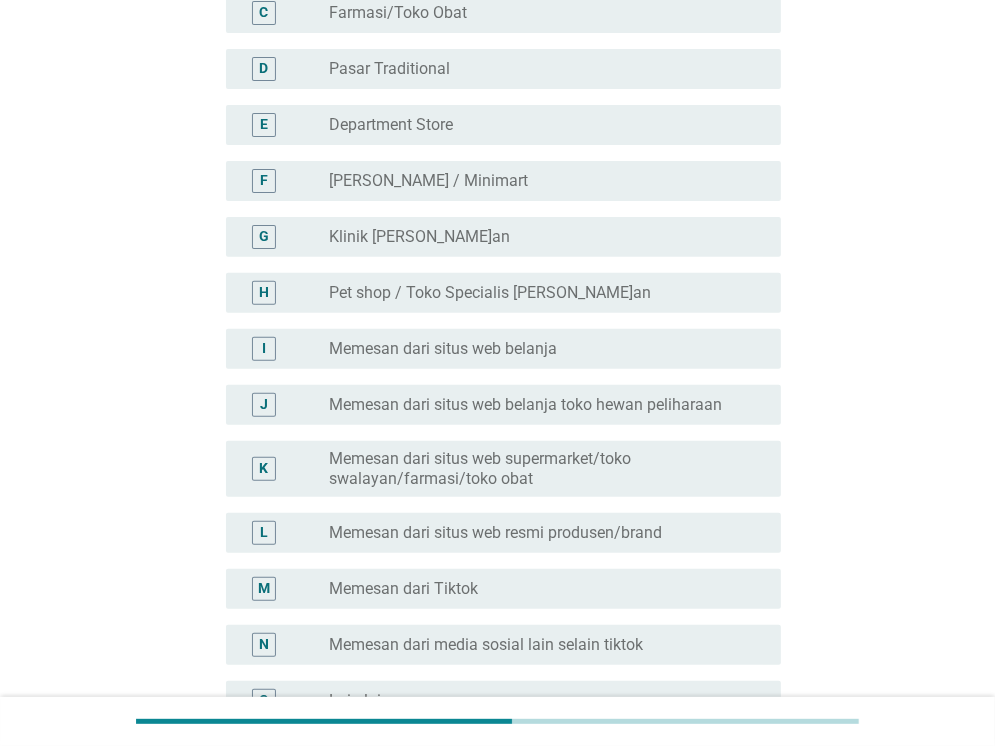 click on "Memesan dari situs web belanja" at bounding box center (443, 349) 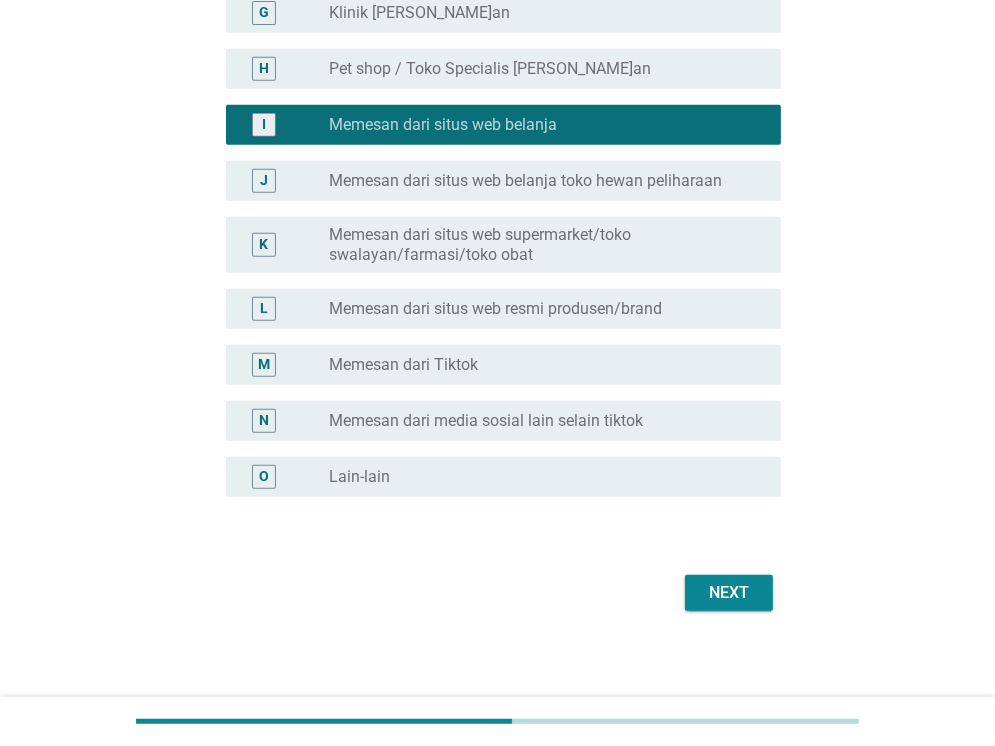 scroll, scrollTop: 600, scrollLeft: 0, axis: vertical 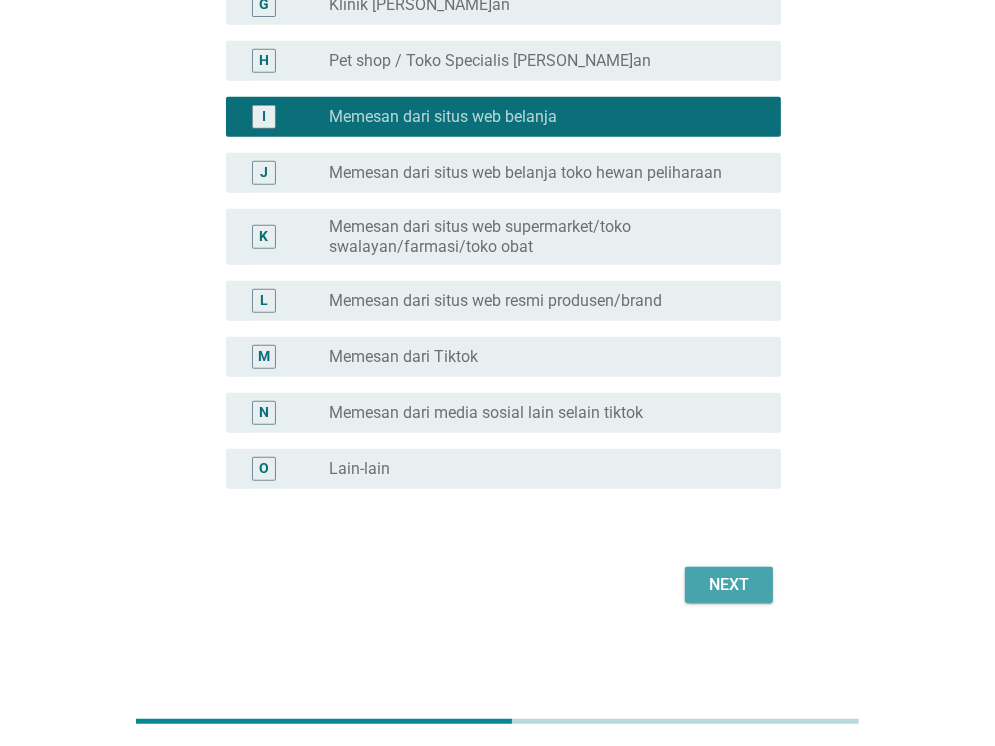 click on "Next" at bounding box center [729, 585] 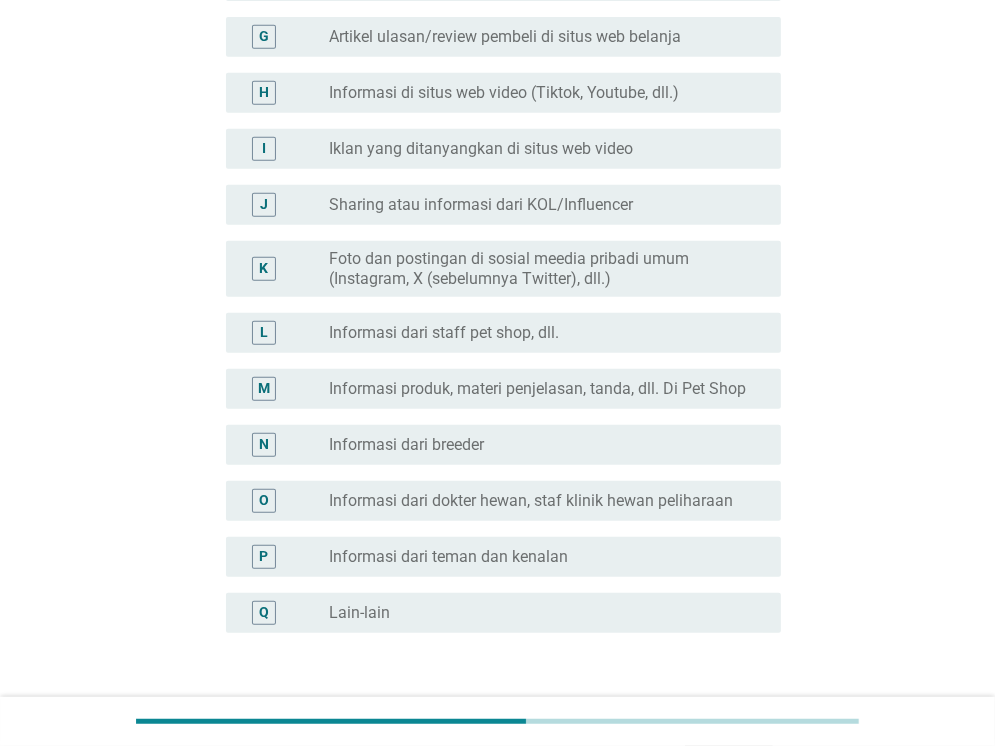 scroll, scrollTop: 0, scrollLeft: 0, axis: both 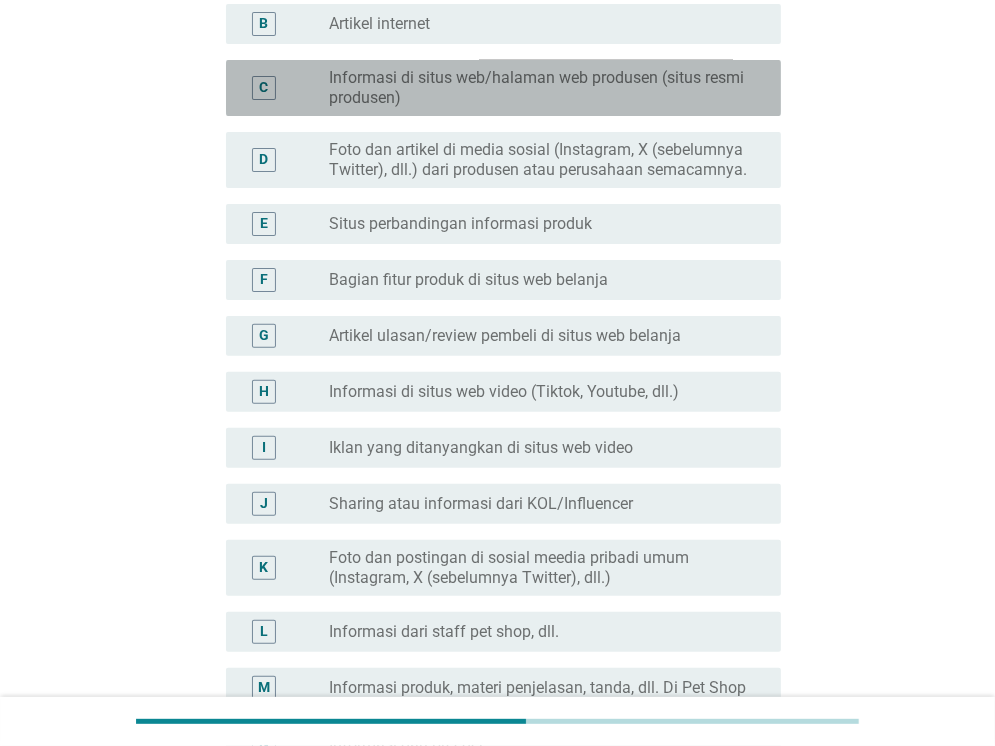 click on "Informasi di situs web/halaman web produsen (situs resmi produsen)" at bounding box center (539, 88) 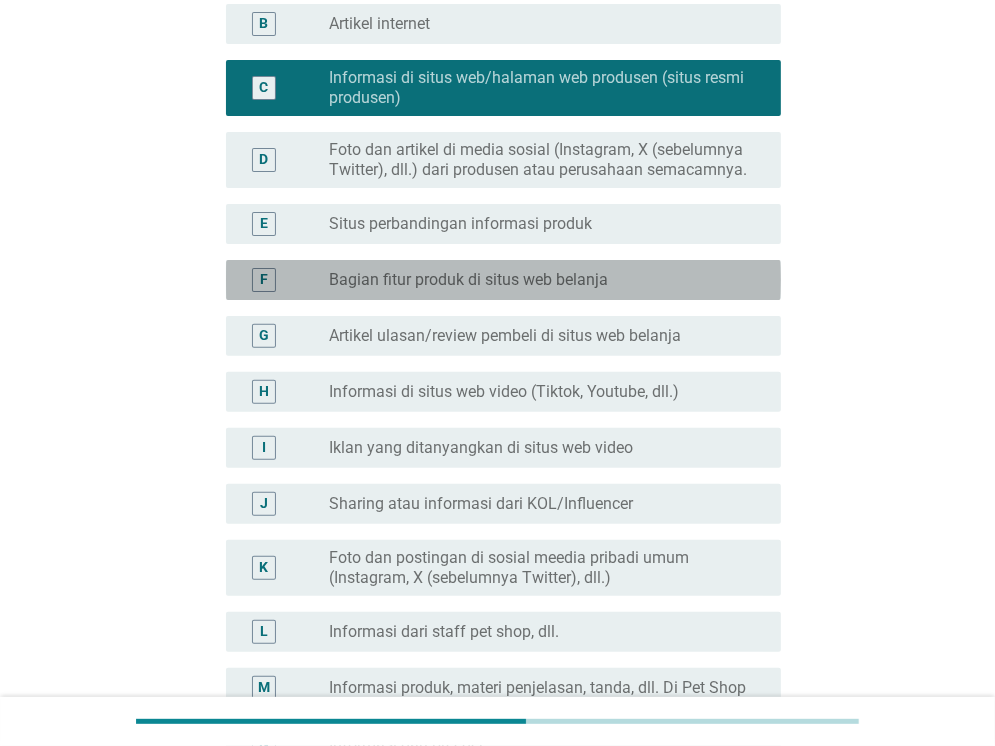 click on "Bagian fitur produk di situs web belanja" at bounding box center [468, 280] 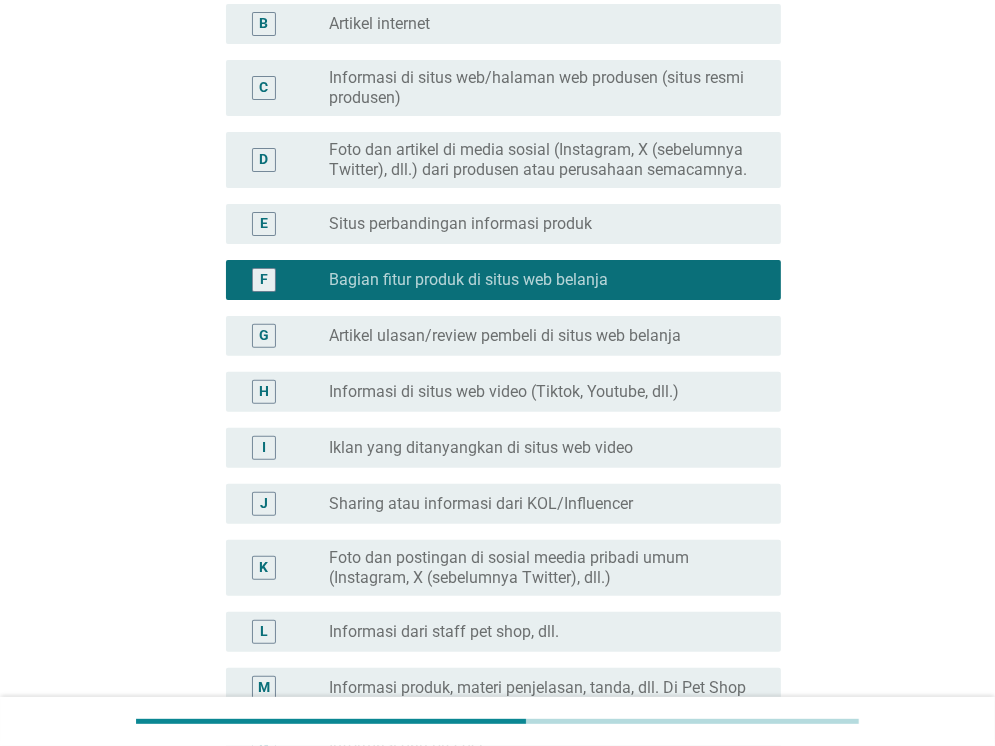 scroll, scrollTop: 529, scrollLeft: 0, axis: vertical 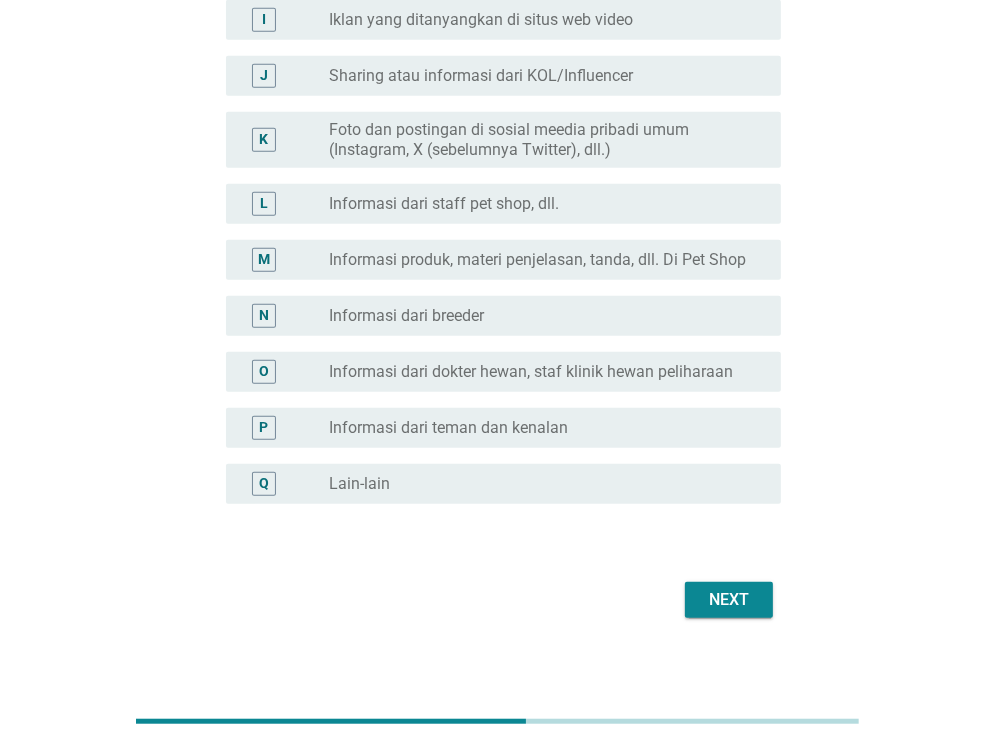 click on "Next" at bounding box center [729, 600] 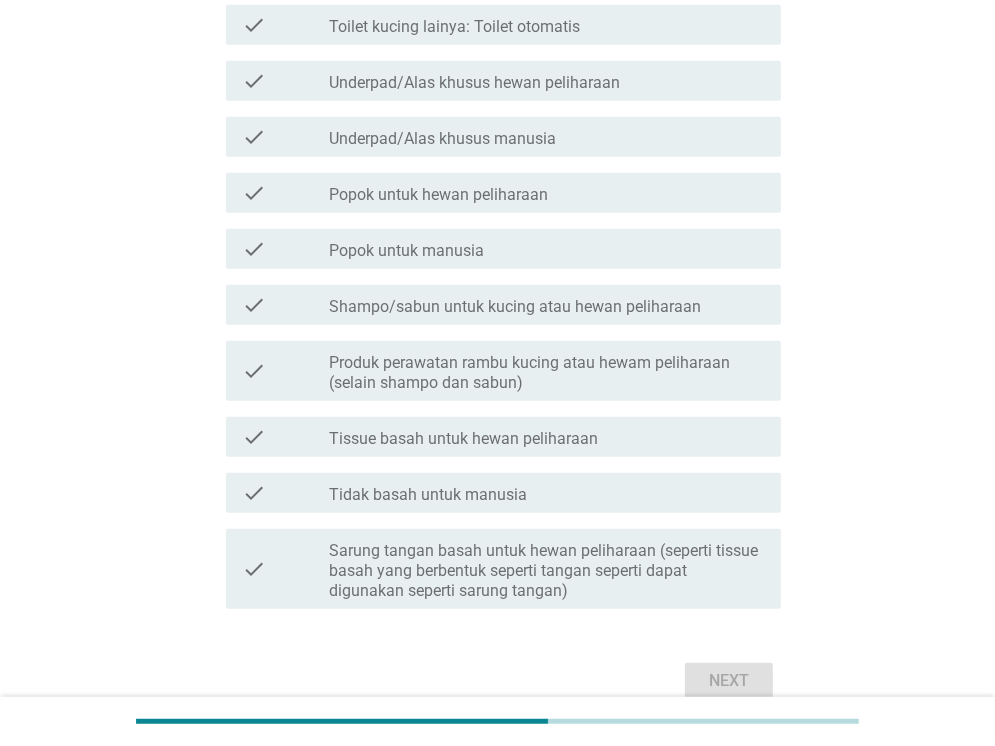 scroll, scrollTop: 0, scrollLeft: 0, axis: both 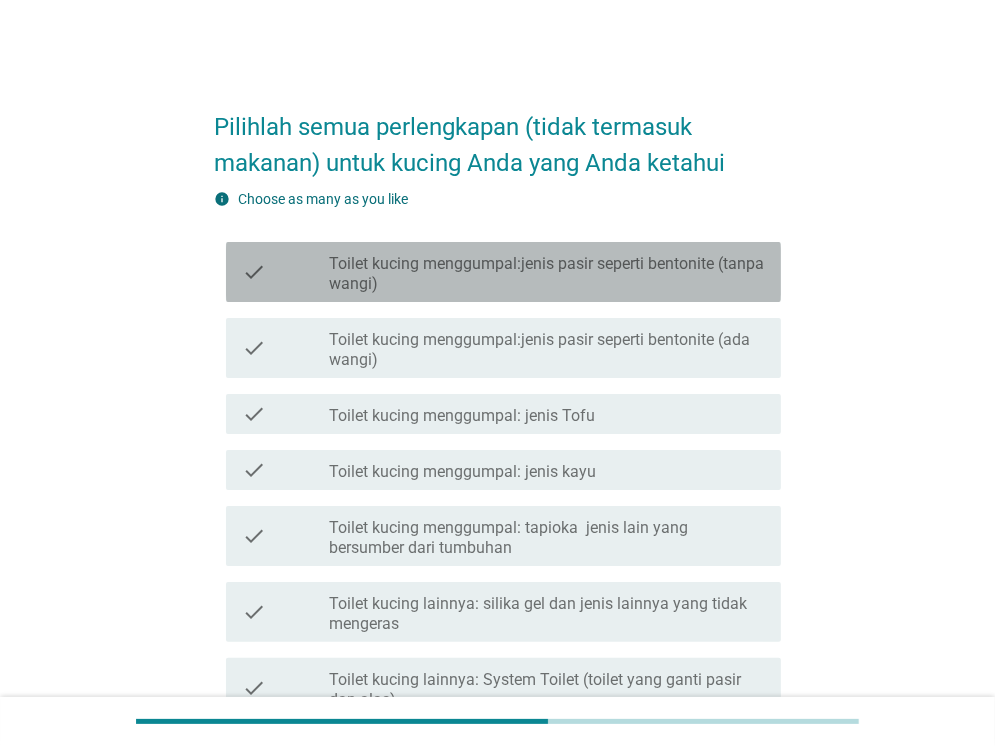 click on "Toilet kucing menggumpal:jenis pasir seperti bentonite (tanpa wangi)" at bounding box center [547, 274] 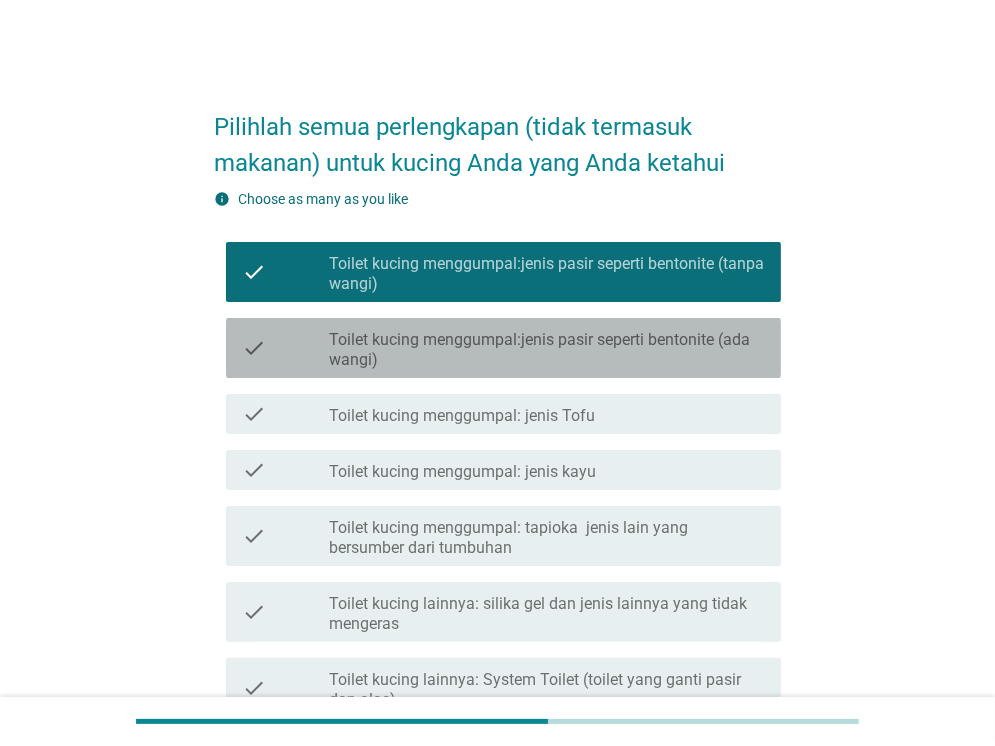 click on "Toilet kucing menggumpal:jenis pasir seperti bentonite (ada wangi)" at bounding box center (547, 350) 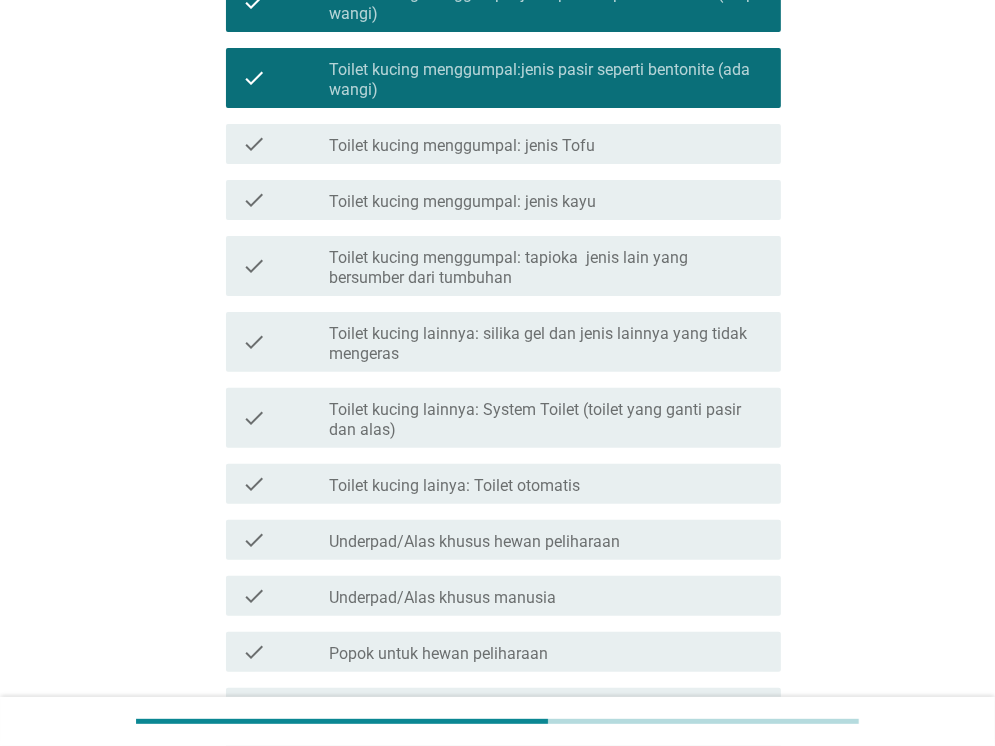 scroll, scrollTop: 272, scrollLeft: 0, axis: vertical 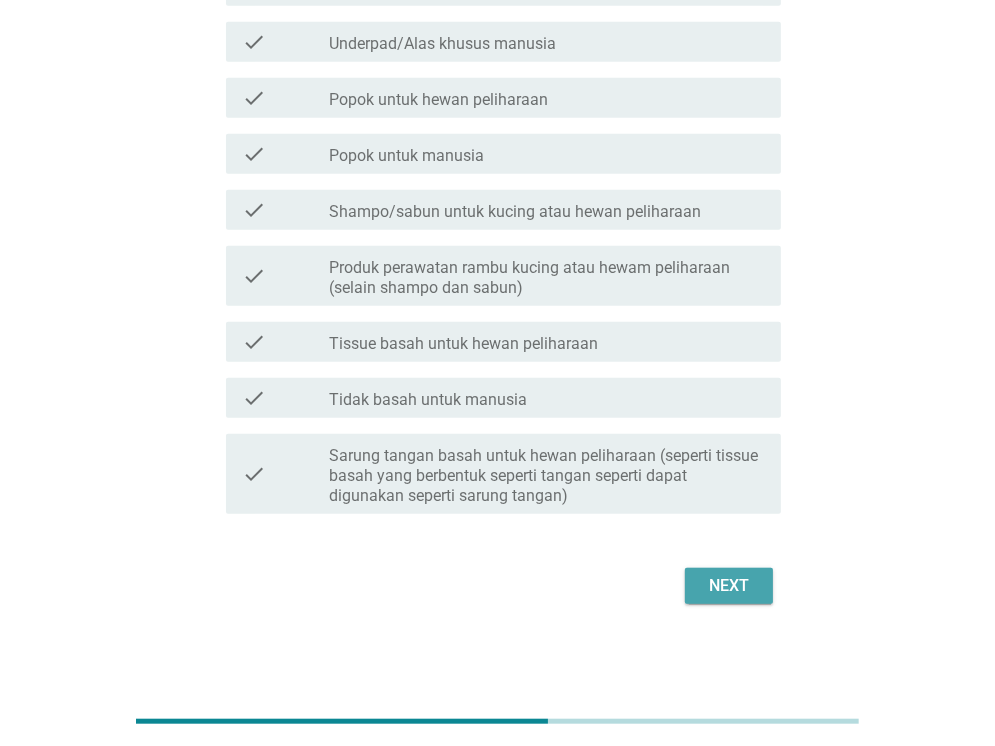 click on "Next" at bounding box center (729, 586) 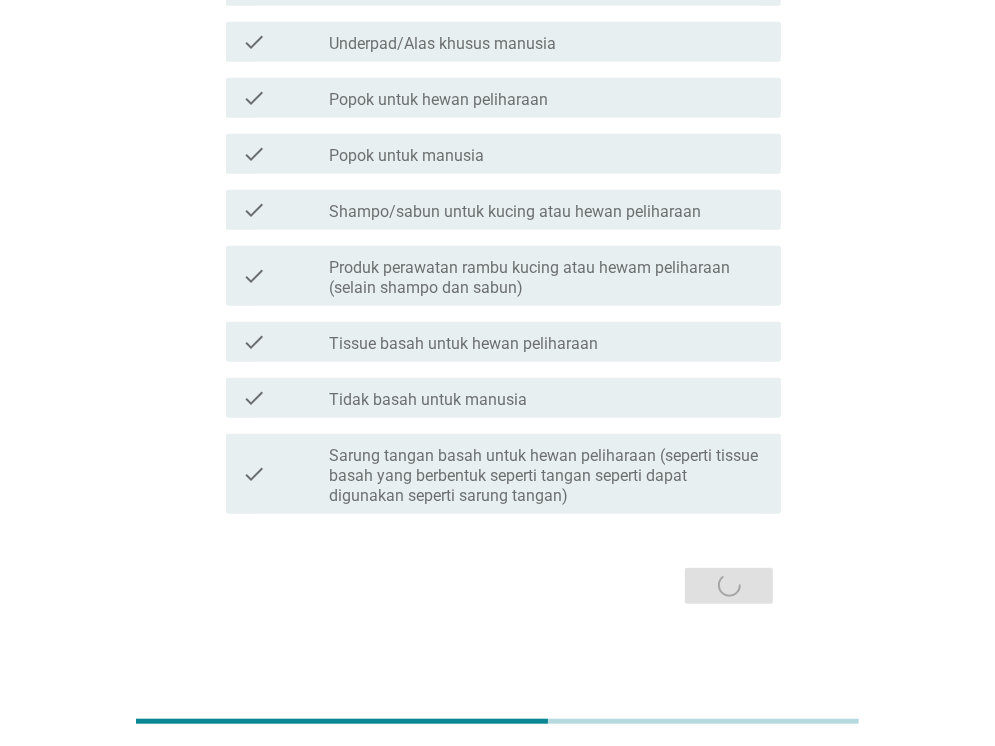 scroll, scrollTop: 0, scrollLeft: 0, axis: both 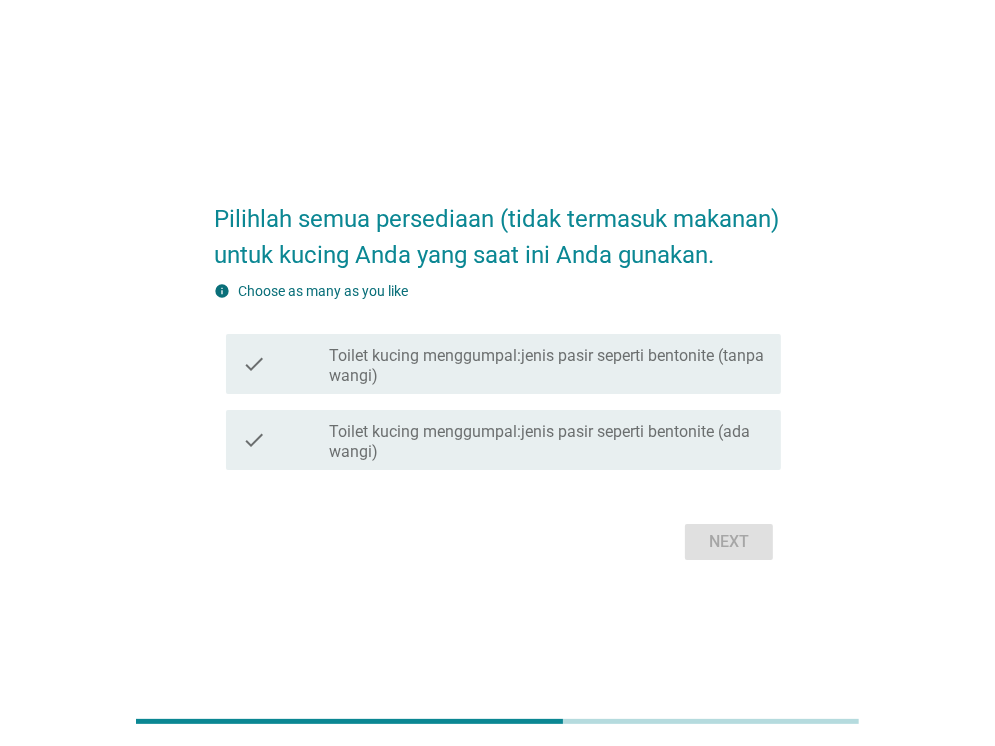 click on "Toilet kucing menggumpal:jenis pasir seperti bentonite (tanpa wangi)" at bounding box center (547, 366) 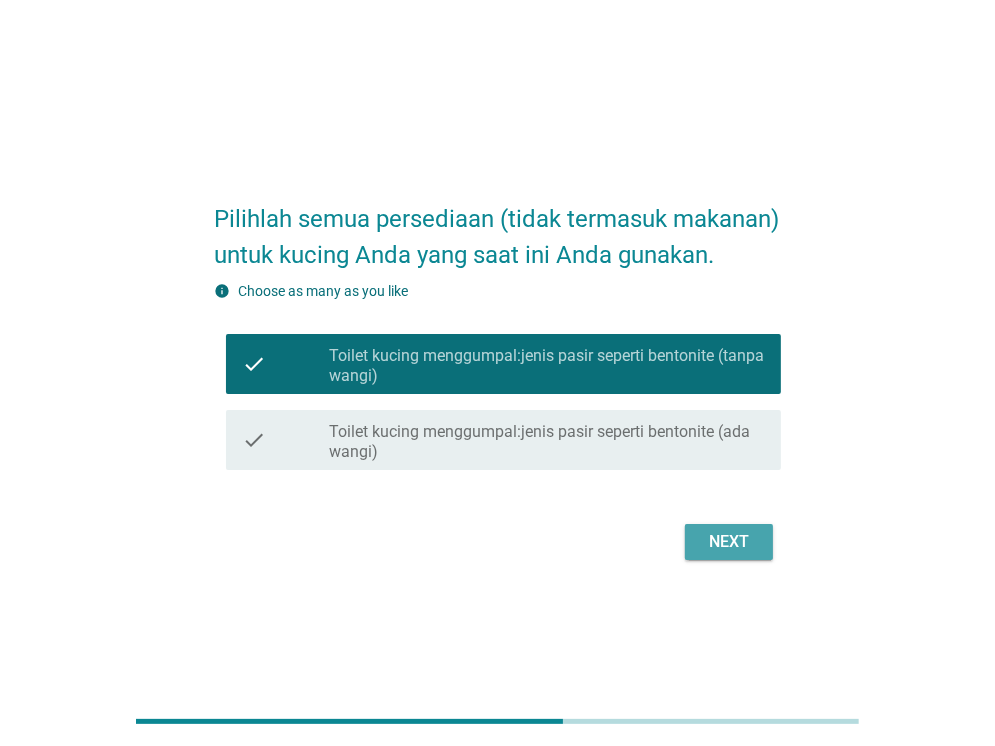 click on "Next" at bounding box center [729, 542] 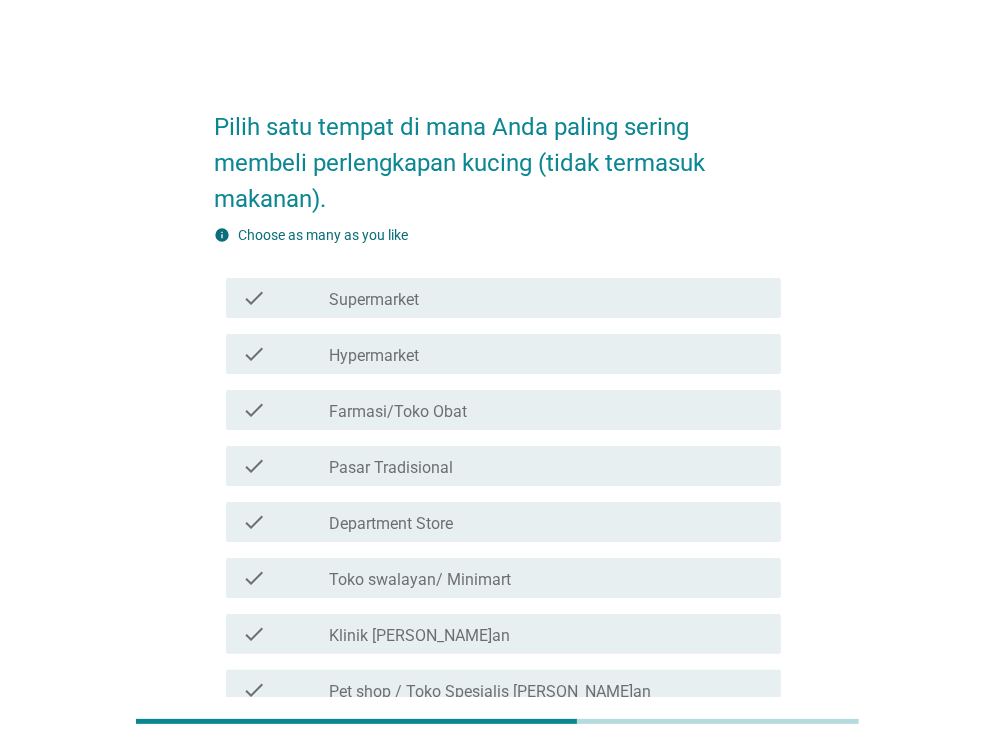 scroll, scrollTop: 608, scrollLeft: 0, axis: vertical 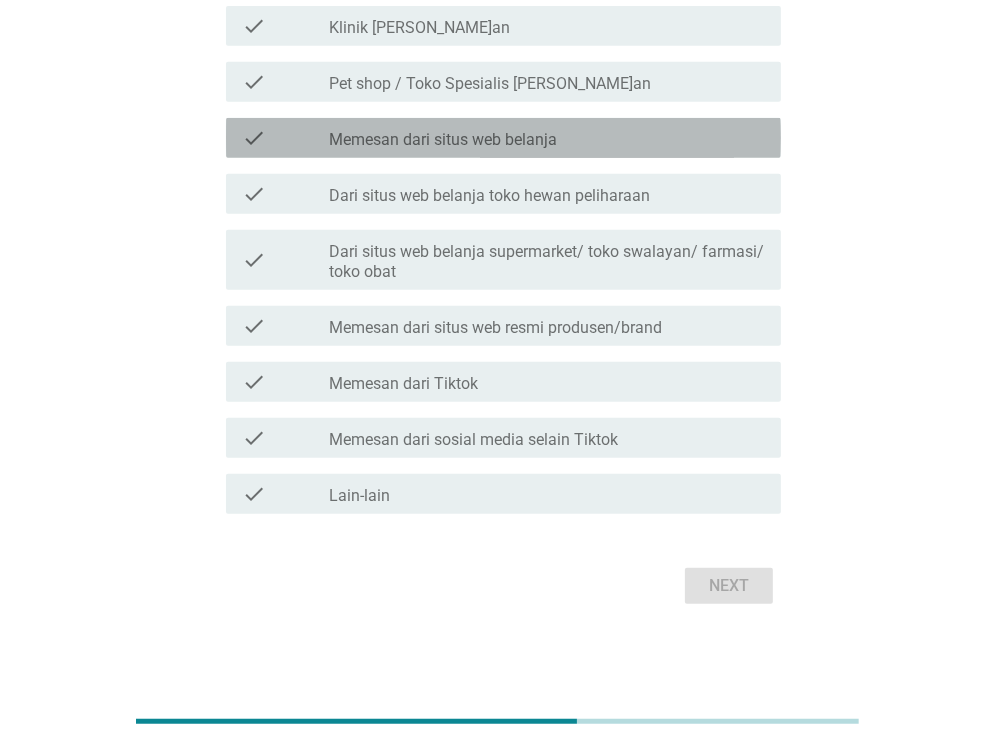 click on "Memesan dari situs web belanja" at bounding box center (443, 140) 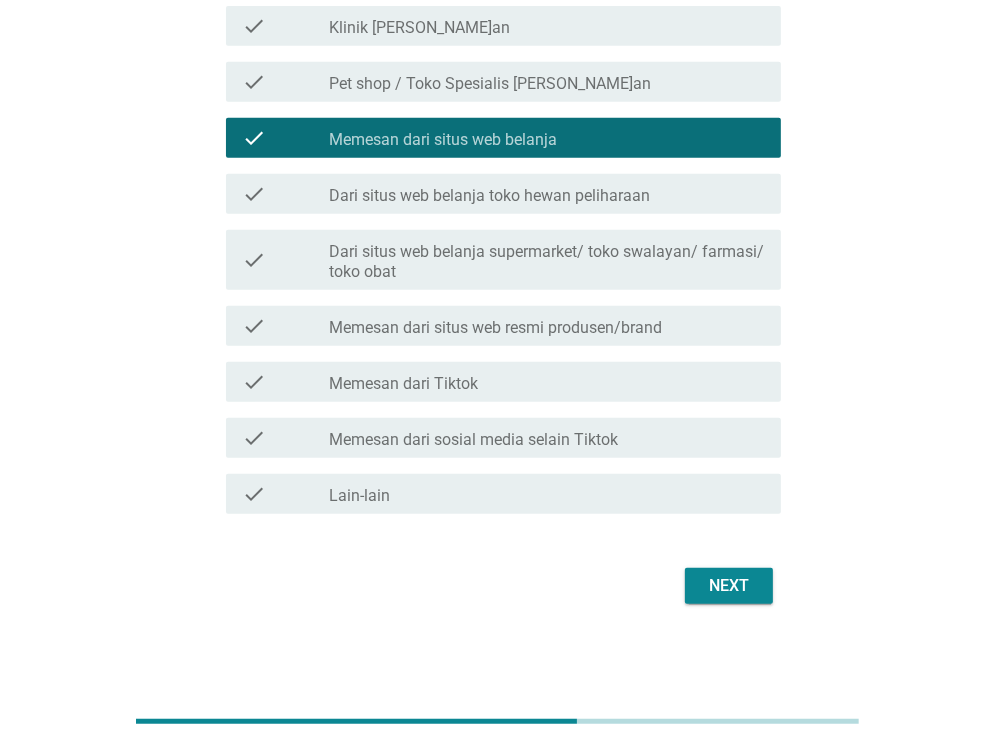click on "Next" at bounding box center [729, 586] 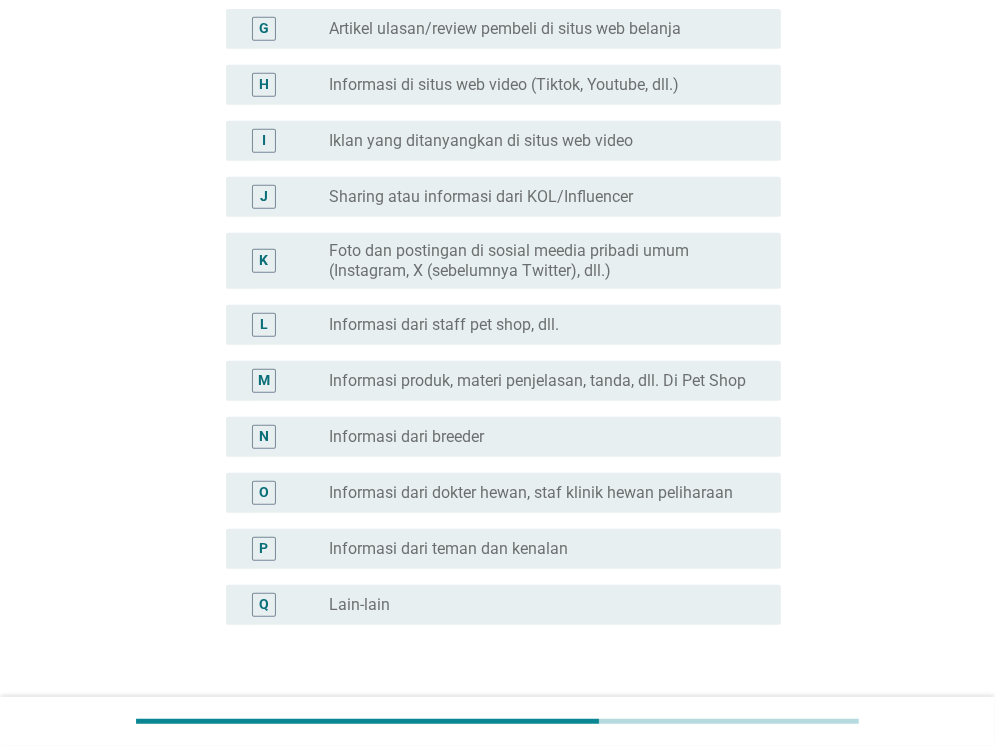 scroll, scrollTop: 0, scrollLeft: 0, axis: both 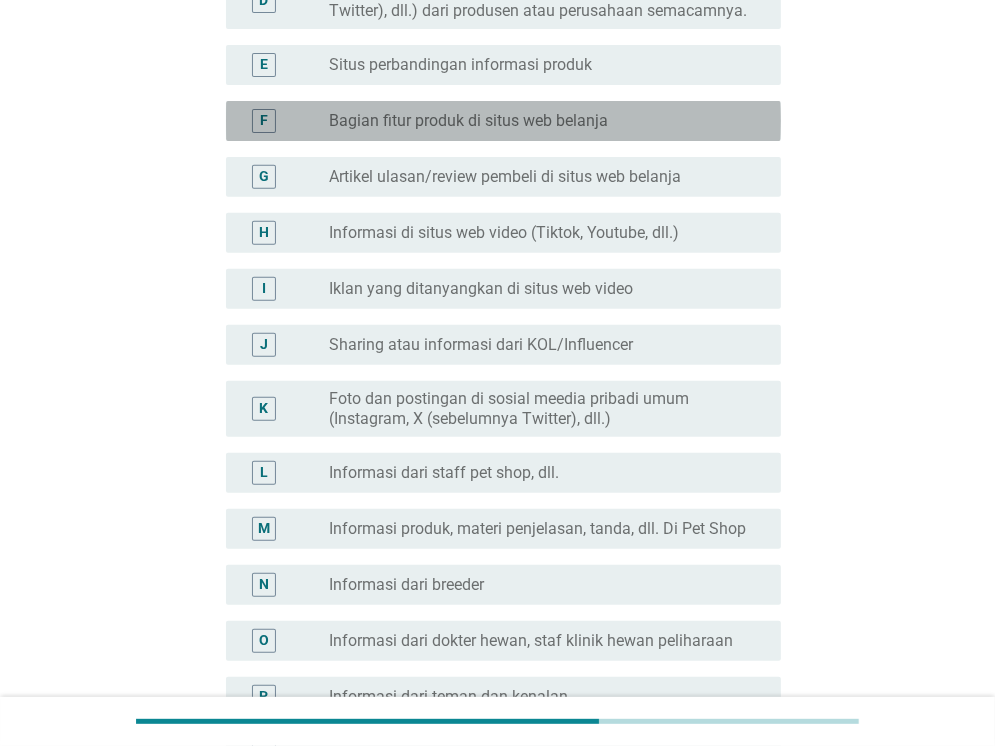 click on "Bagian fitur produk di situs web belanja" at bounding box center [468, 121] 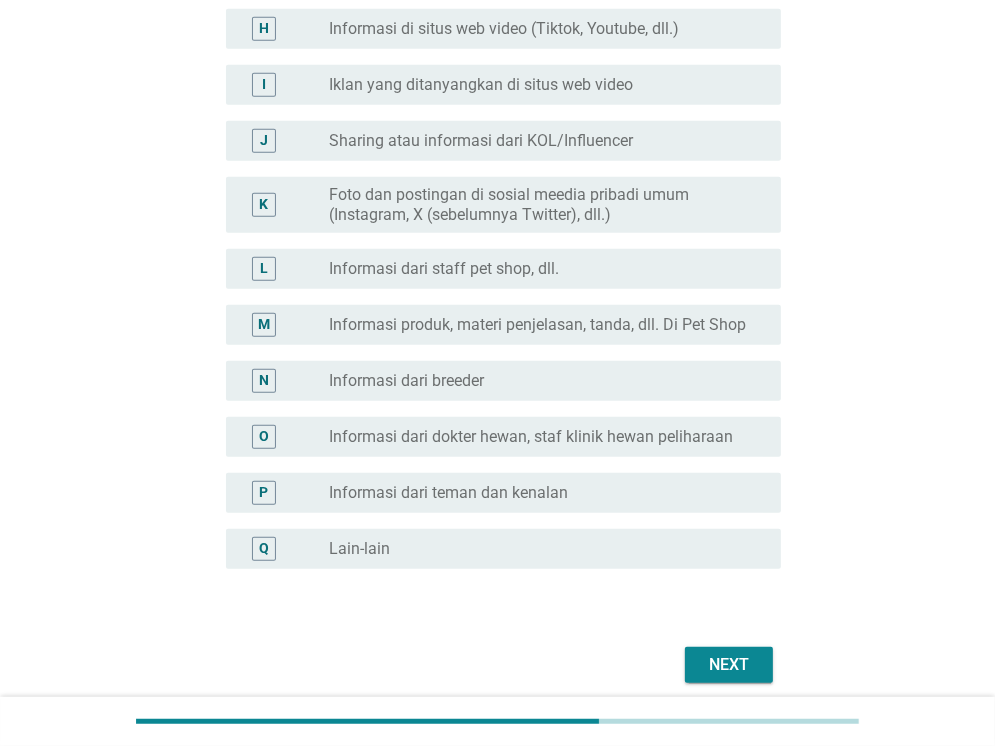 scroll, scrollTop: 744, scrollLeft: 0, axis: vertical 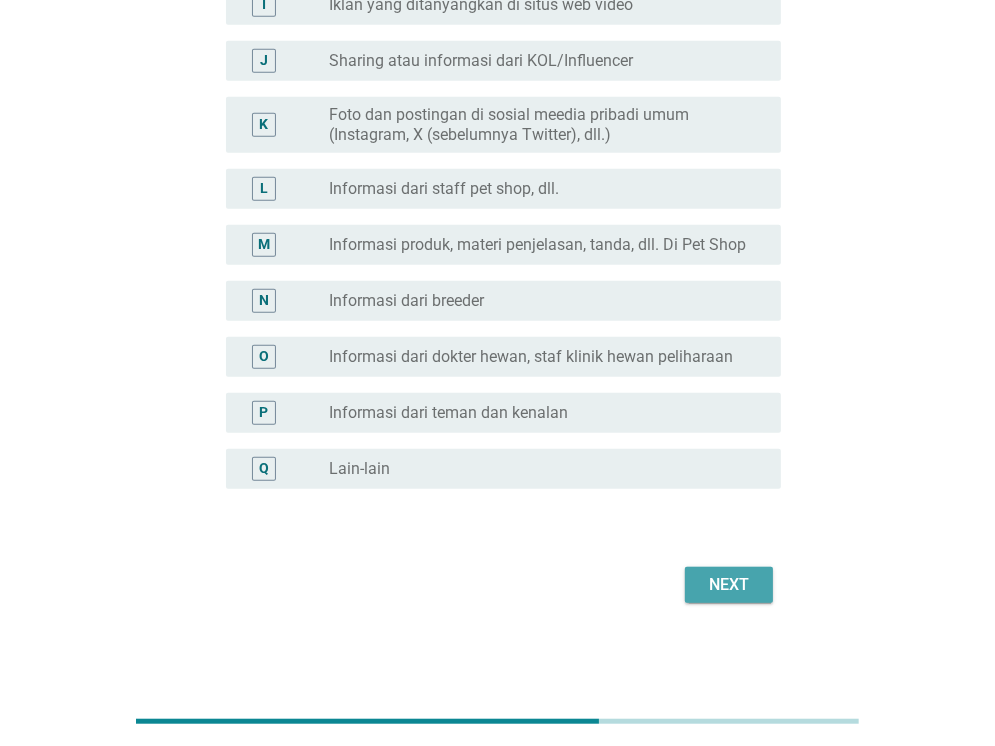 click on "Next" at bounding box center (729, 585) 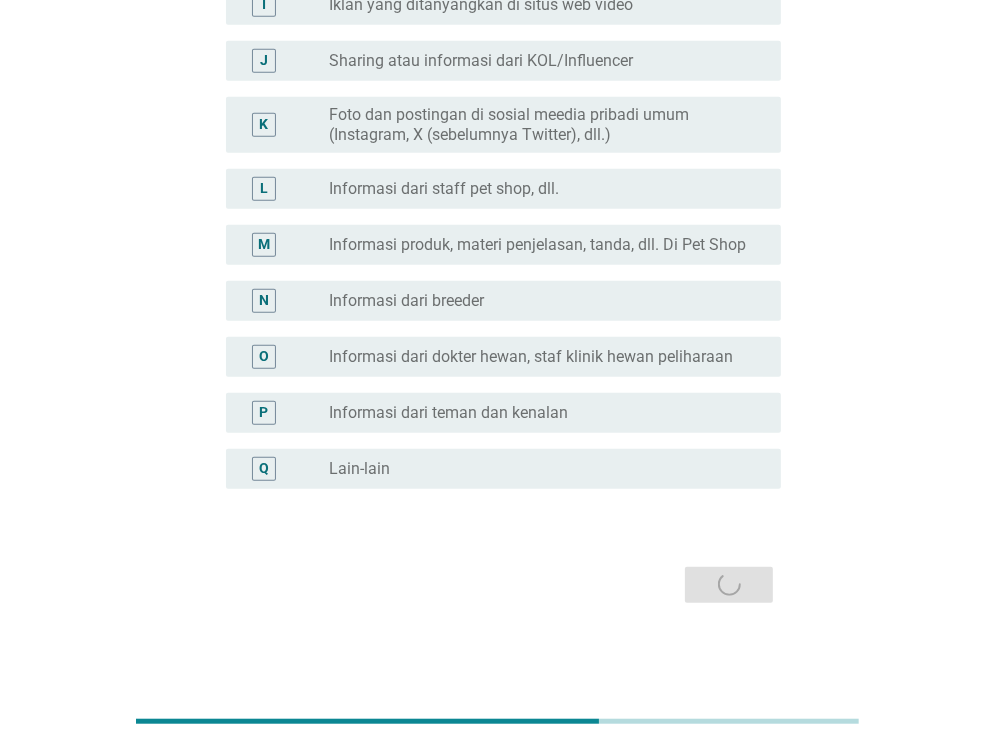 scroll, scrollTop: 0, scrollLeft: 0, axis: both 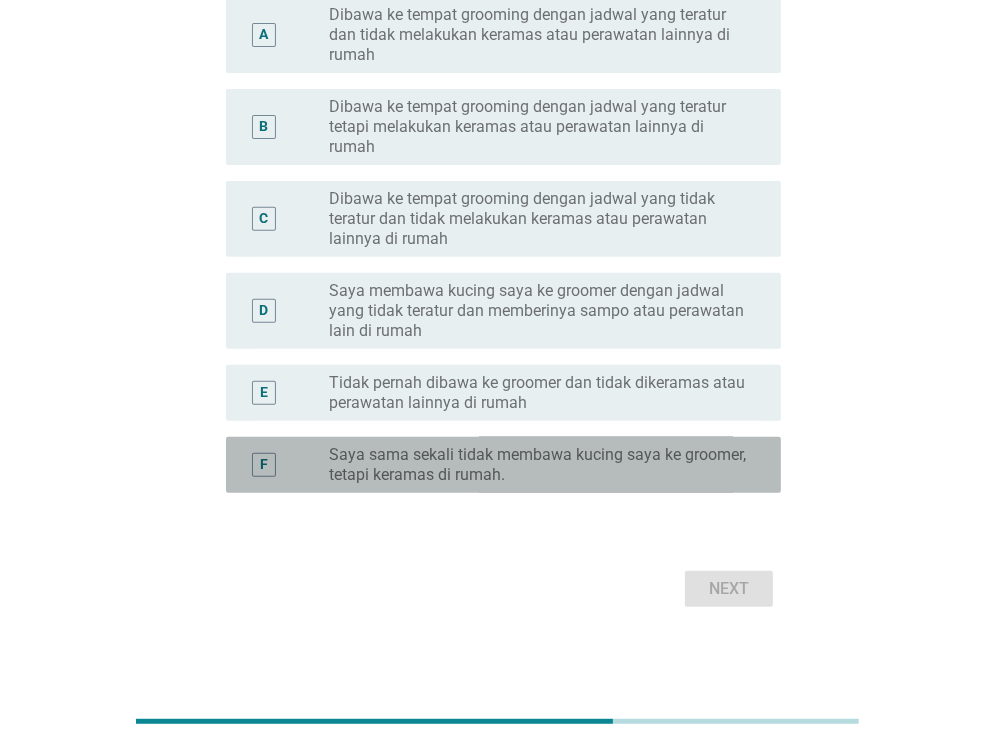 click on "Saya sama sekali tidak membawa kucing saya ke groomer, tetapi keramas di rumah." at bounding box center [539, 465] 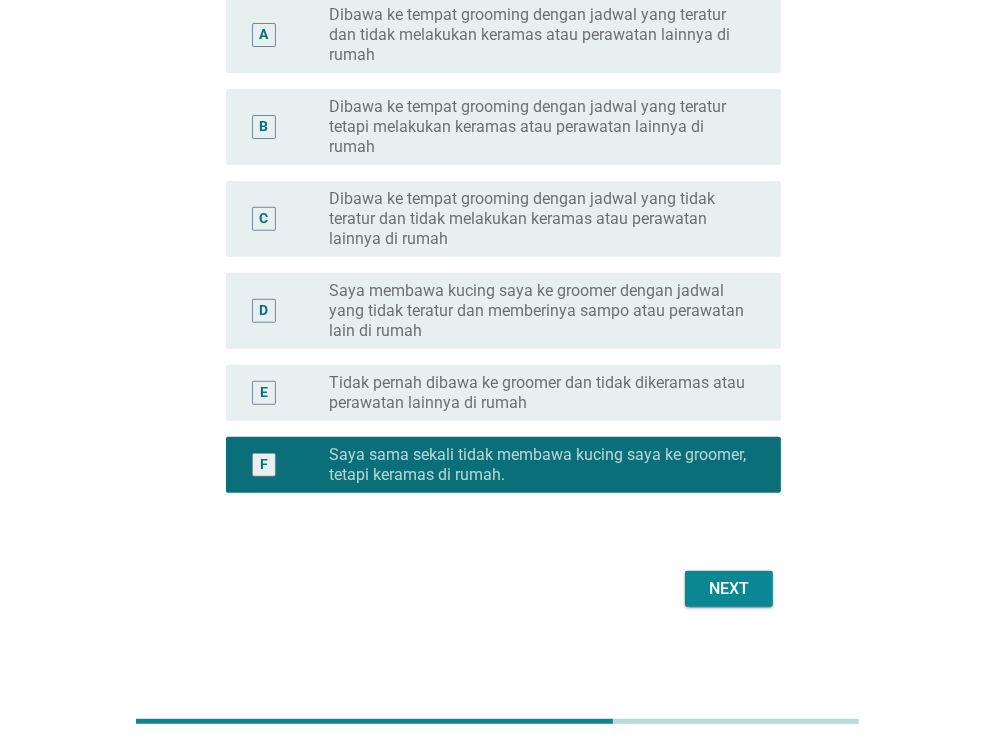 click on "Tidak pernah dibawa ke groomer dan tidak dikeramas atau perawatan lainnya di rumah" at bounding box center (539, 393) 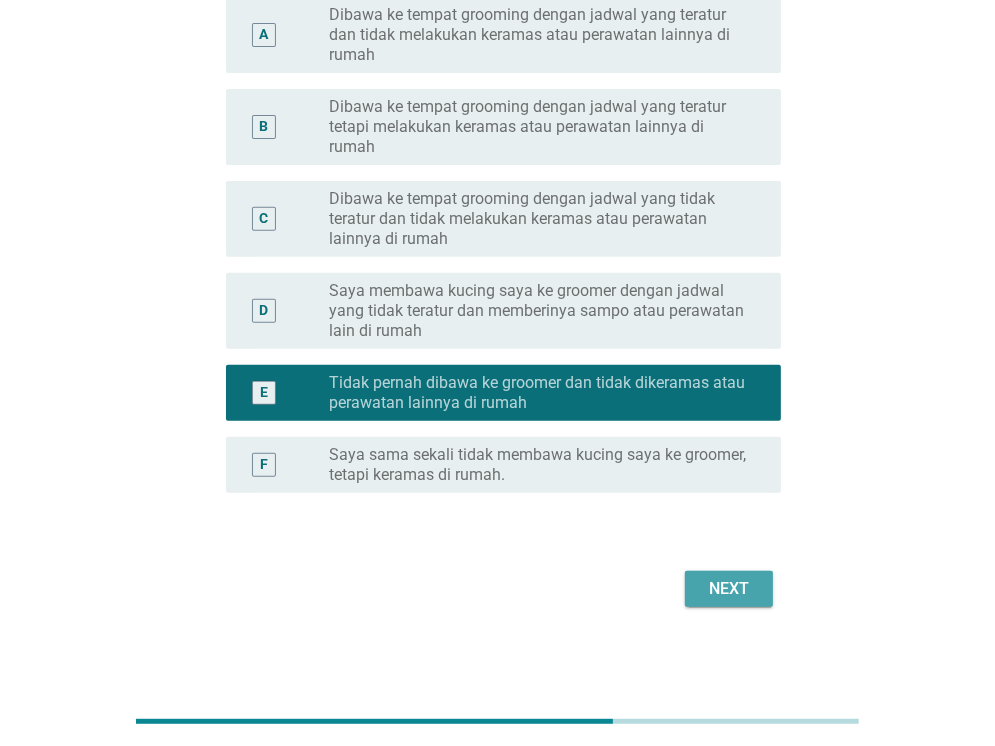 click on "Next" at bounding box center (729, 589) 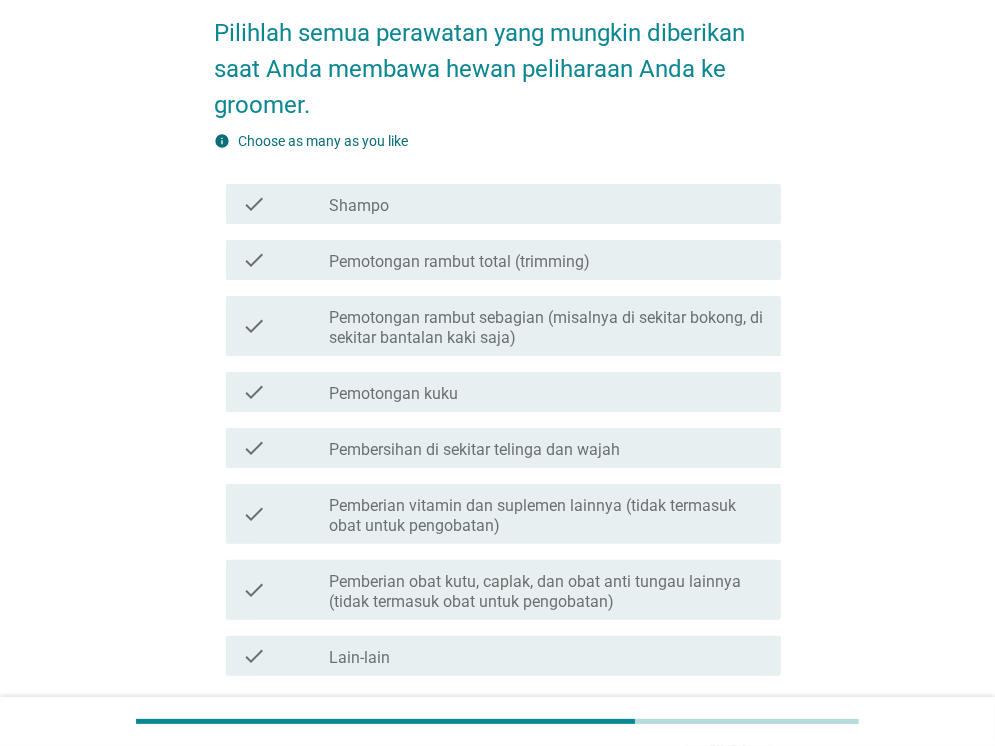 scroll, scrollTop: 256, scrollLeft: 0, axis: vertical 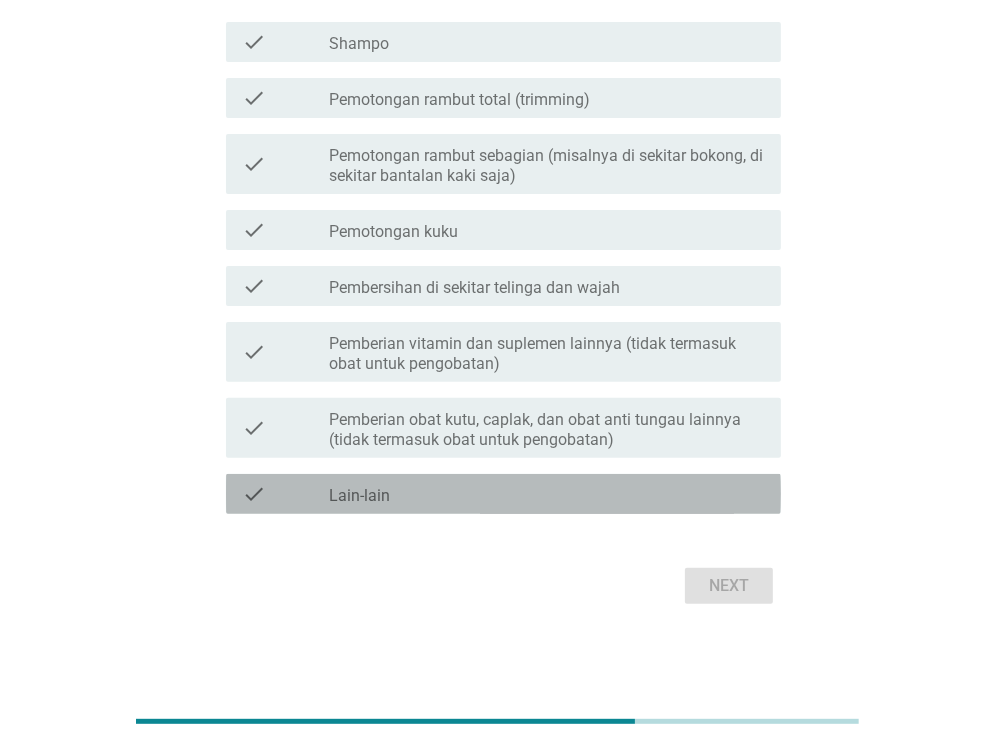 click on "check_box_outline_blank Lain-lain" at bounding box center (547, 494) 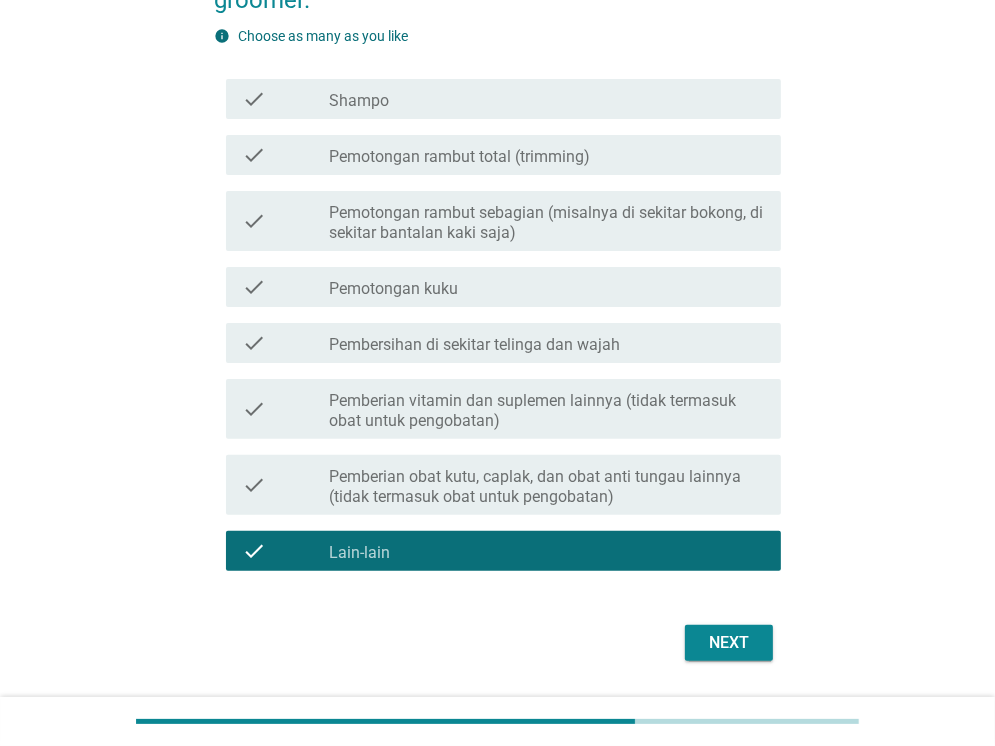 scroll, scrollTop: 256, scrollLeft: 0, axis: vertical 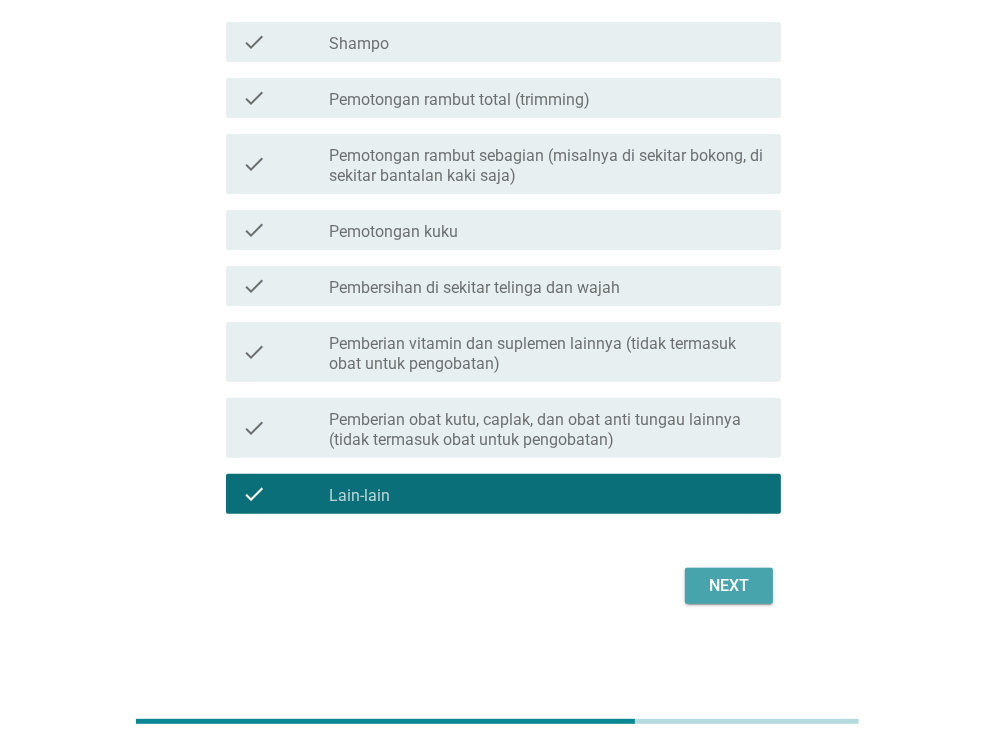 click on "Next" at bounding box center (729, 586) 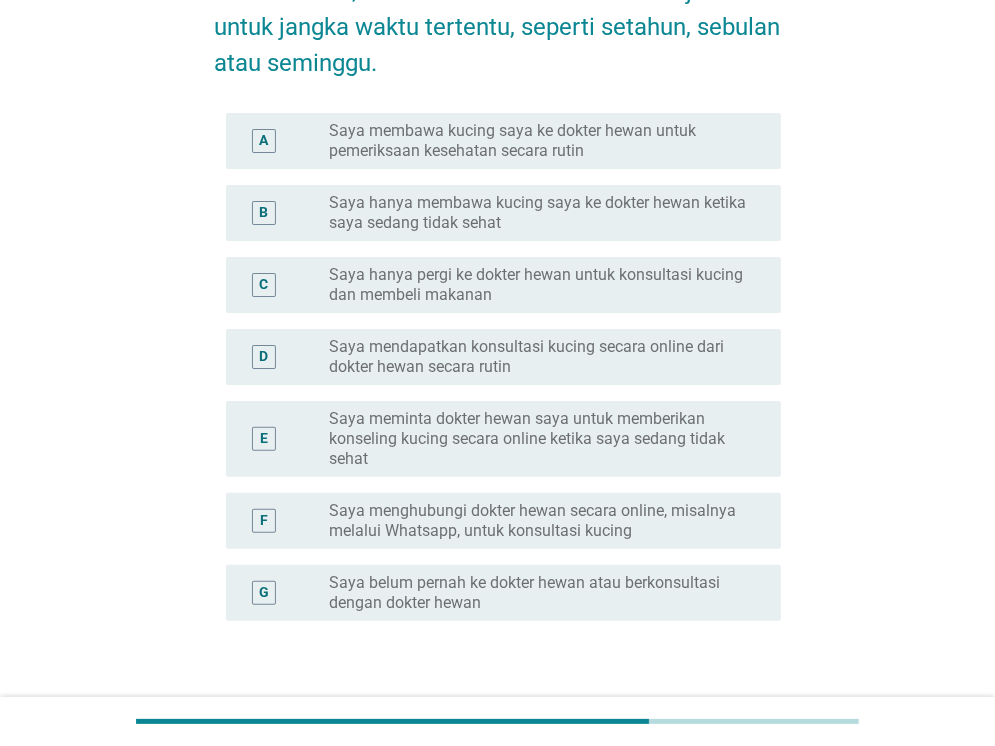 scroll, scrollTop: 340, scrollLeft: 0, axis: vertical 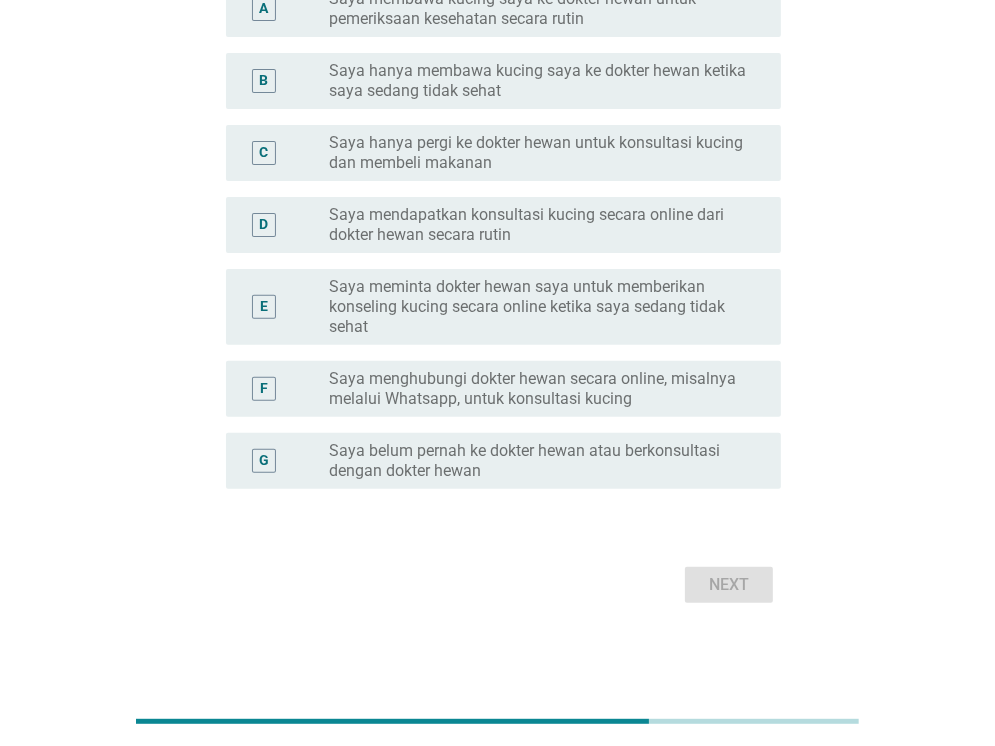 click on "Saya belum pernah ke dokter hewan atau berkonsultasi dengan dokter hewan" at bounding box center (539, 461) 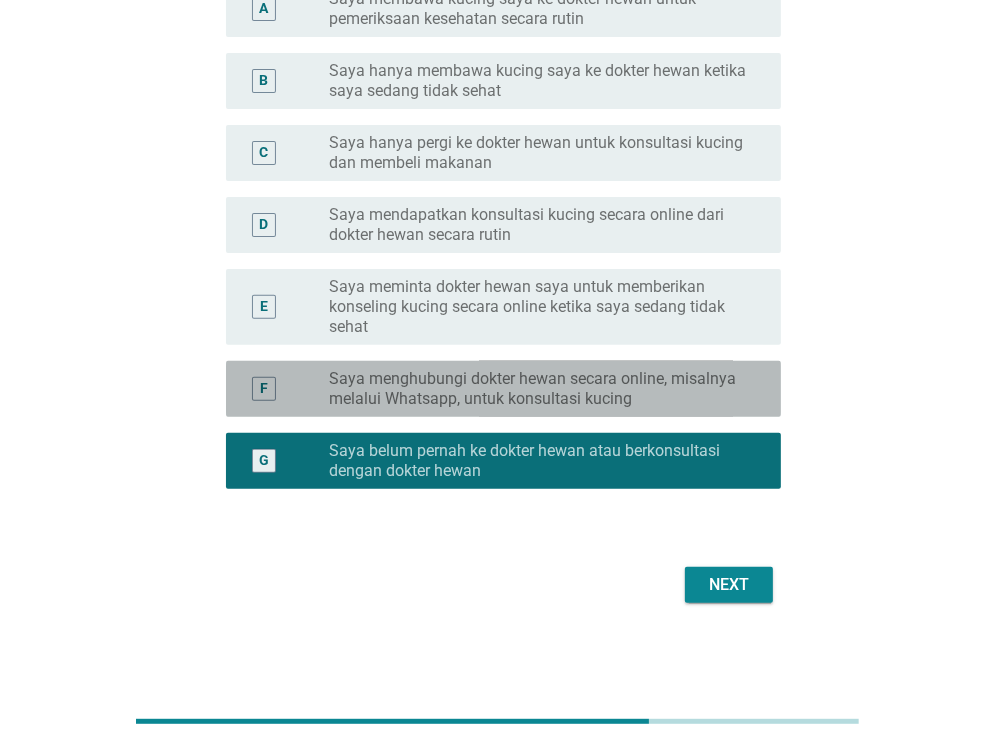 click on "Saya menghubungi dokter hewan secara online, misalnya melalui Whatsapp, untuk konsultasi kucing" at bounding box center [539, 389] 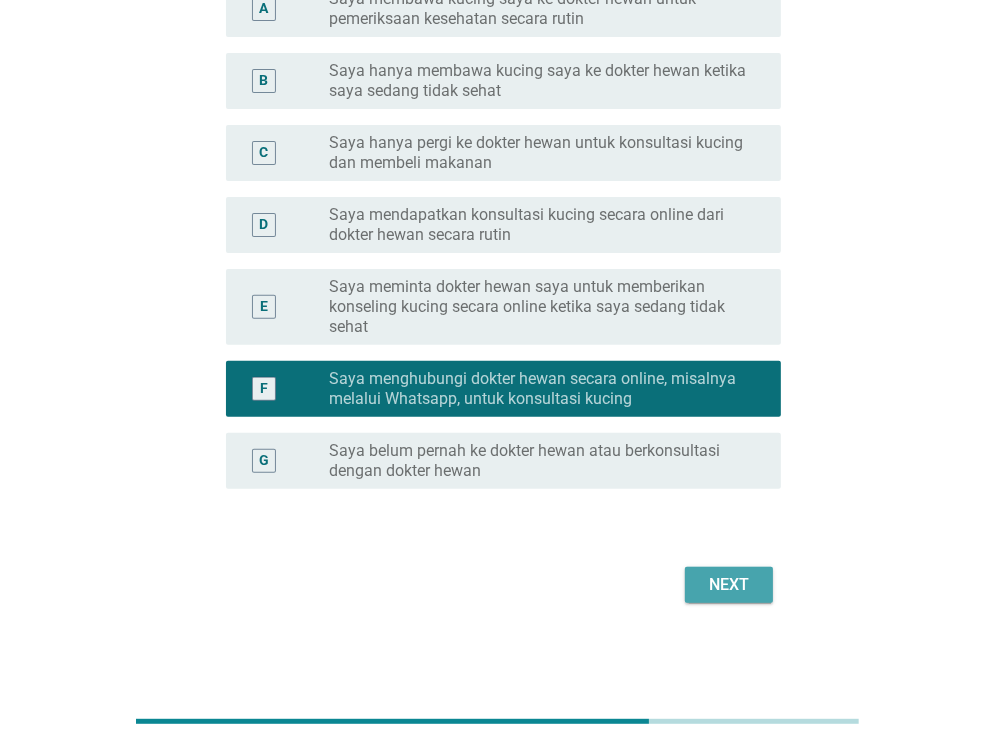 click on "Next" at bounding box center [729, 585] 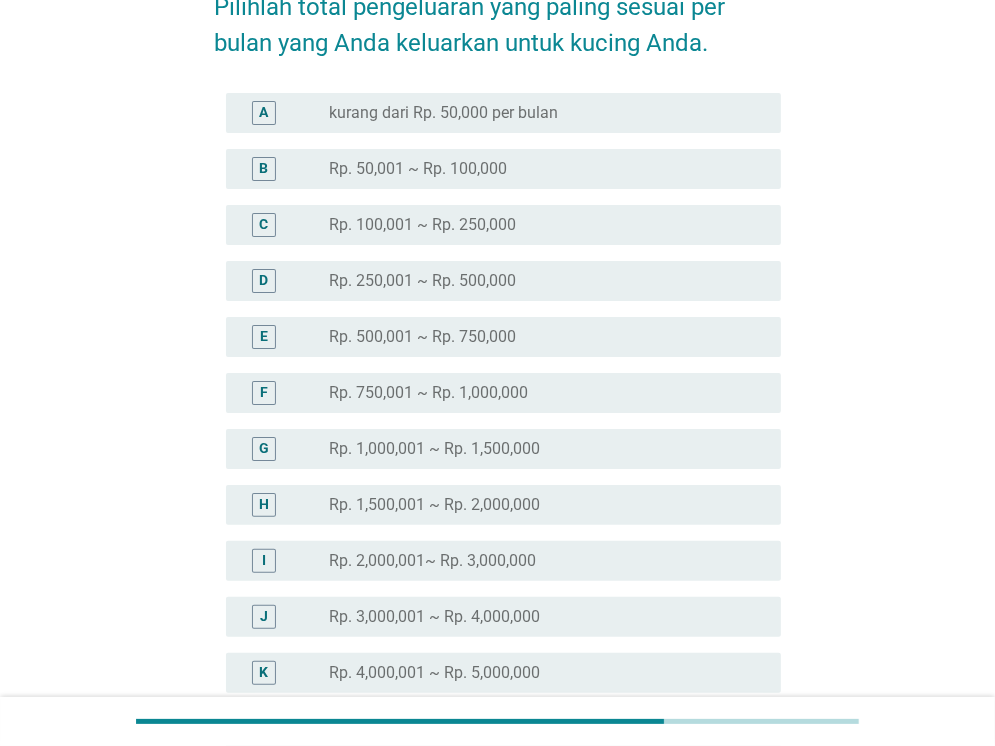 scroll, scrollTop: 80, scrollLeft: 0, axis: vertical 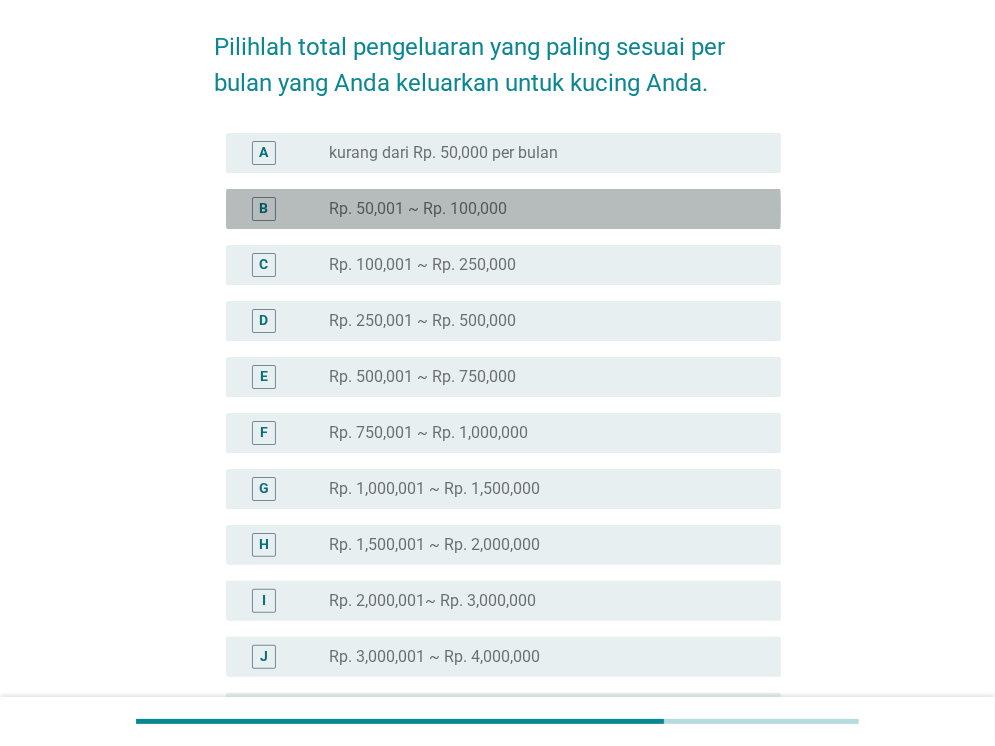 click on "radio_button_unchecked Rp. 50,001 ~ Rp. 100,000" at bounding box center [539, 209] 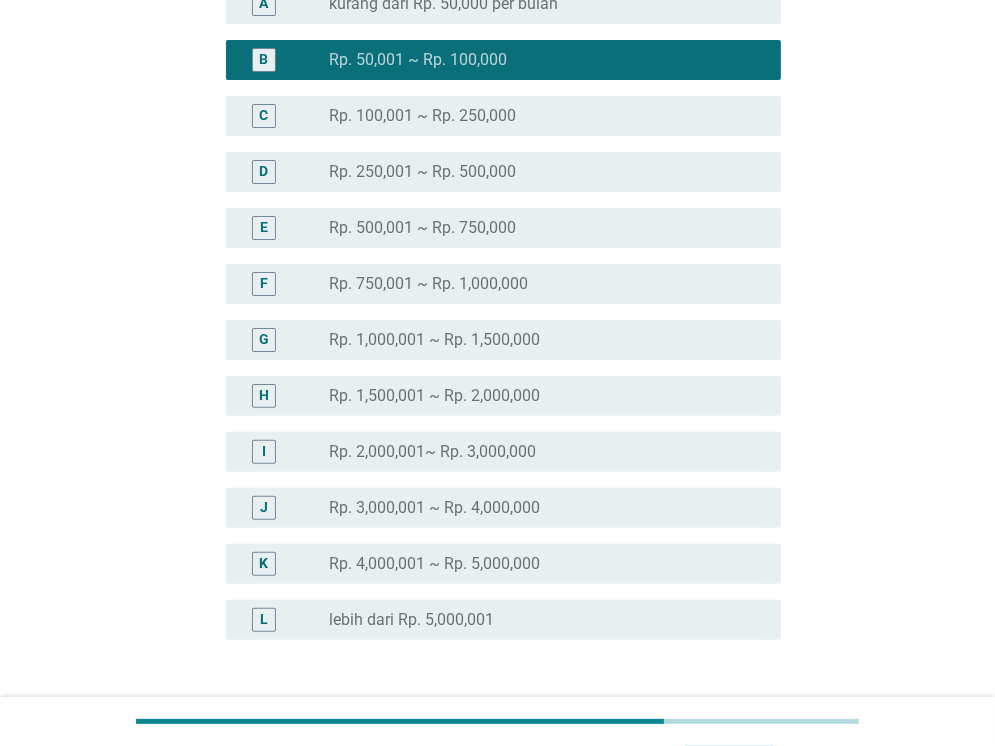 scroll, scrollTop: 380, scrollLeft: 0, axis: vertical 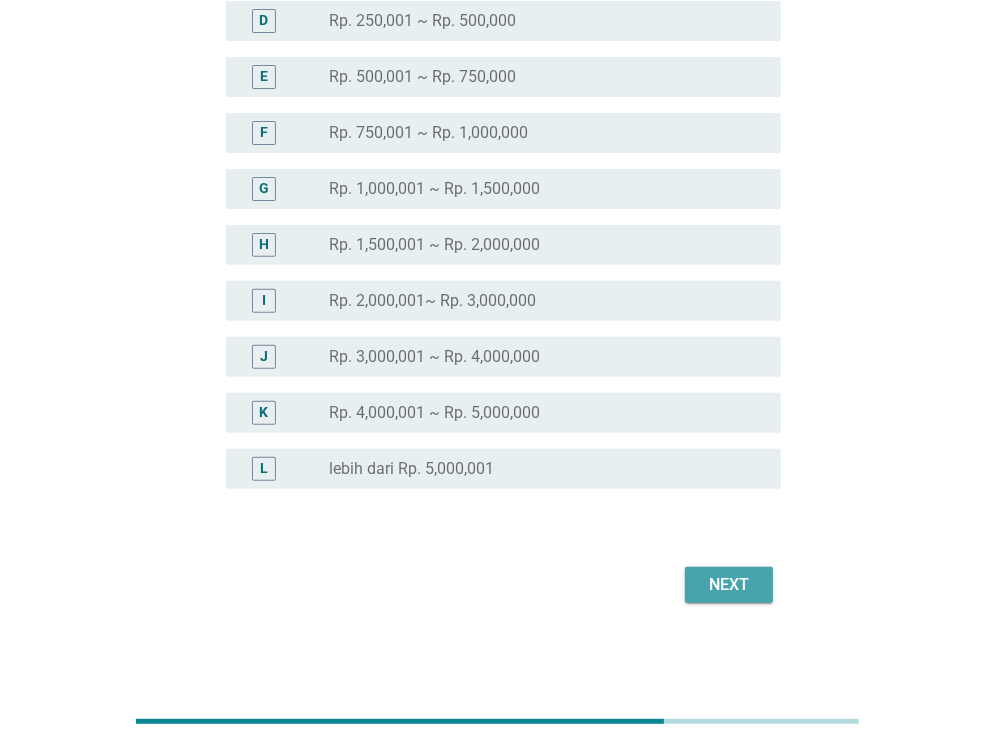 click on "Next" at bounding box center [729, 585] 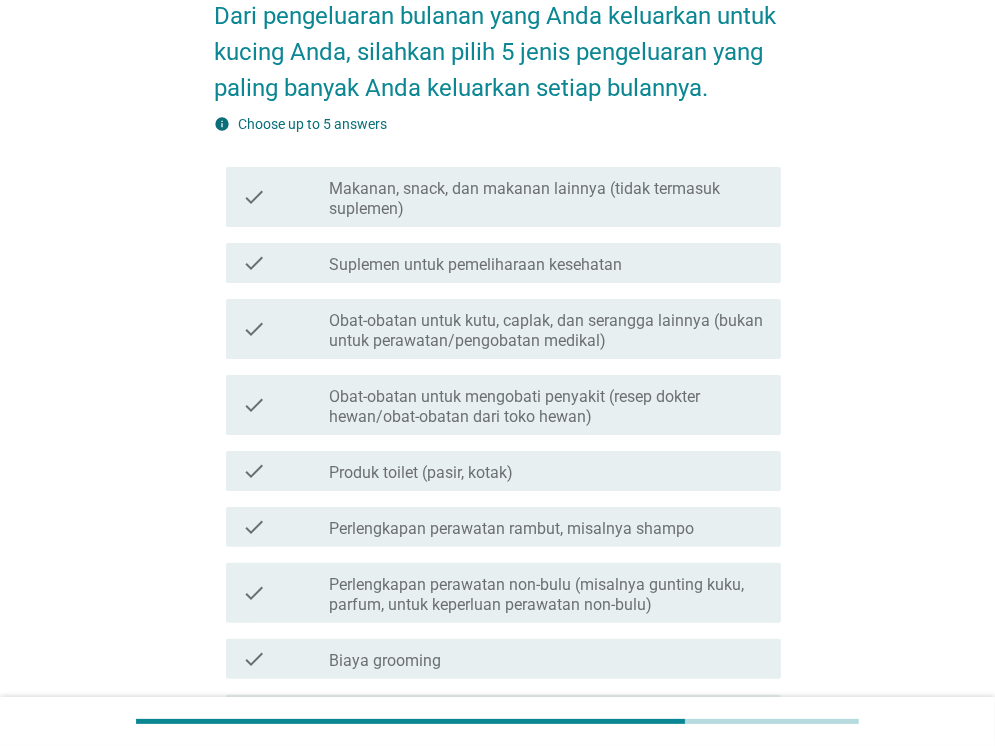 scroll, scrollTop: 157, scrollLeft: 0, axis: vertical 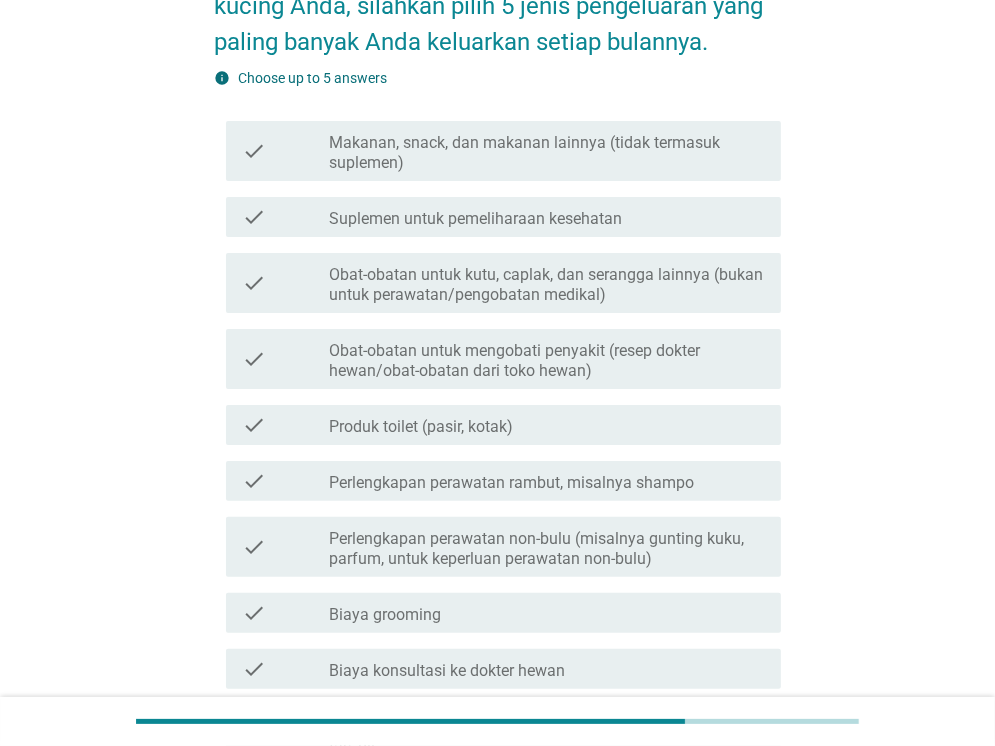 click on "Makanan, snack, dan makanan lainnya (tidak termasuk suplemen)" at bounding box center [547, 153] 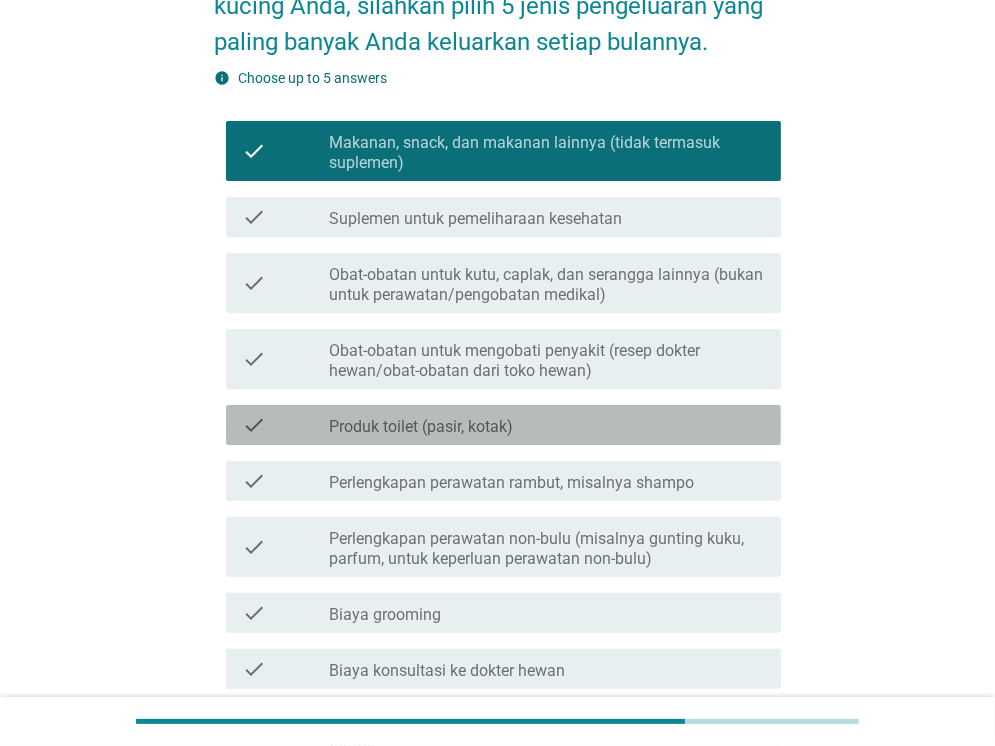 click on "check_box_outline_blank Produk toilet (pasir, kotak)" at bounding box center [547, 425] 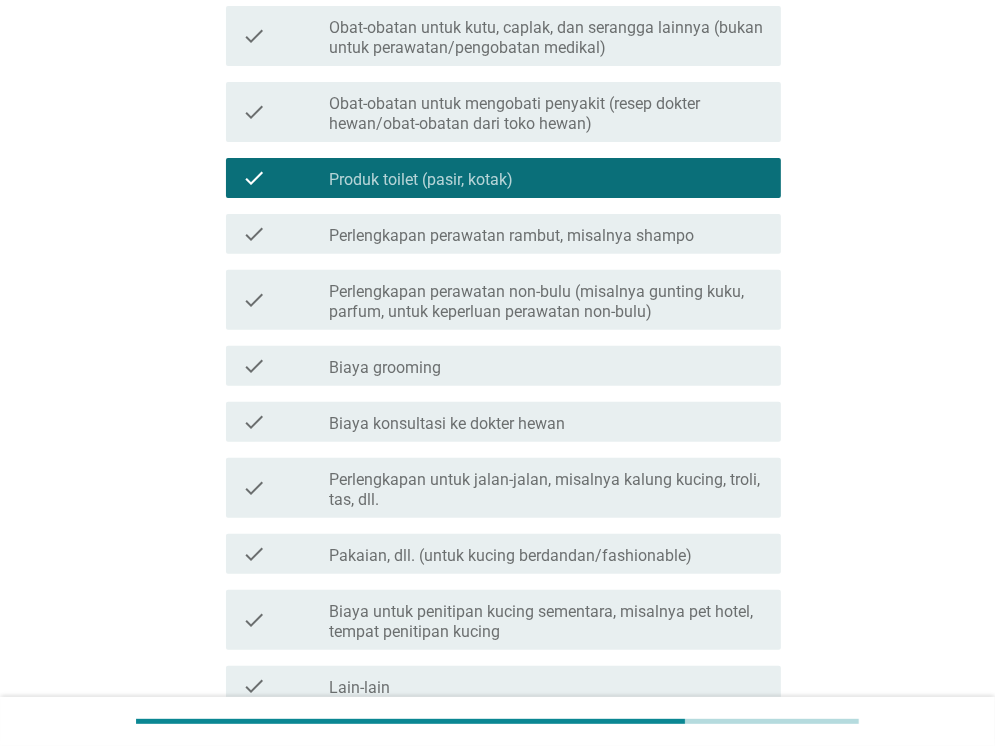 scroll, scrollTop: 625, scrollLeft: 0, axis: vertical 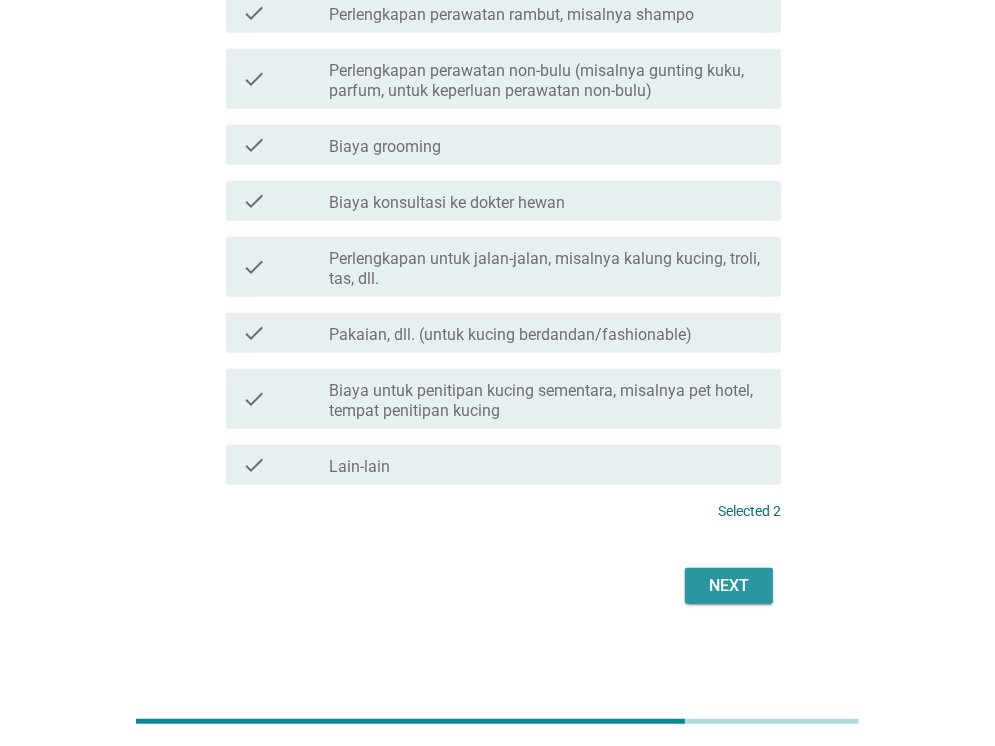 click on "Next" at bounding box center [729, 586] 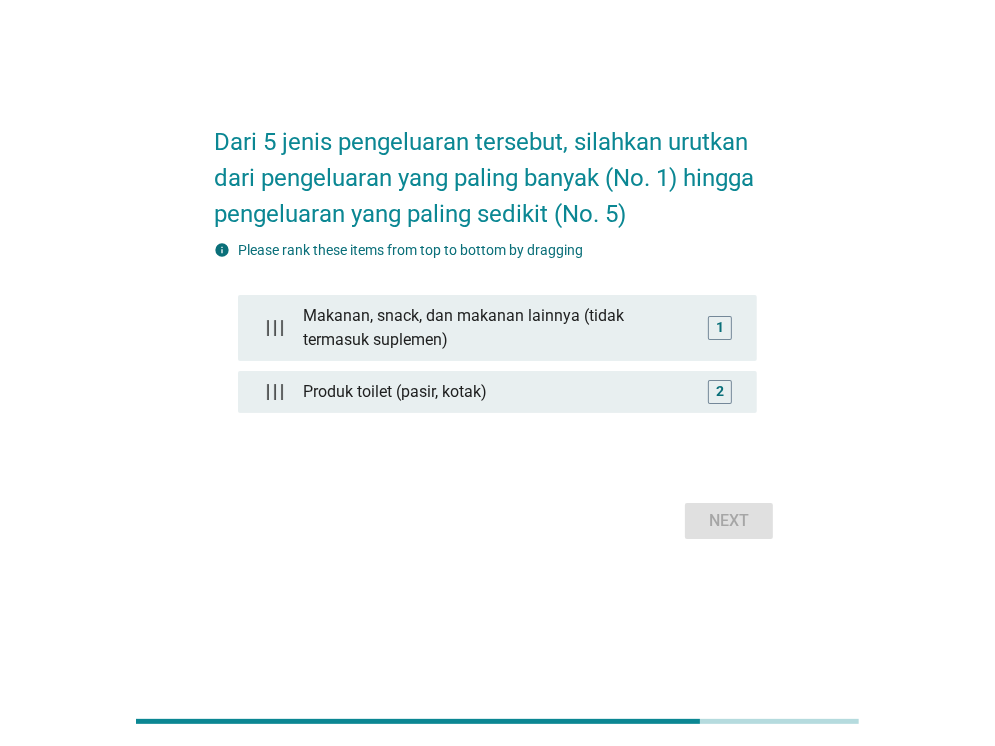 scroll, scrollTop: 0, scrollLeft: 0, axis: both 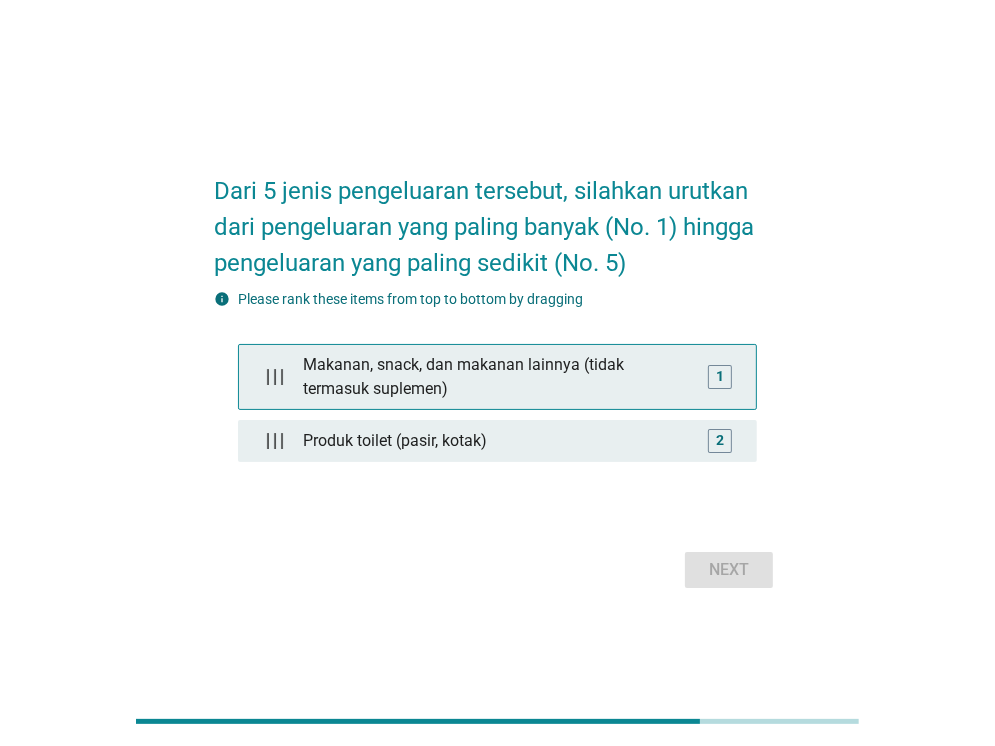 click on "1" at bounding box center [720, 377] 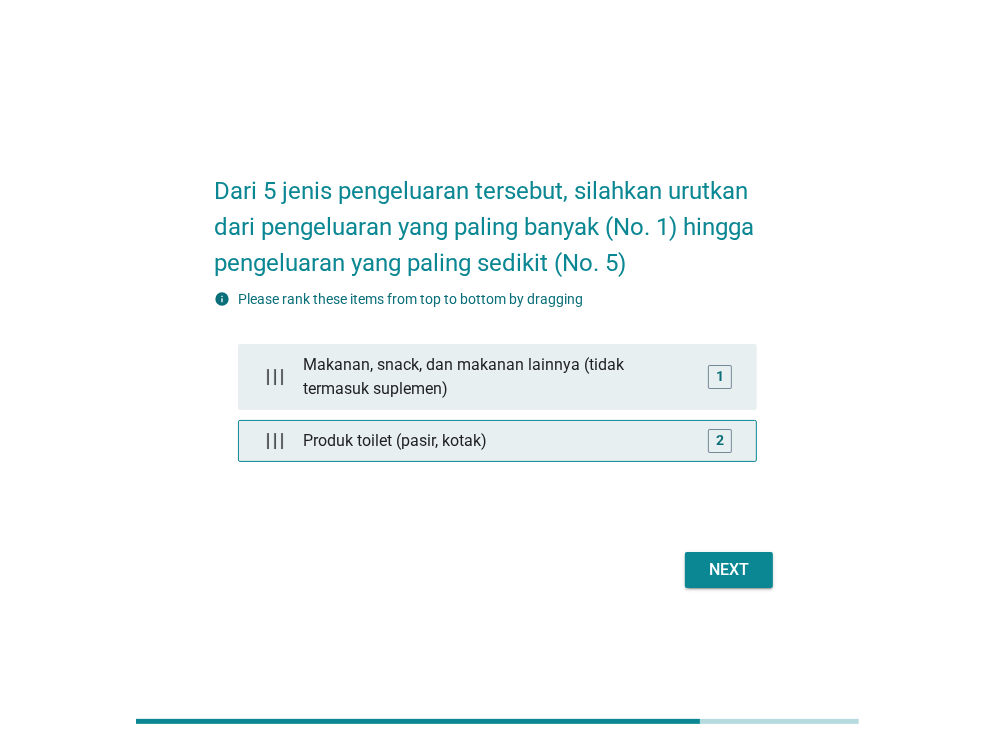 click on "2" at bounding box center (720, 440) 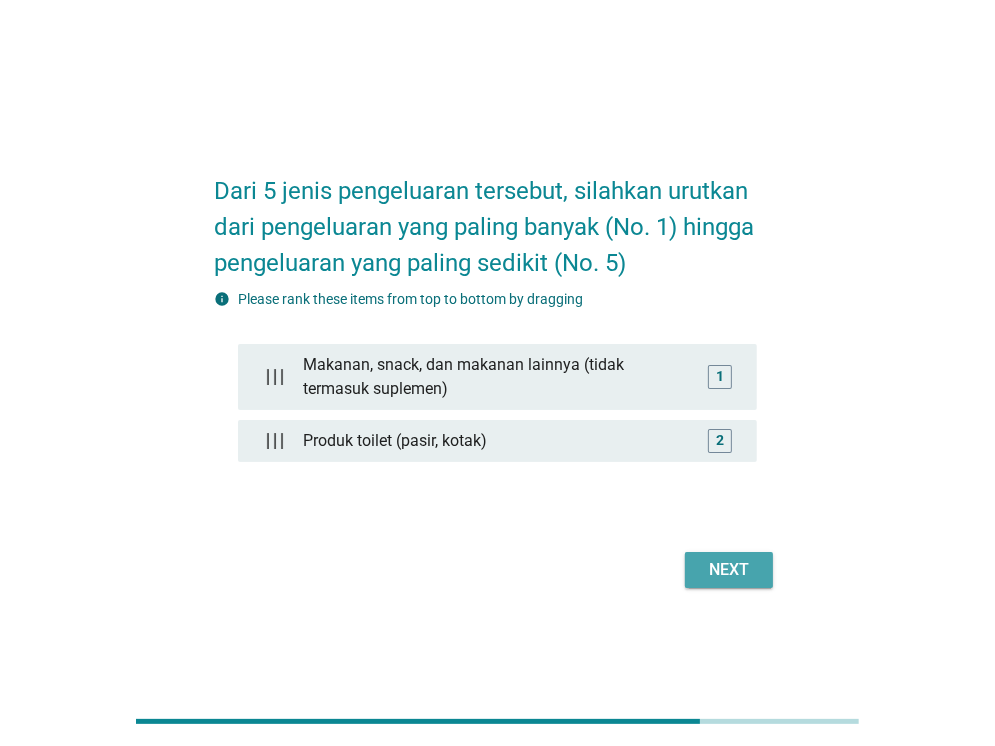 click on "Next" at bounding box center [729, 570] 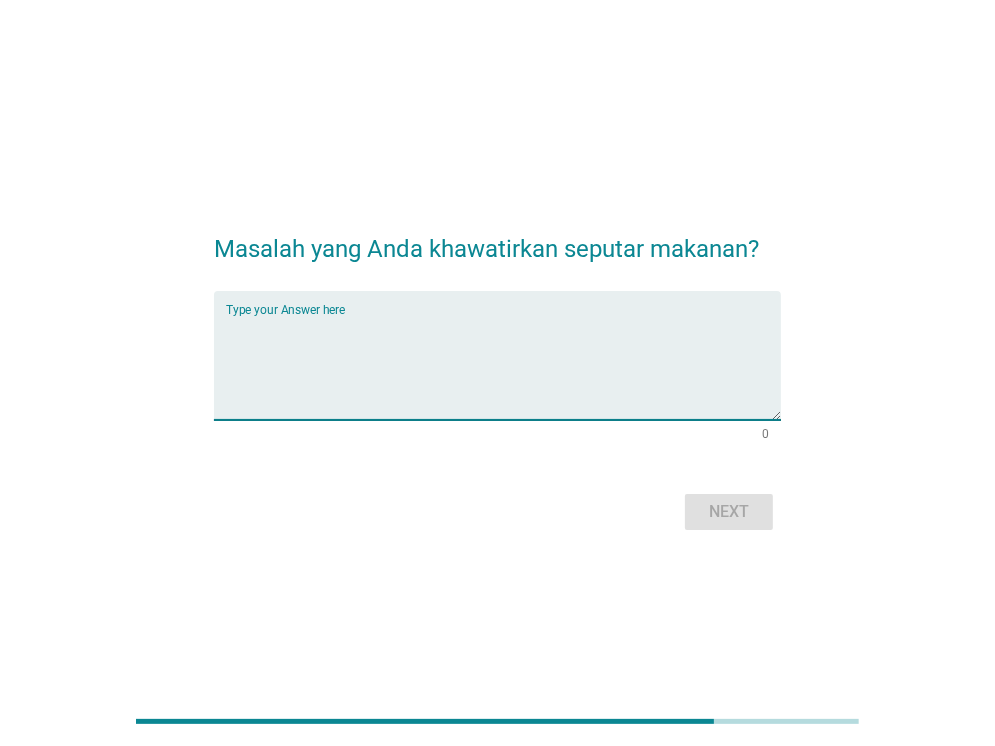 click at bounding box center [503, 367] 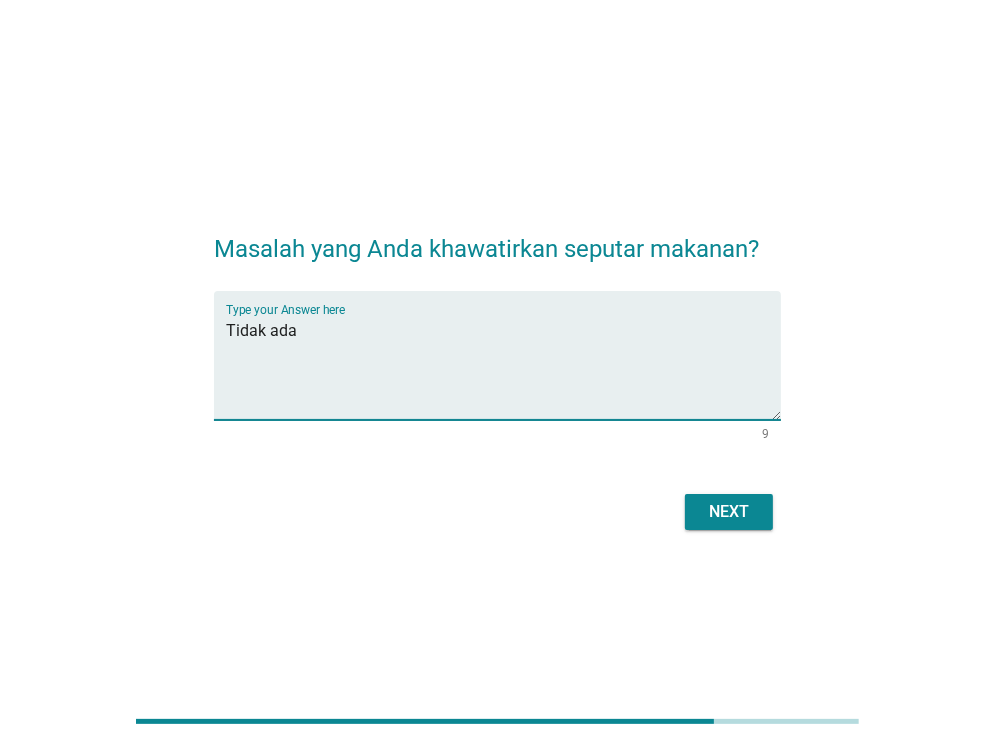 type on "Tidak ada" 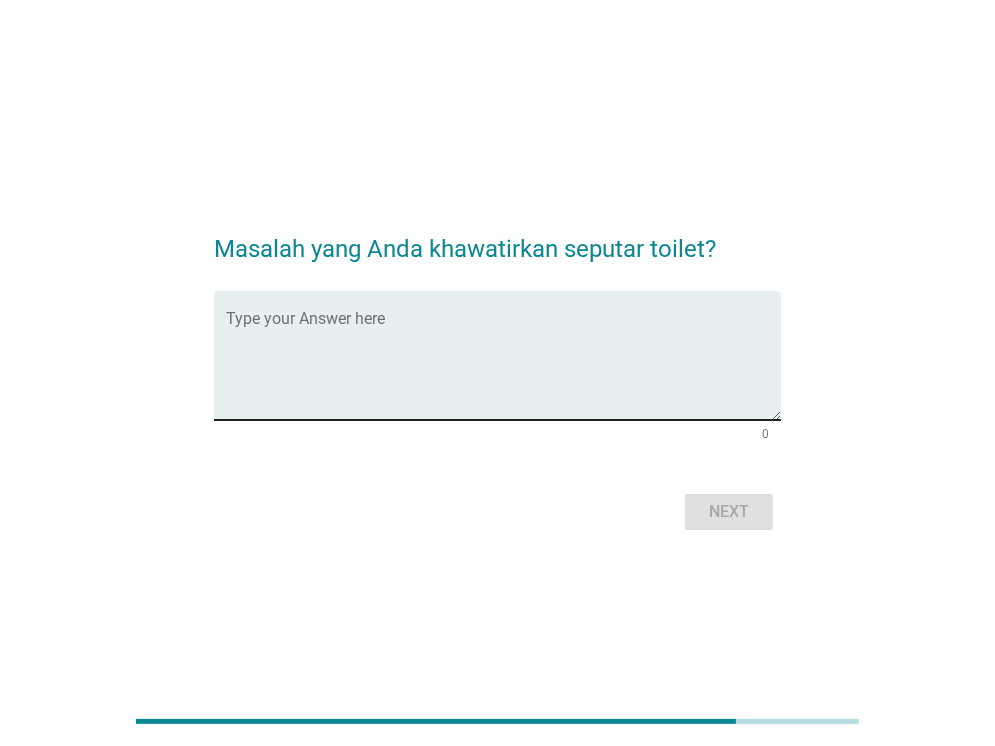 drag, startPoint x: 318, startPoint y: 306, endPoint x: 312, endPoint y: 319, distance: 14.3178215 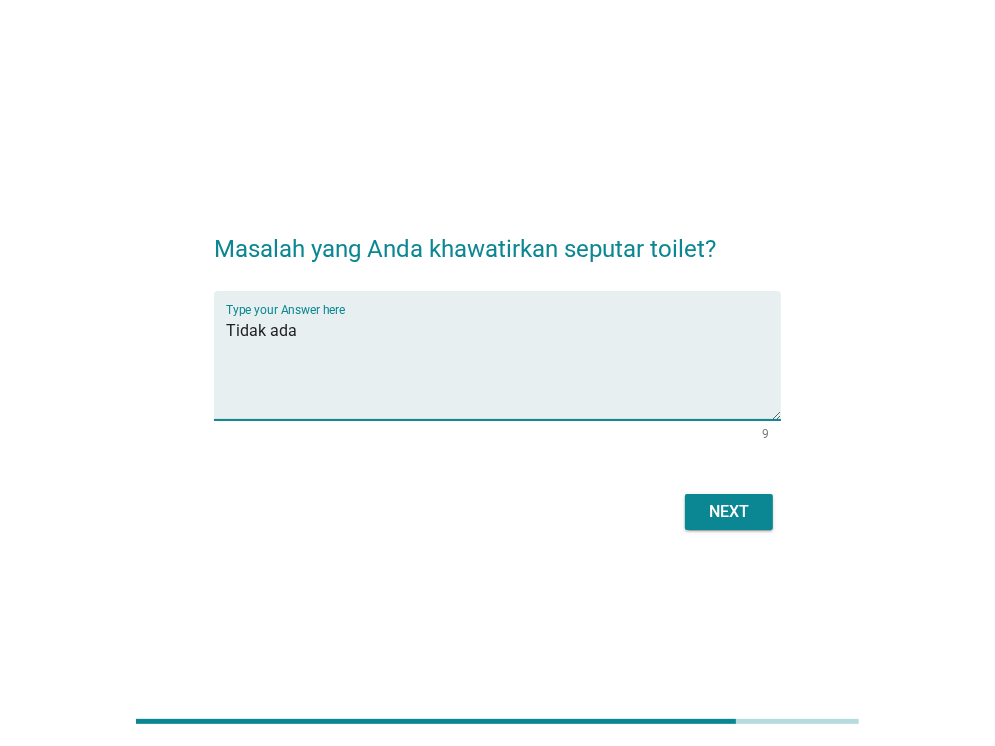 type on "Tidak ada" 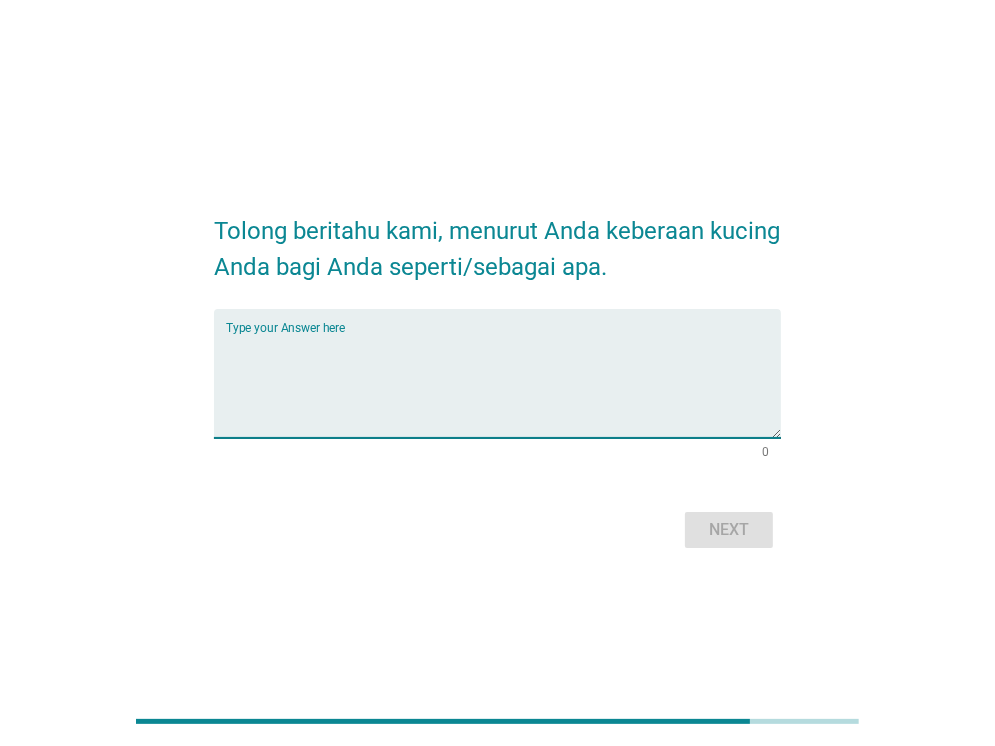 click at bounding box center (503, 385) 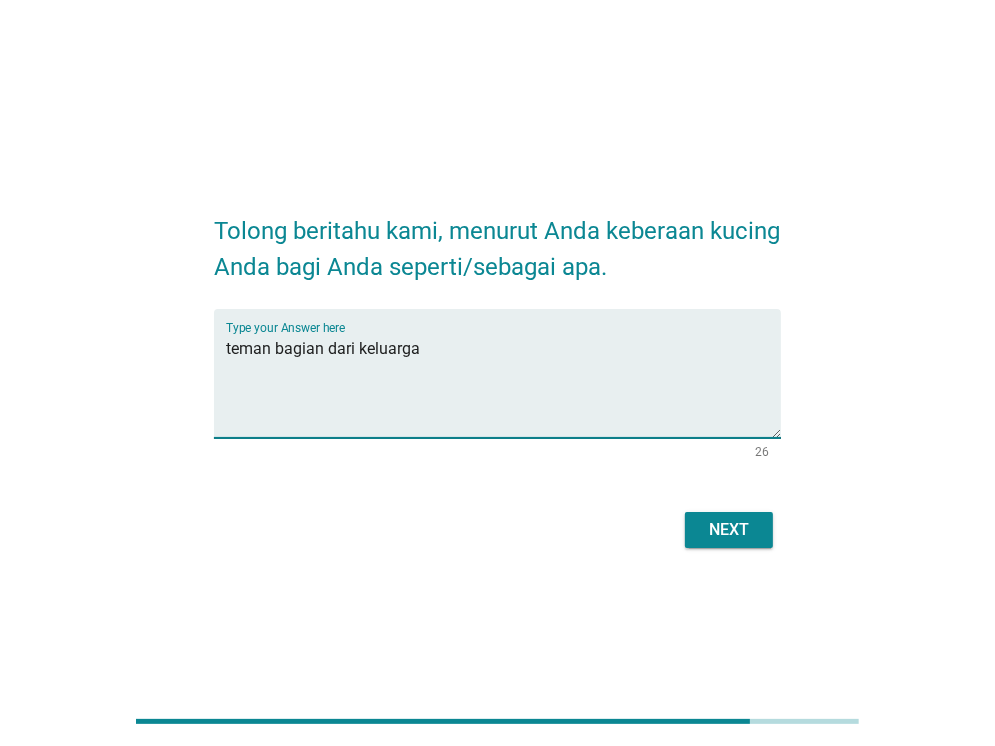 click on "teman bagian dari keluarga" at bounding box center (503, 385) 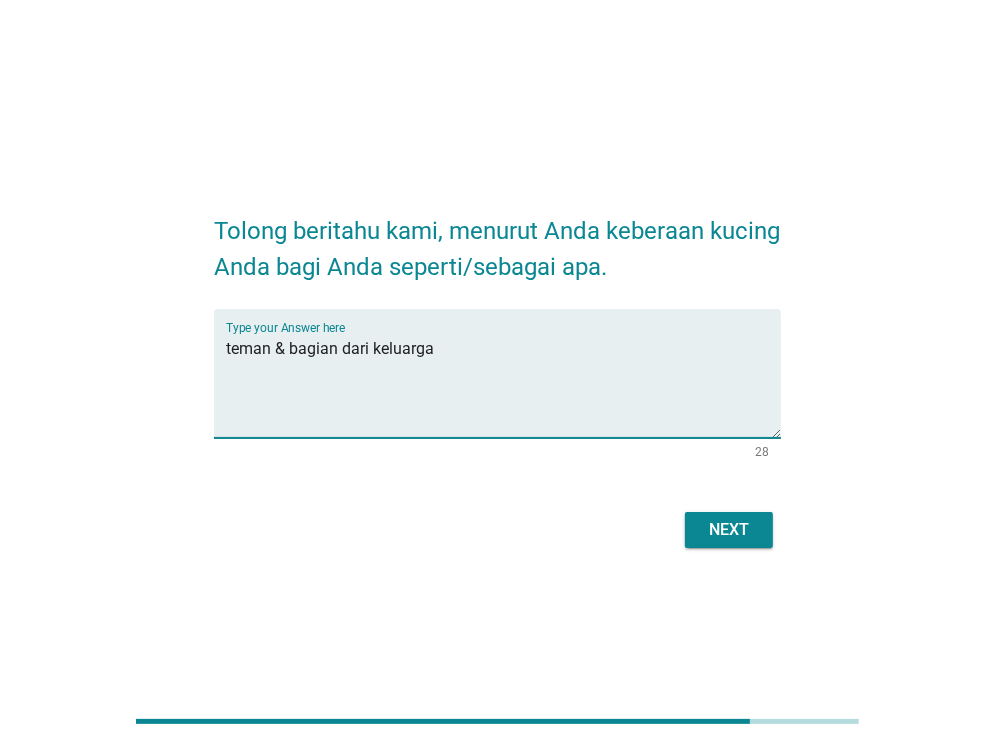 type on "teman & bagian dari keluarga" 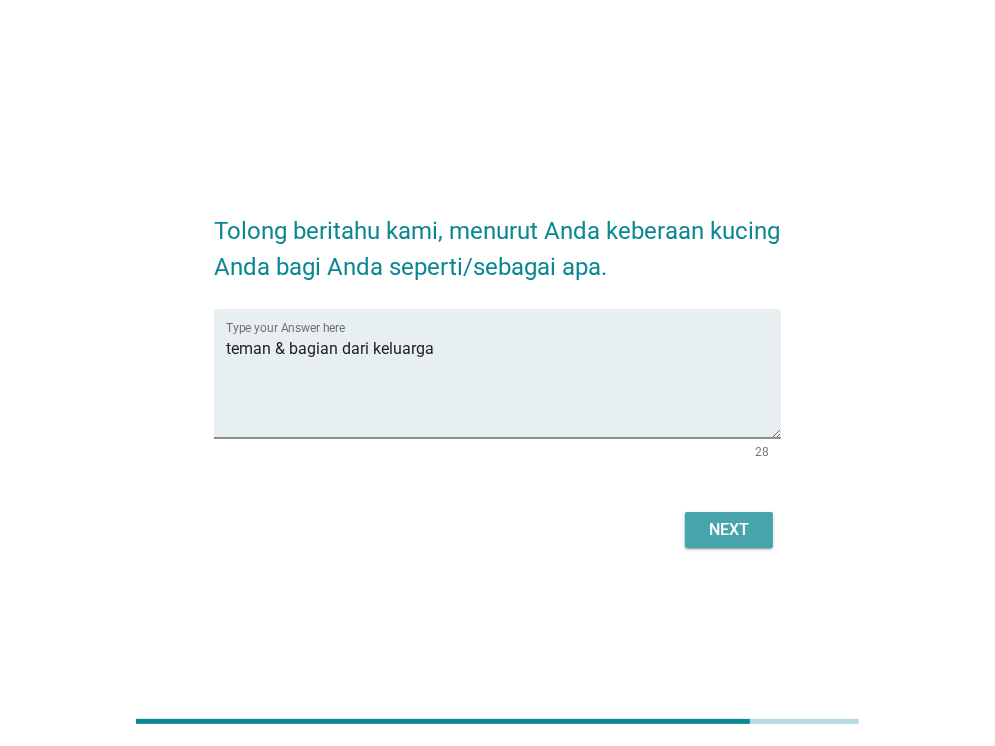 click on "Next" at bounding box center (729, 530) 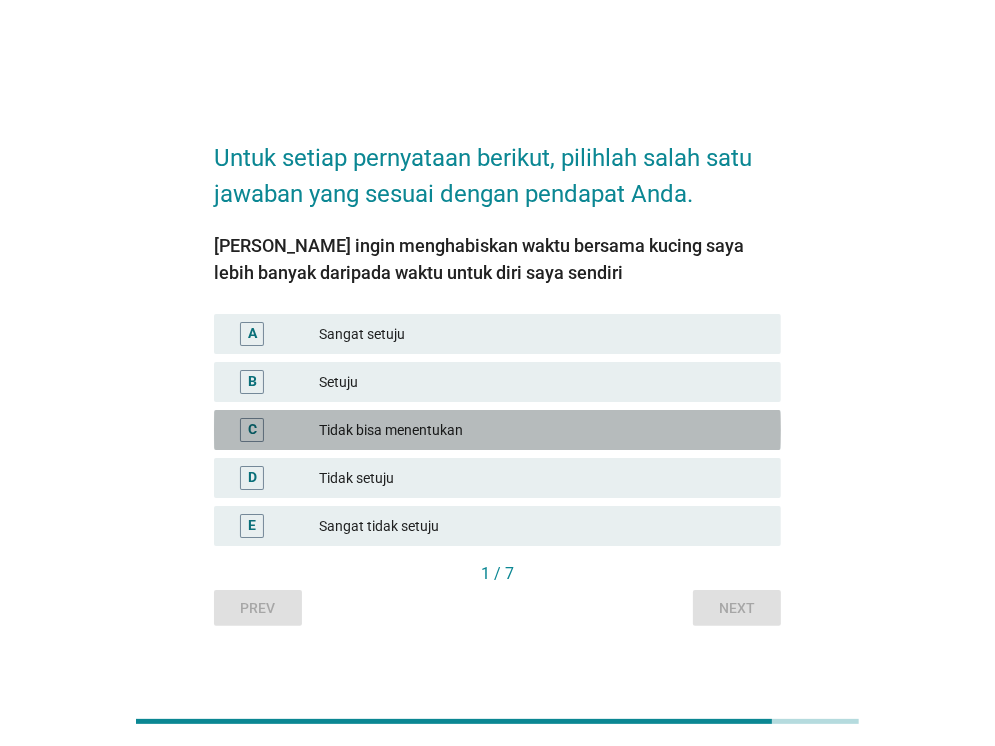 click on "Tidak bisa menentukan" at bounding box center (542, 430) 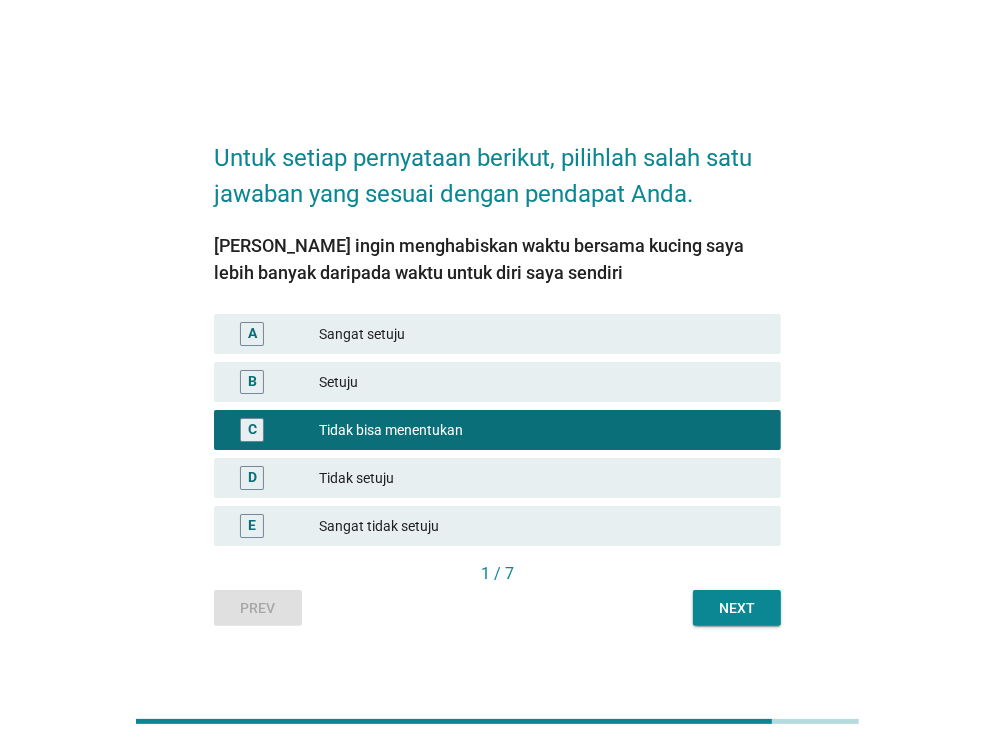 click on "Sangat tidak setuju" at bounding box center [542, 526] 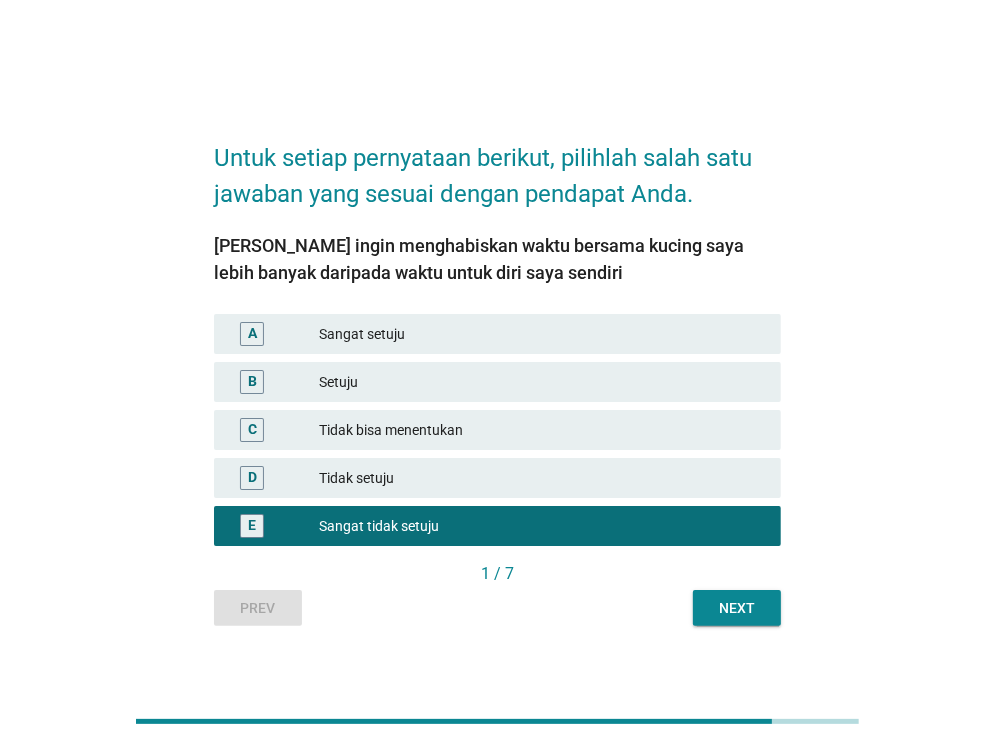 click on "Next" at bounding box center (737, 608) 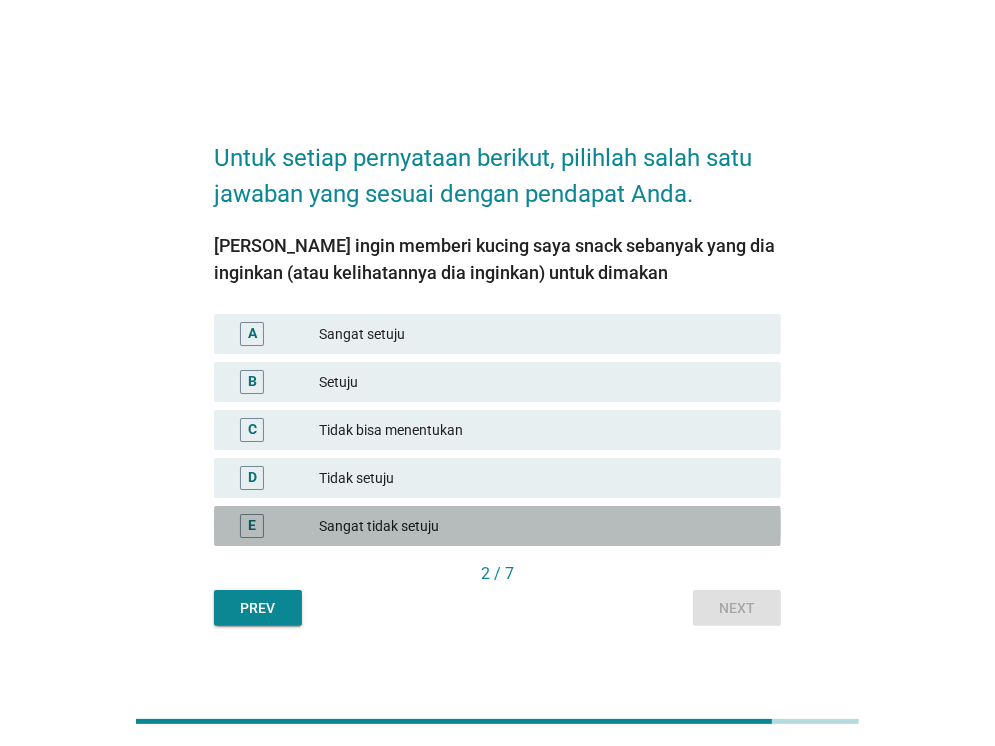 click on "Sangat tidak setuju" at bounding box center [542, 526] 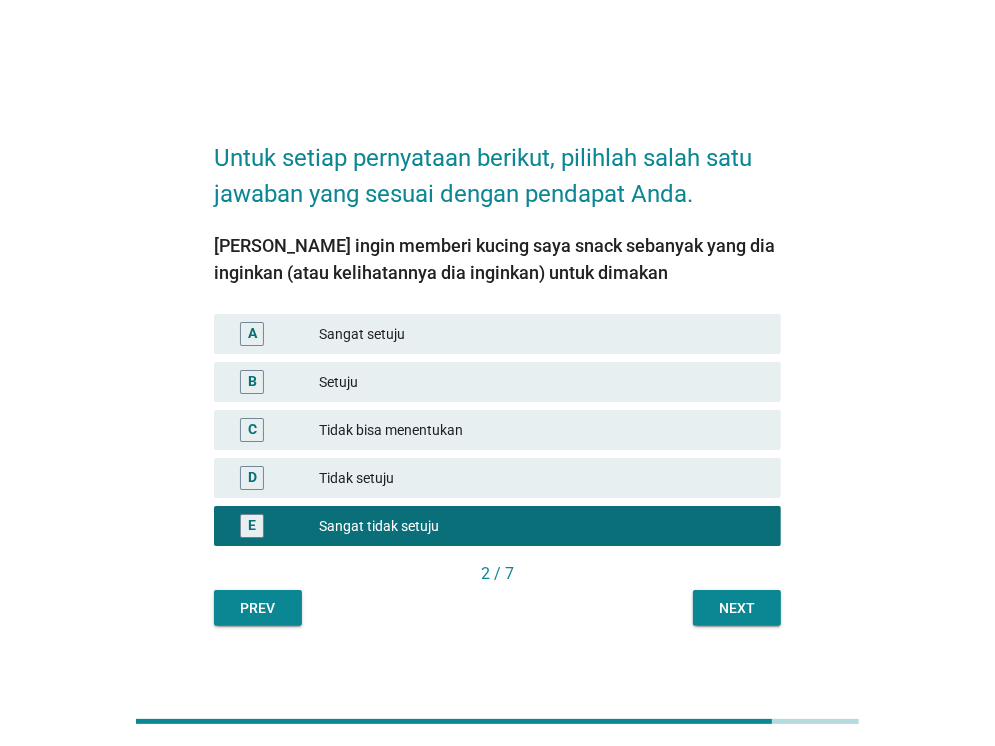 click on "Next" at bounding box center (737, 608) 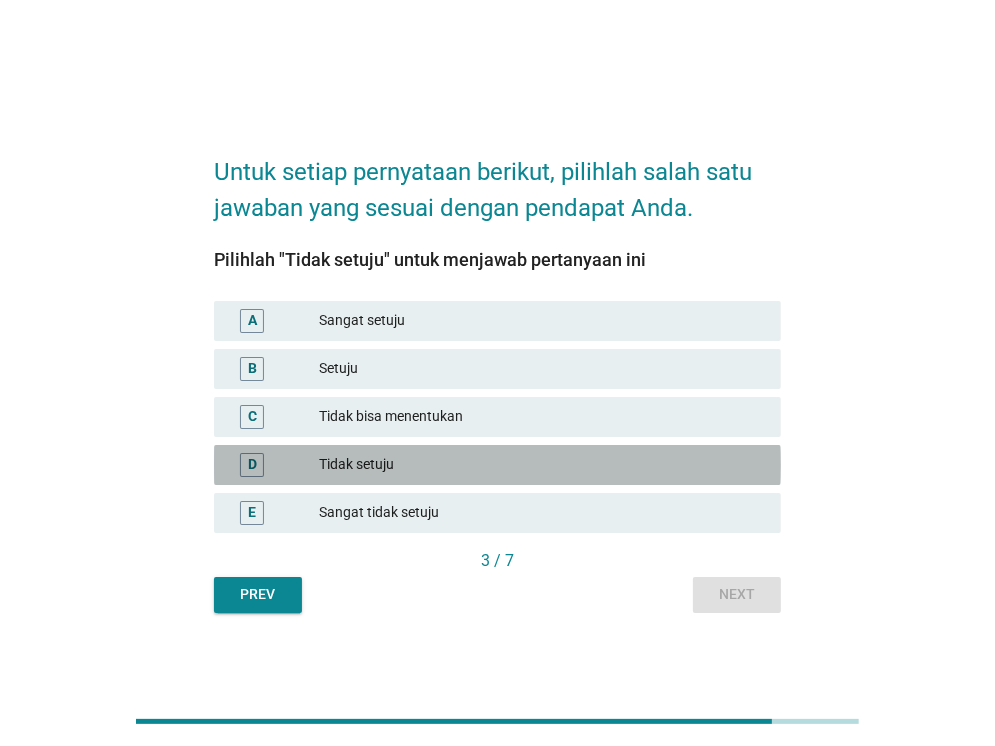 click on "Tidak setuju" at bounding box center (542, 465) 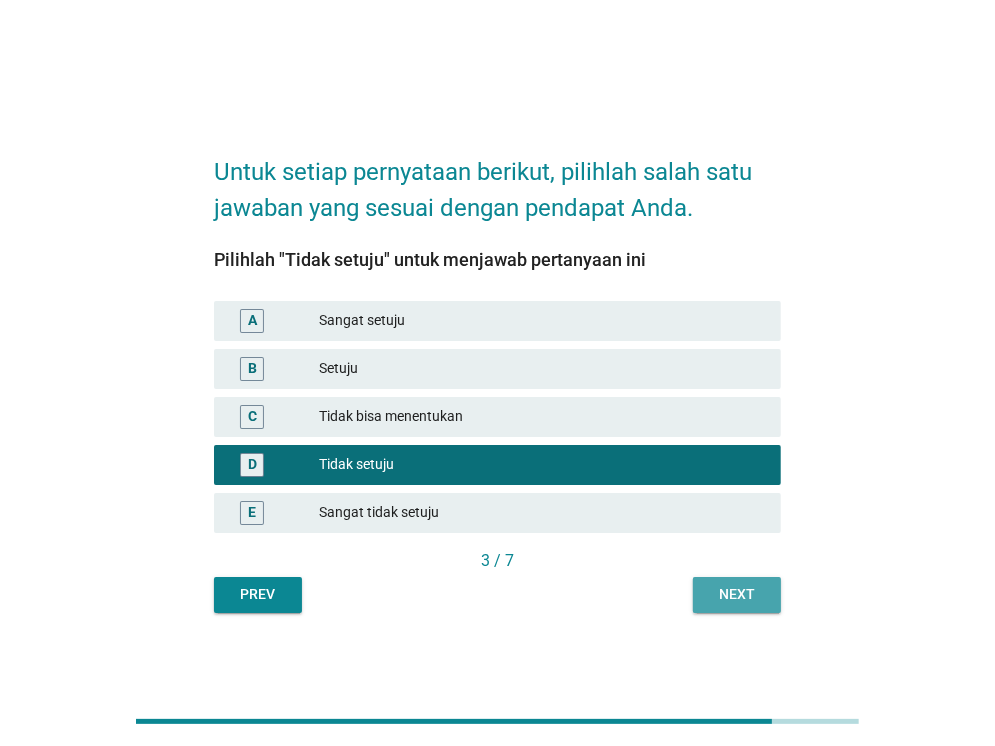 click on "Next" at bounding box center [737, 594] 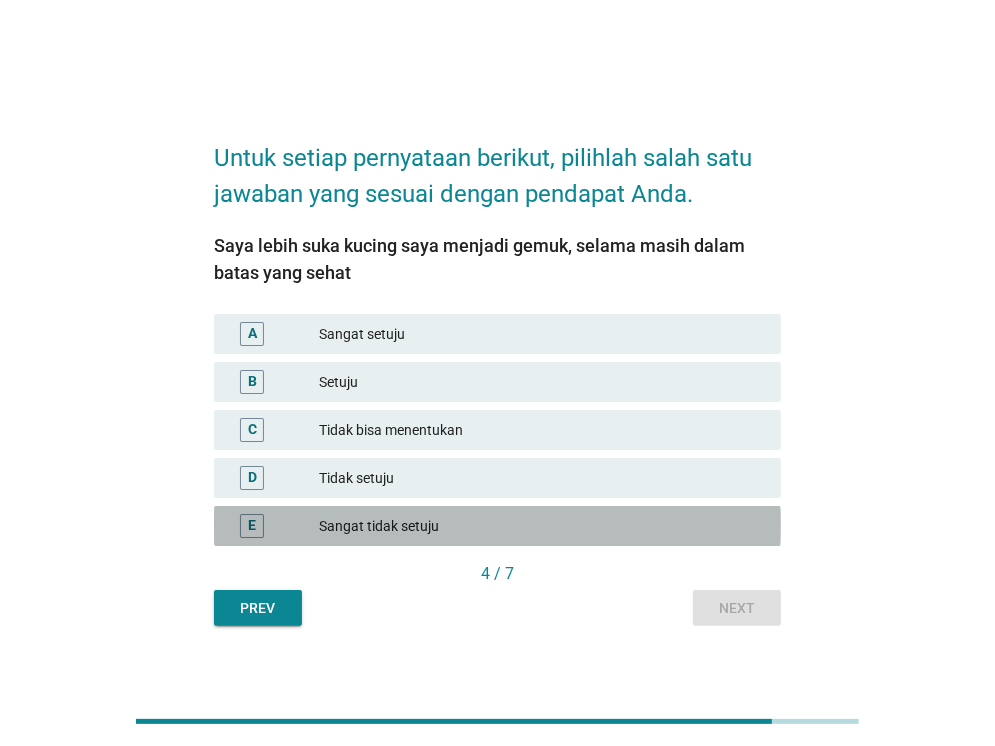 click on "Sangat tidak setuju" at bounding box center (542, 526) 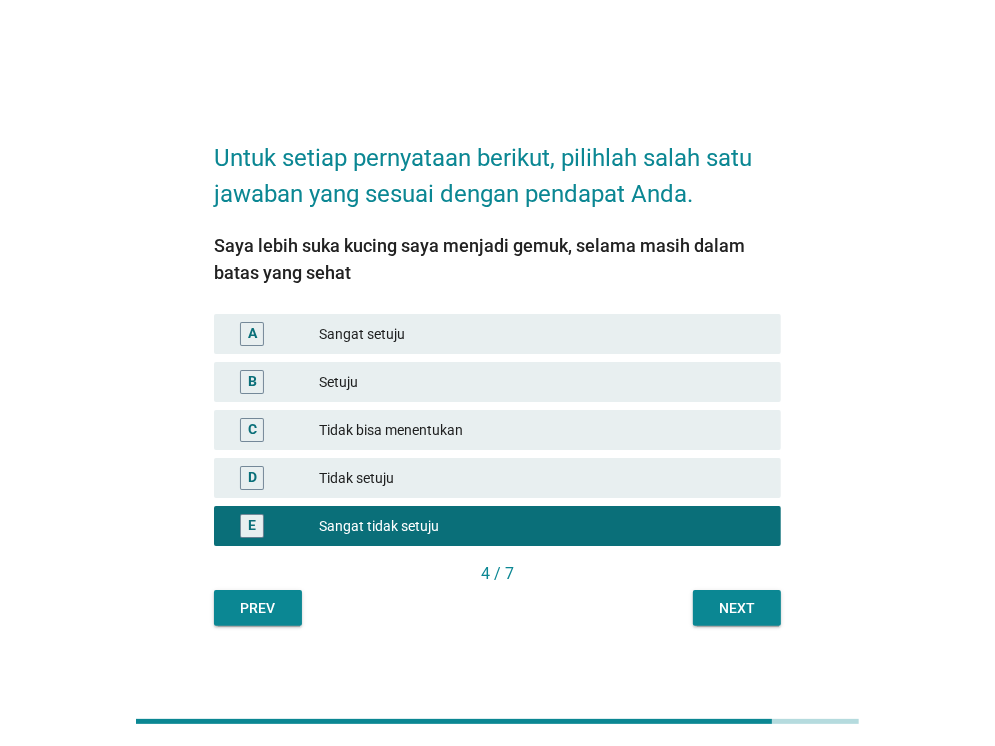 click on "Next" at bounding box center [737, 608] 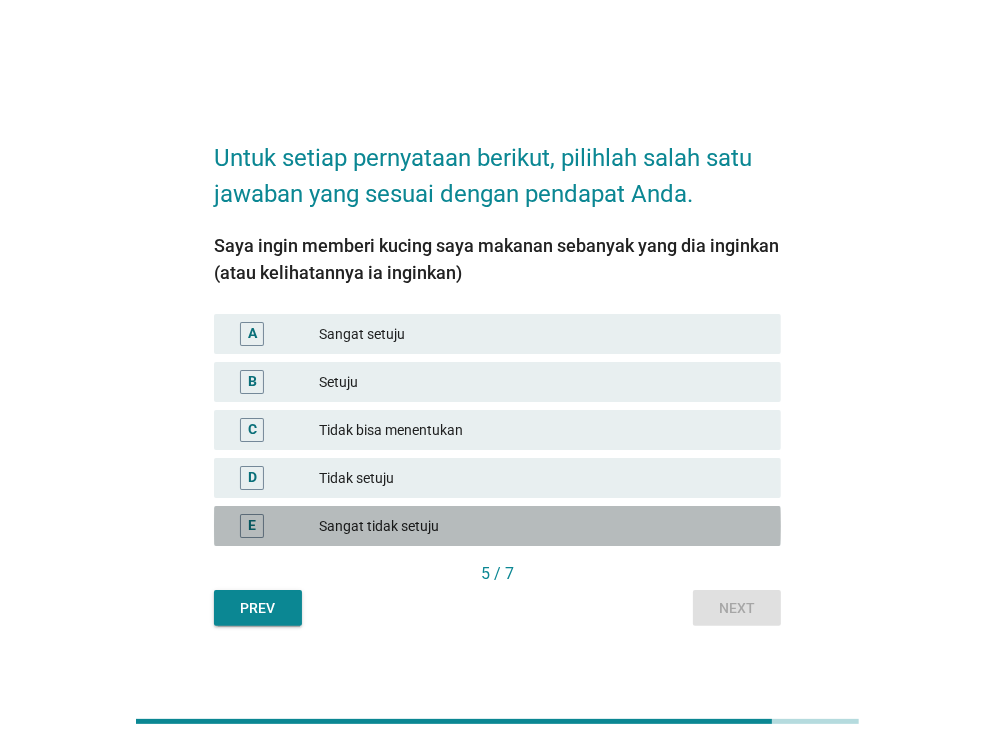 click on "Sangat tidak setuju" at bounding box center (542, 526) 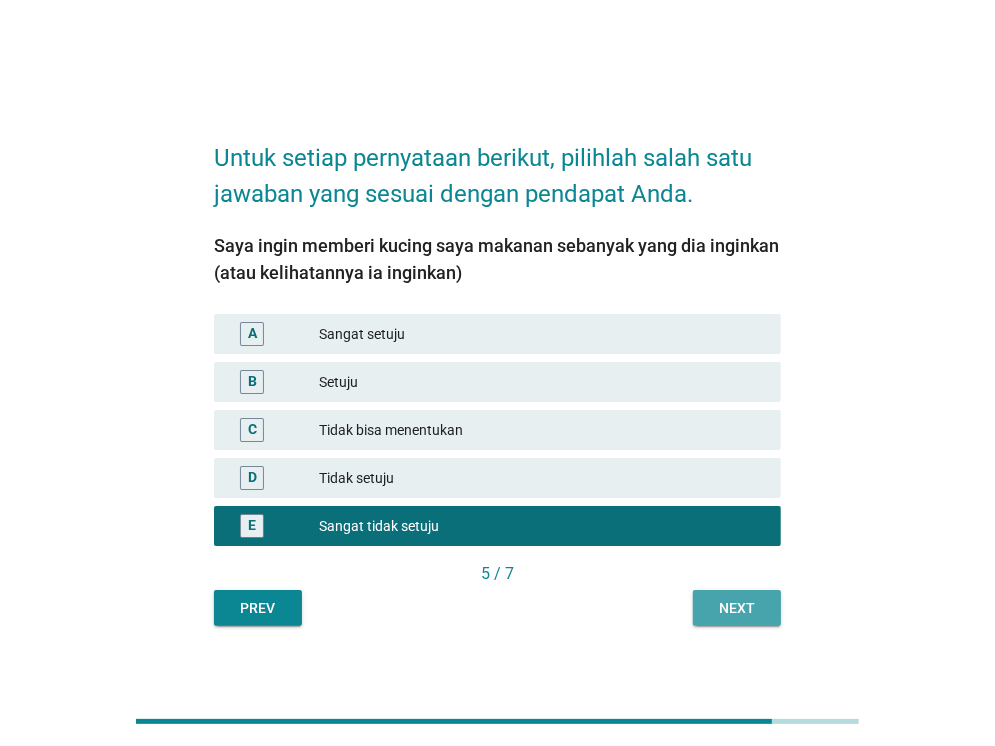 click on "Next" at bounding box center (737, 608) 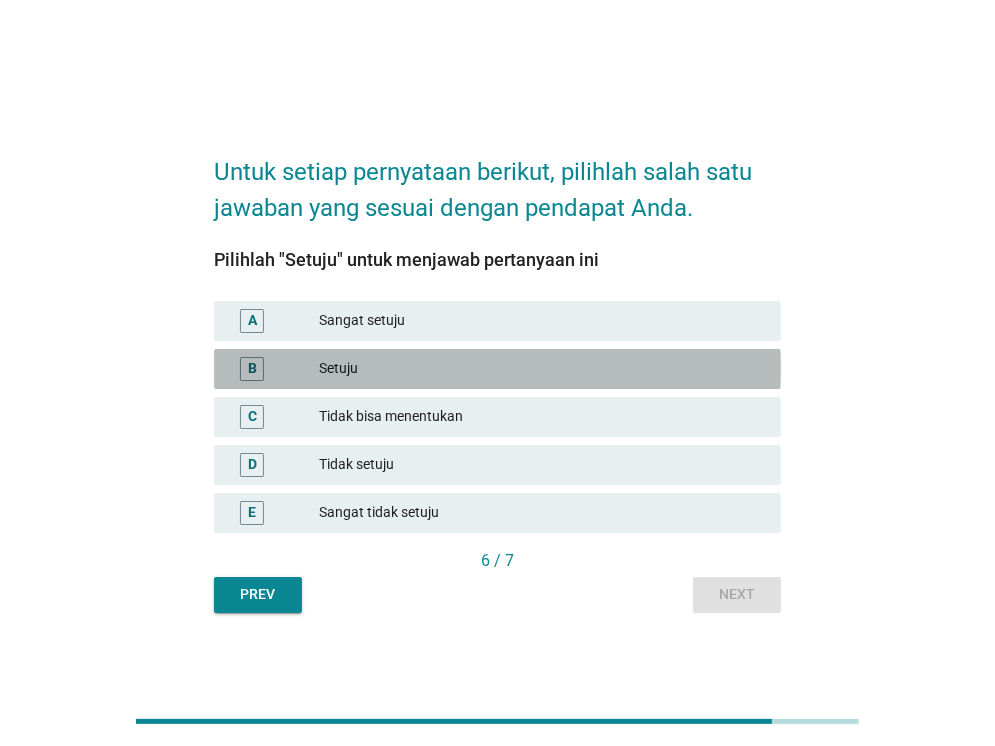 click on "Setuju" at bounding box center (542, 369) 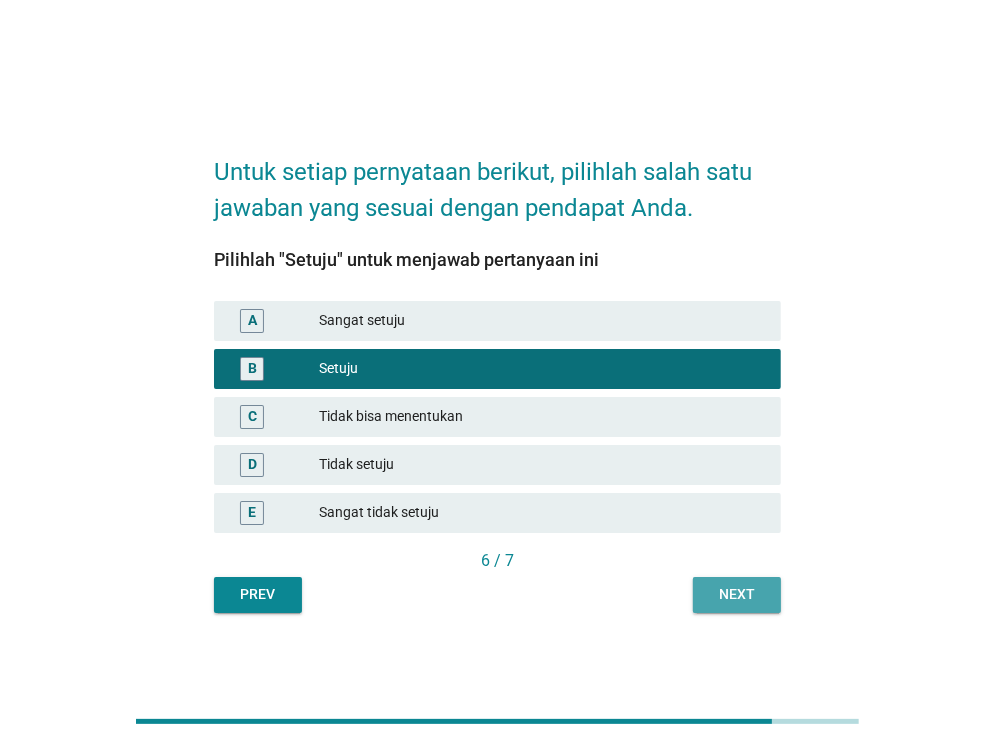 click on "Next" at bounding box center [737, 594] 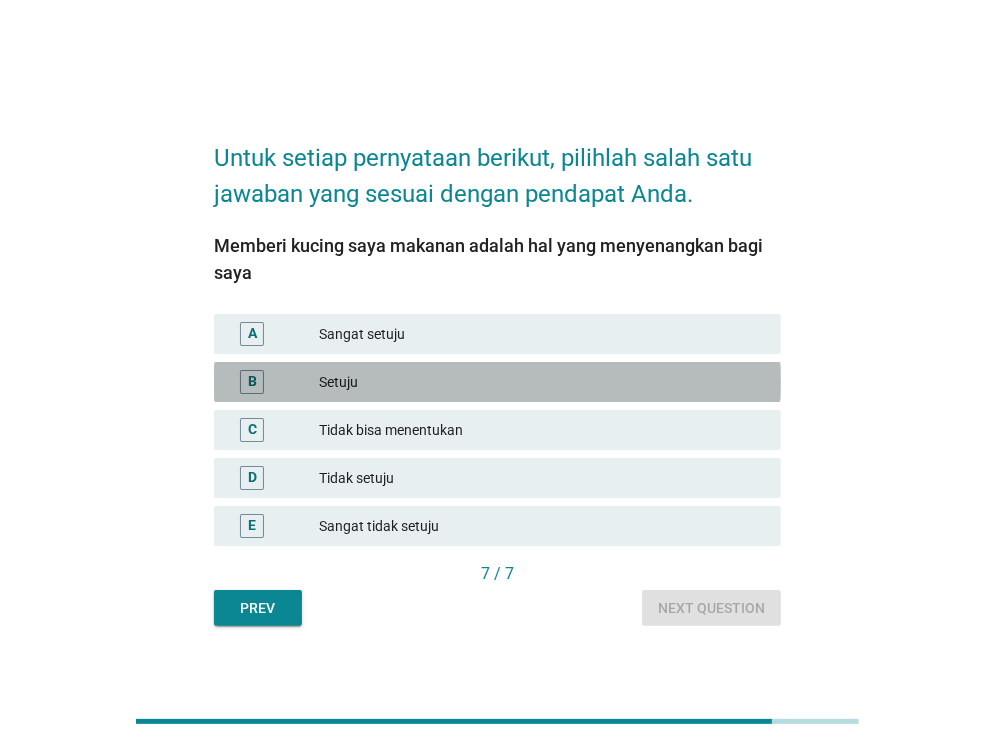 click on "Setuju" at bounding box center (542, 382) 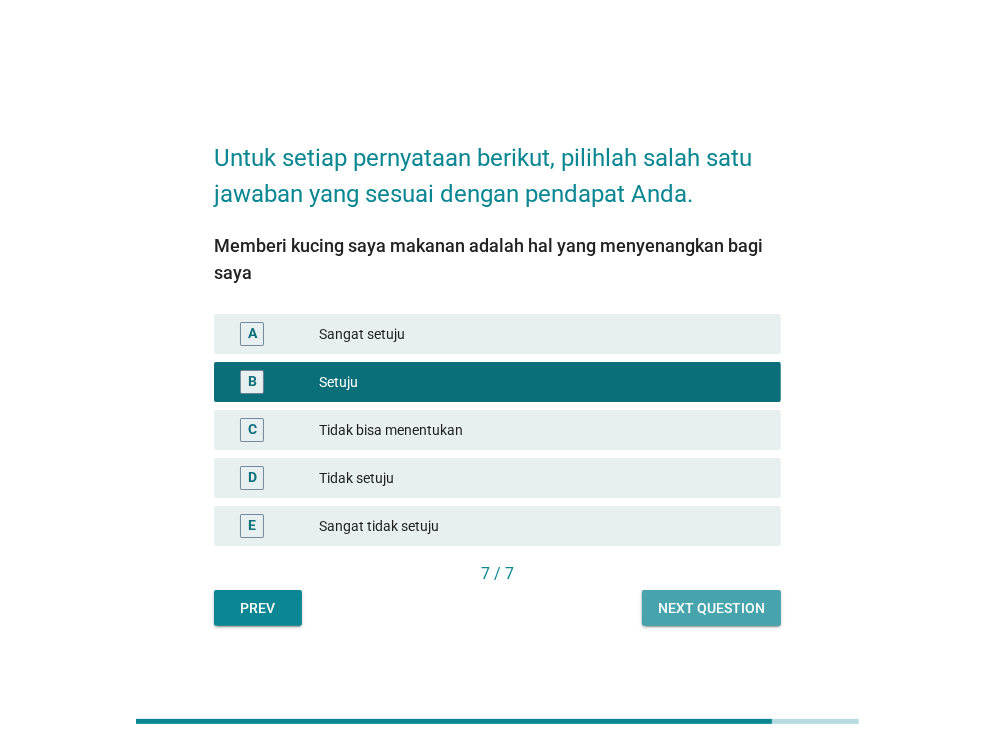 click on "Next question" at bounding box center (711, 608) 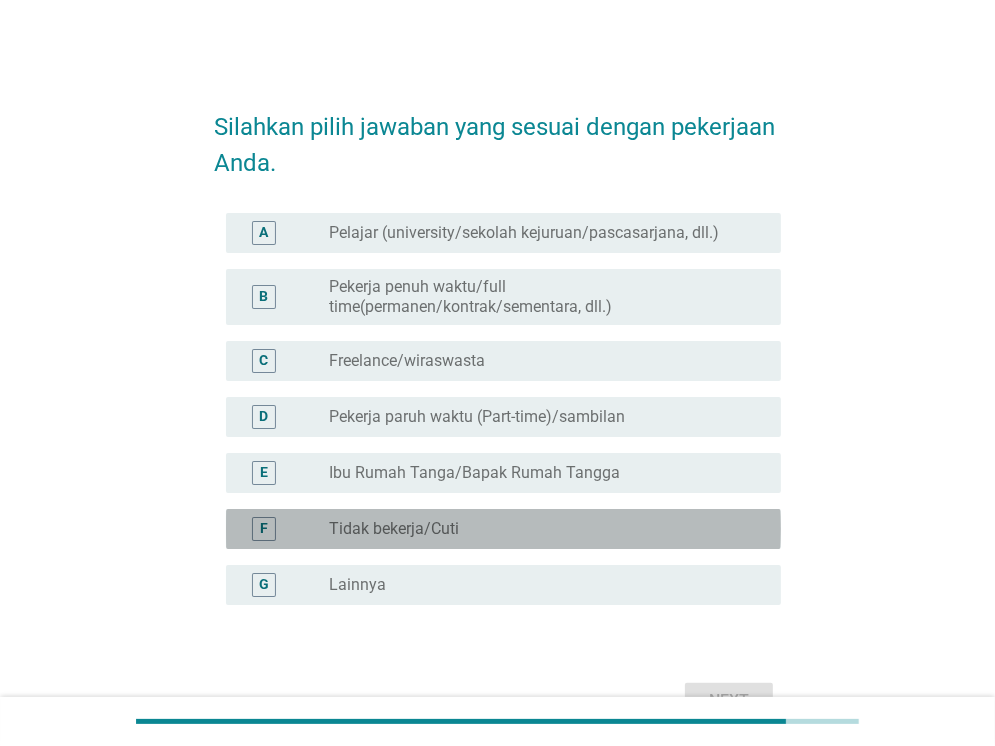 click on "Tidak bekerja/Cuti" at bounding box center (394, 529) 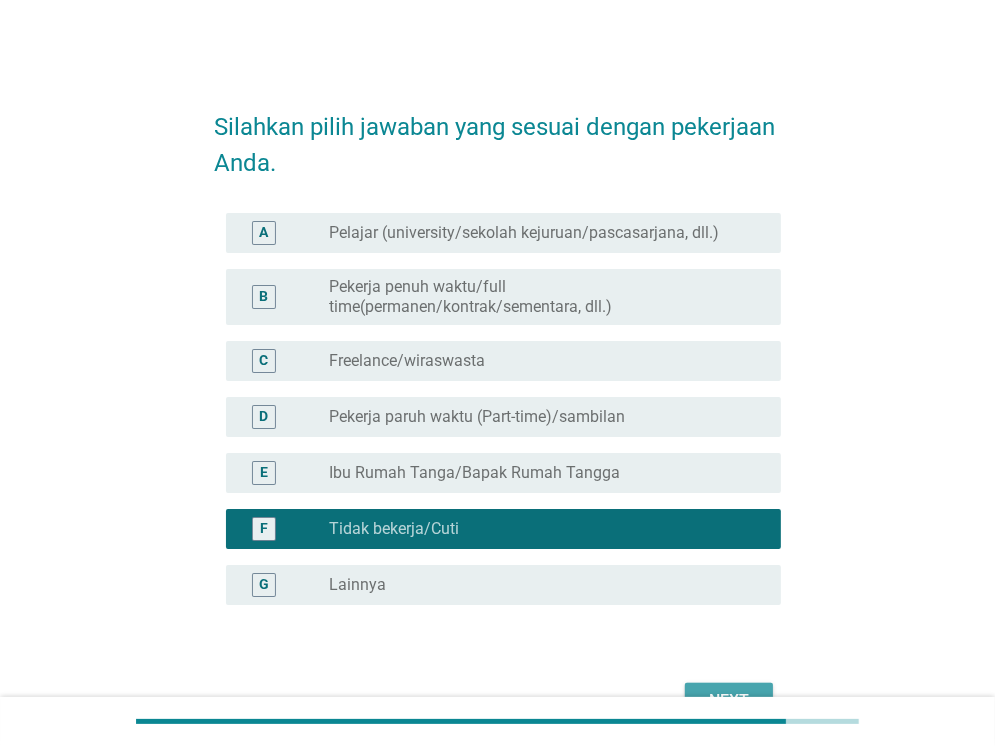 click on "Next" at bounding box center (729, 701) 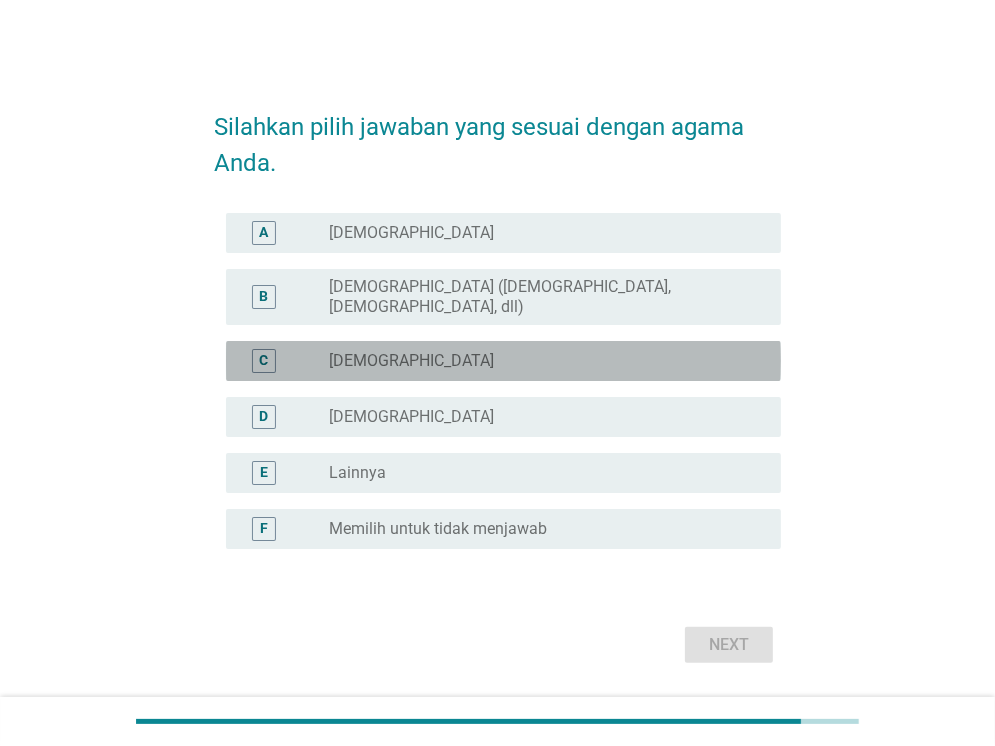 click on "radio_button_unchecked [DEMOGRAPHIC_DATA]" at bounding box center (547, 361) 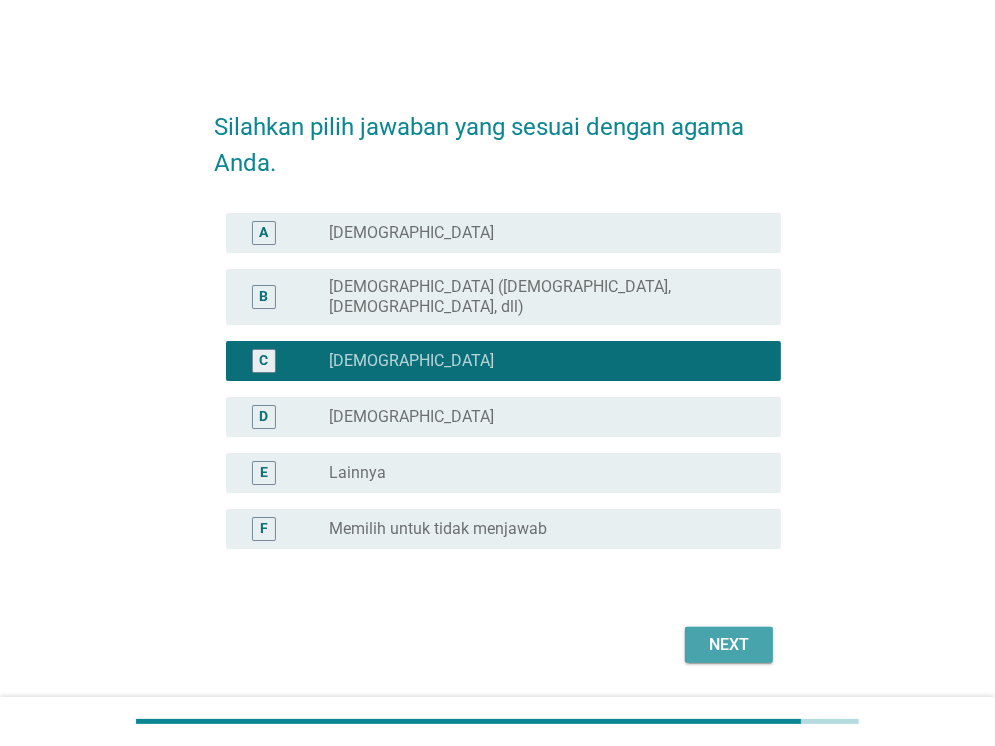 click on "Next" at bounding box center [729, 645] 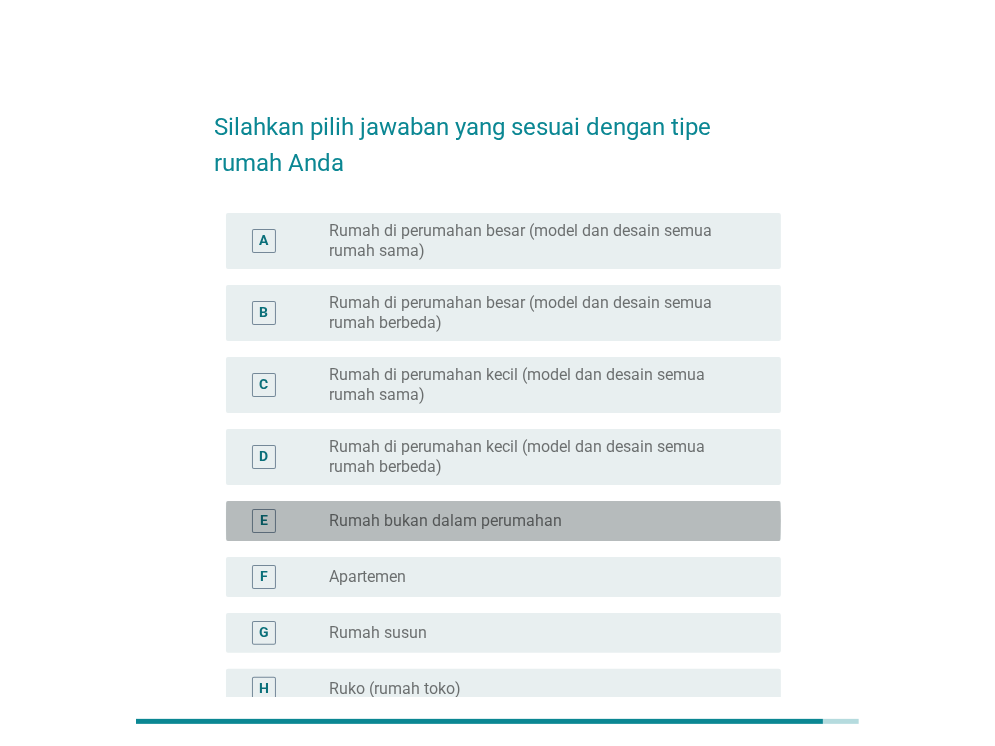 click on "Rumah bukan dalam perumahan" at bounding box center (445, 521) 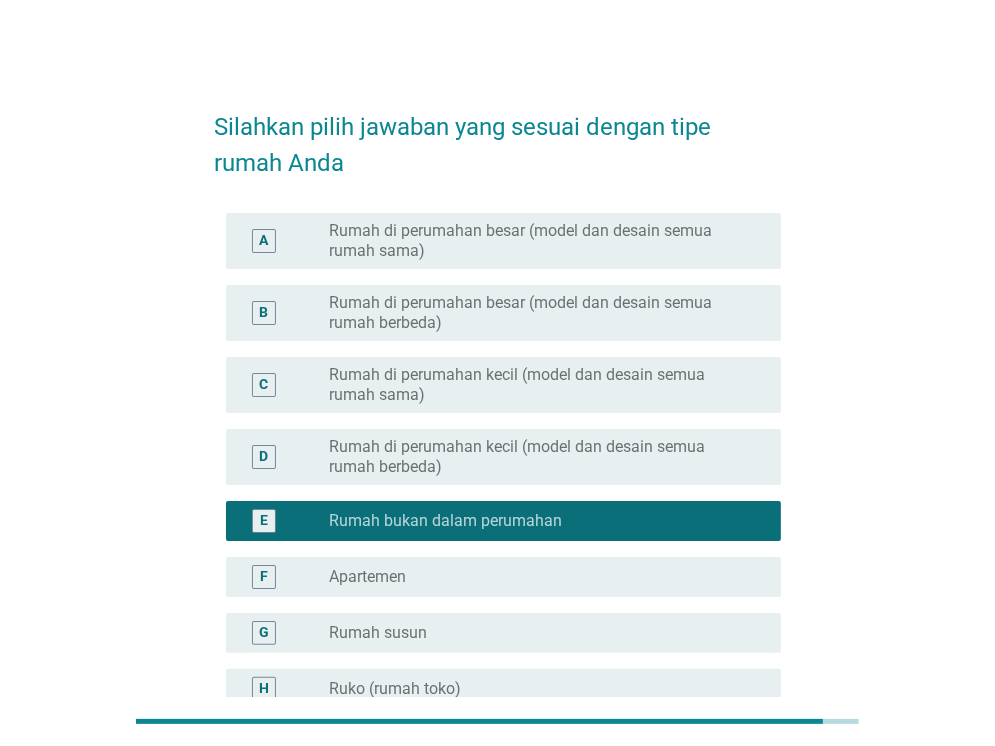 scroll, scrollTop: 332, scrollLeft: 0, axis: vertical 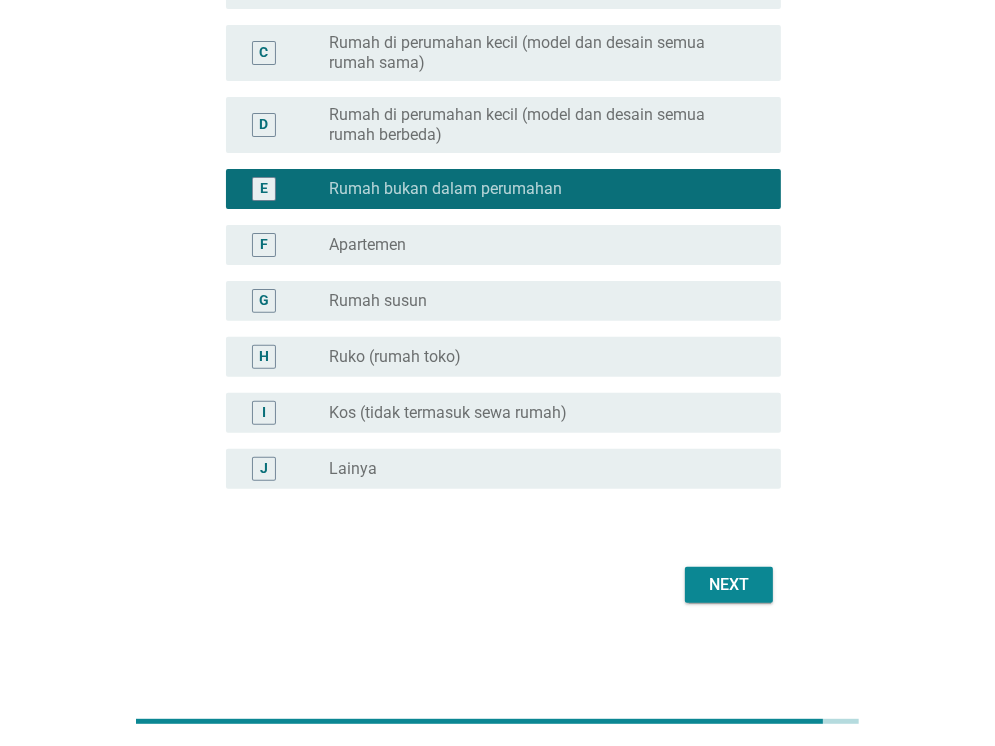 click on "Next" at bounding box center (729, 585) 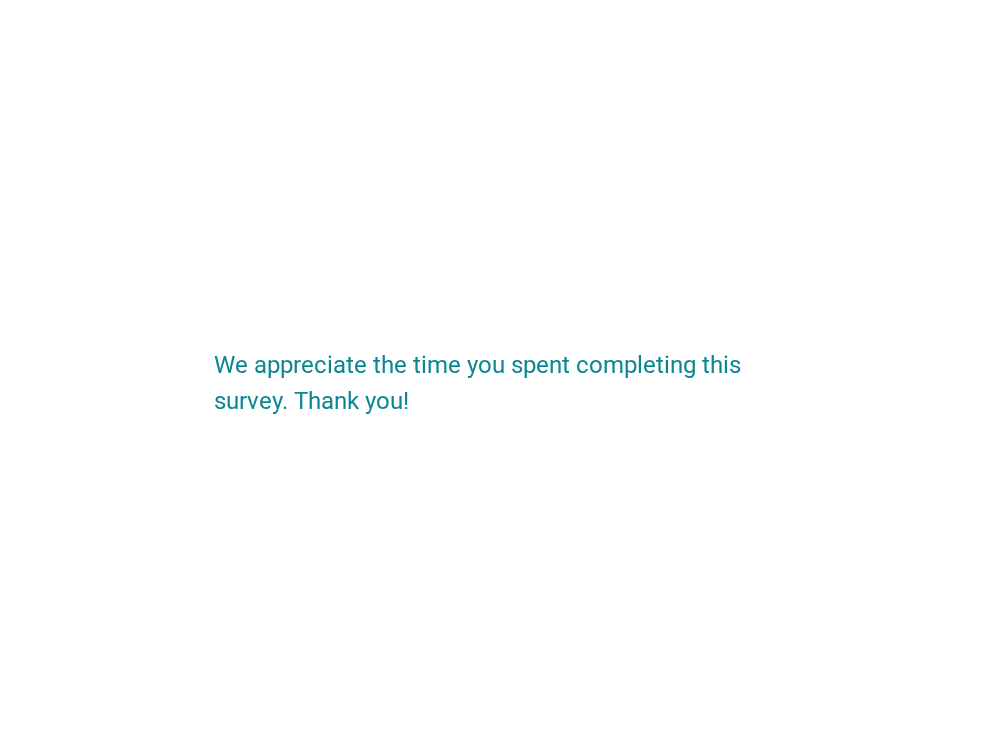 scroll, scrollTop: 0, scrollLeft: 0, axis: both 